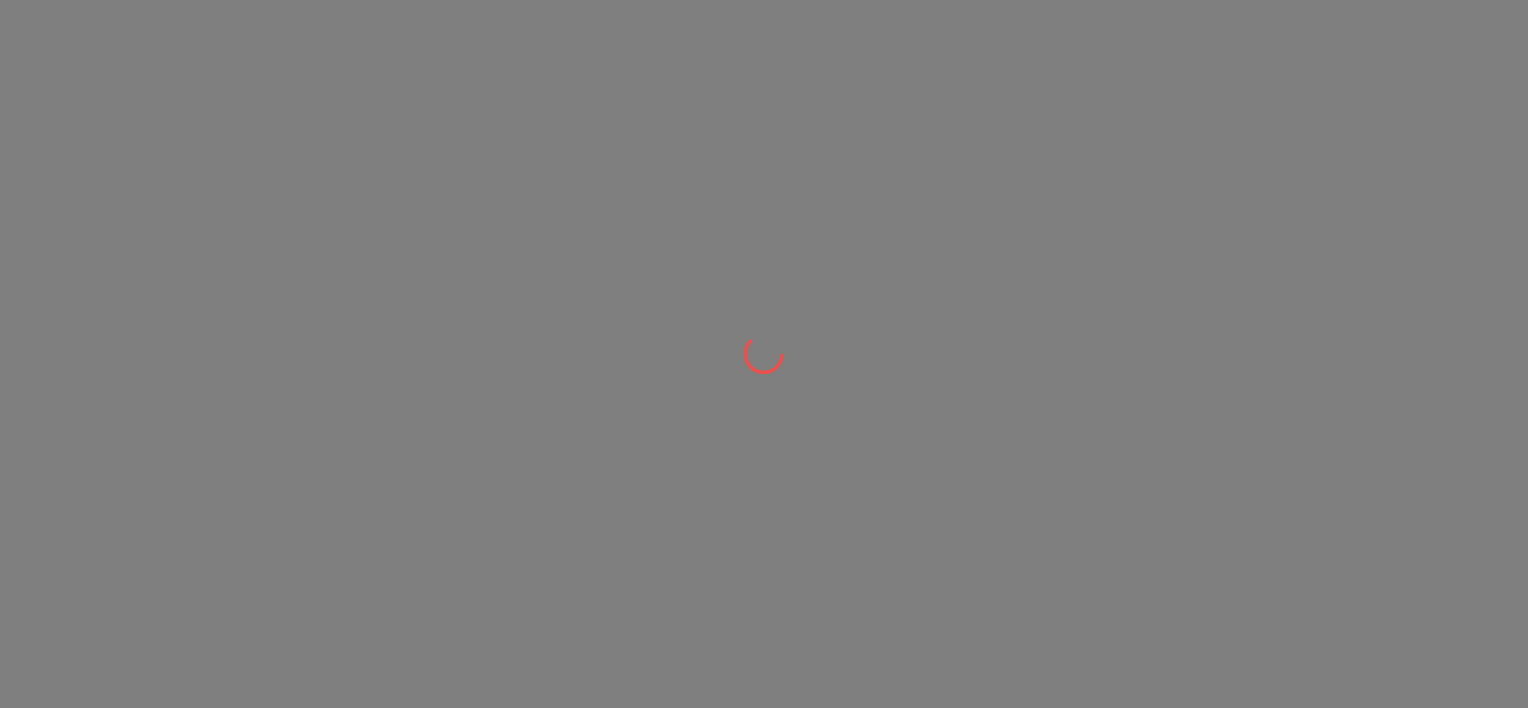 scroll, scrollTop: 0, scrollLeft: 0, axis: both 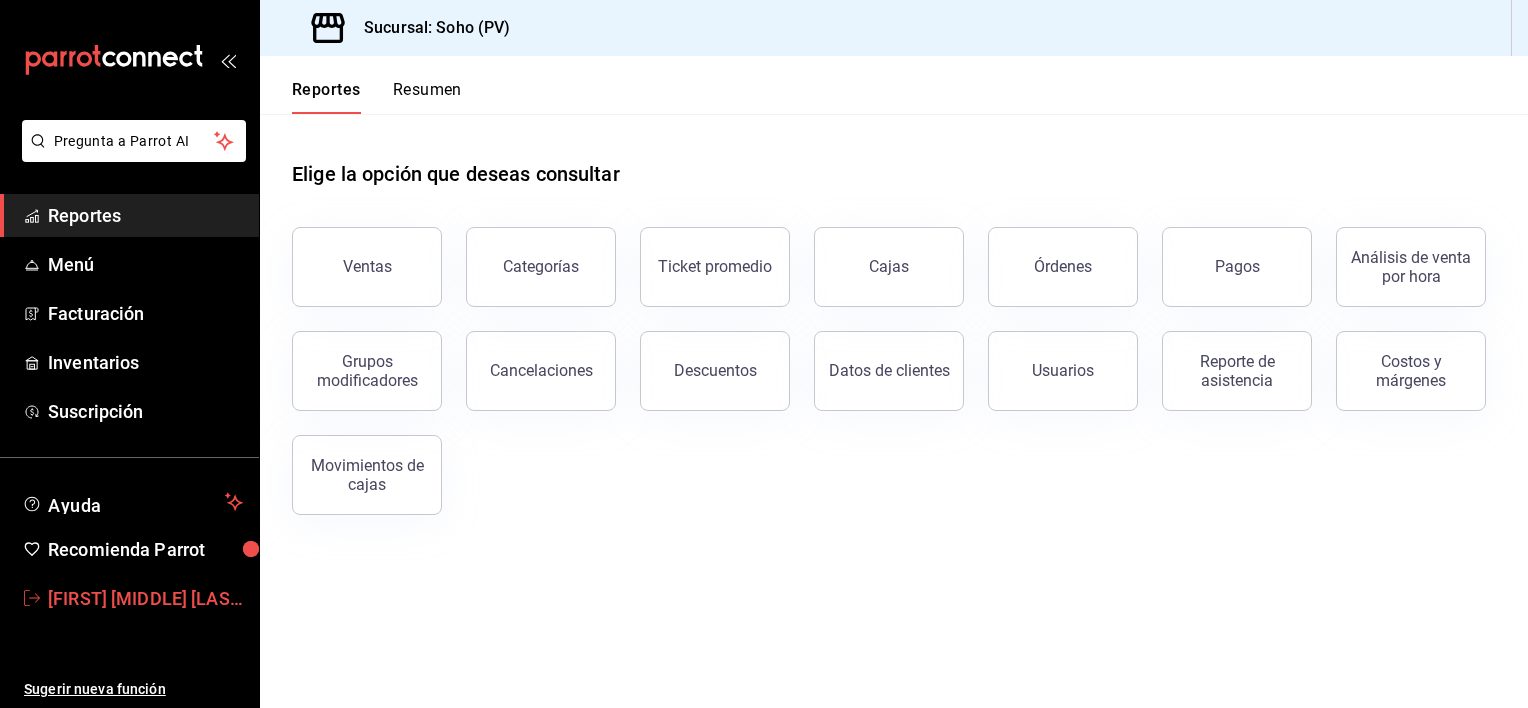 click on "[FIRST] [MIDDLE] [LAST] [LAST]" at bounding box center [145, 598] 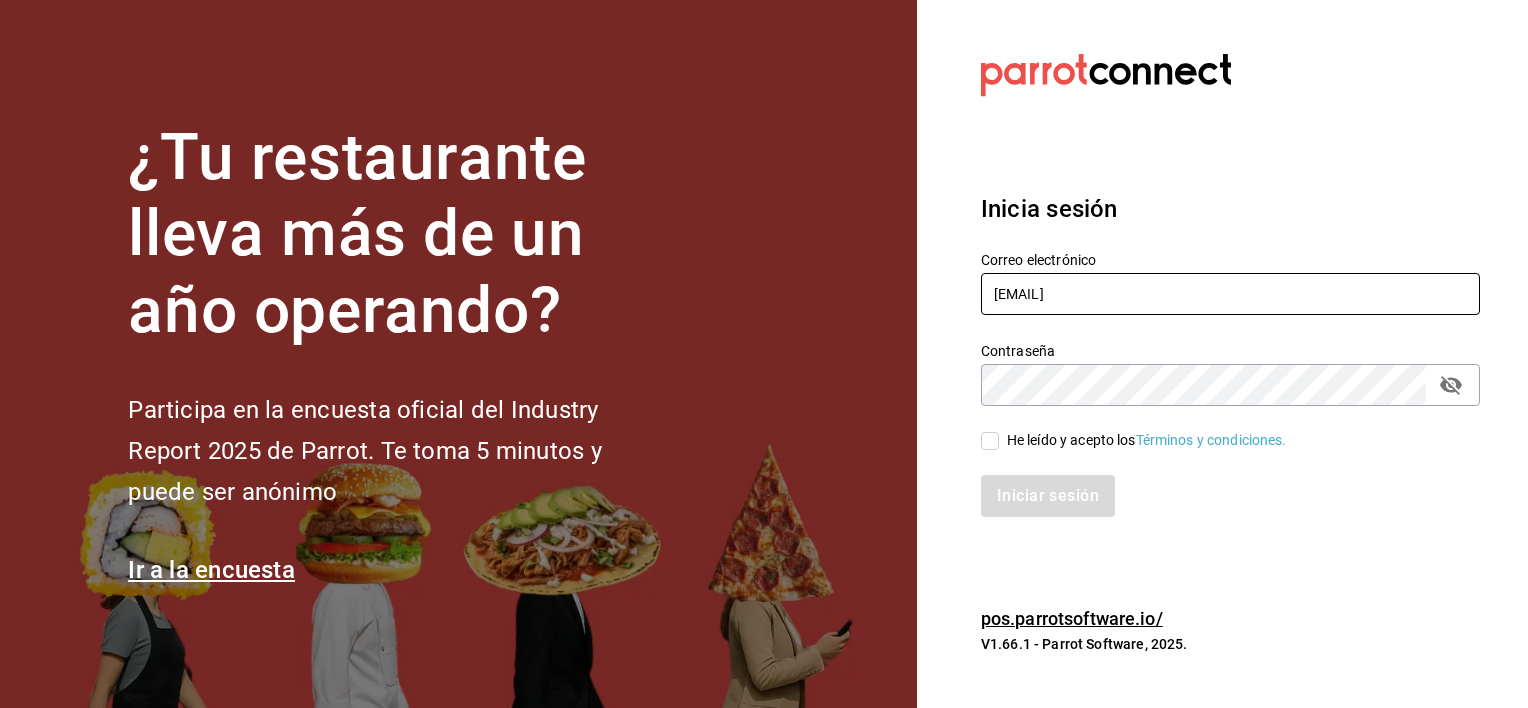 click on "josealejandrovillazavala@gmail.com" at bounding box center (1230, 294) 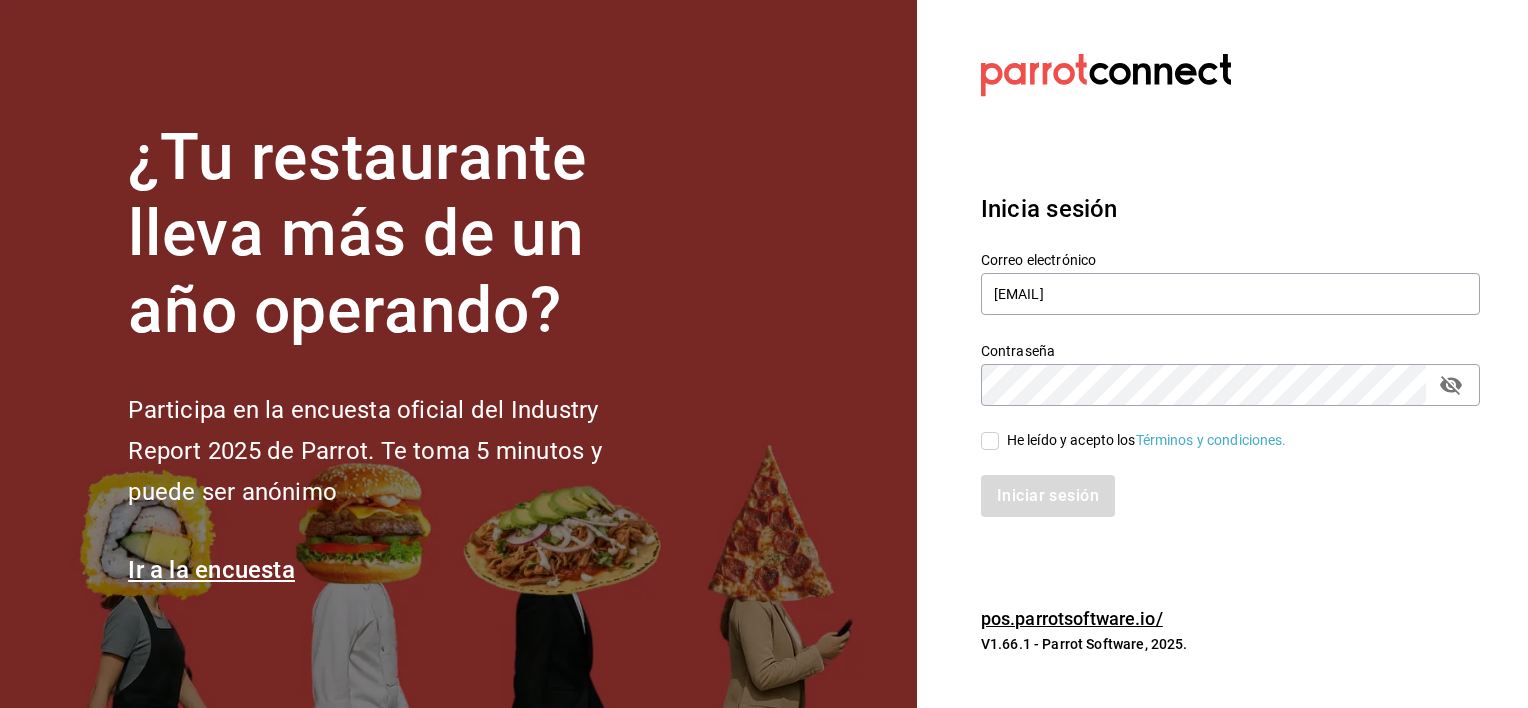 click on "He leído y acepto los  Términos y condiciones." at bounding box center [990, 441] 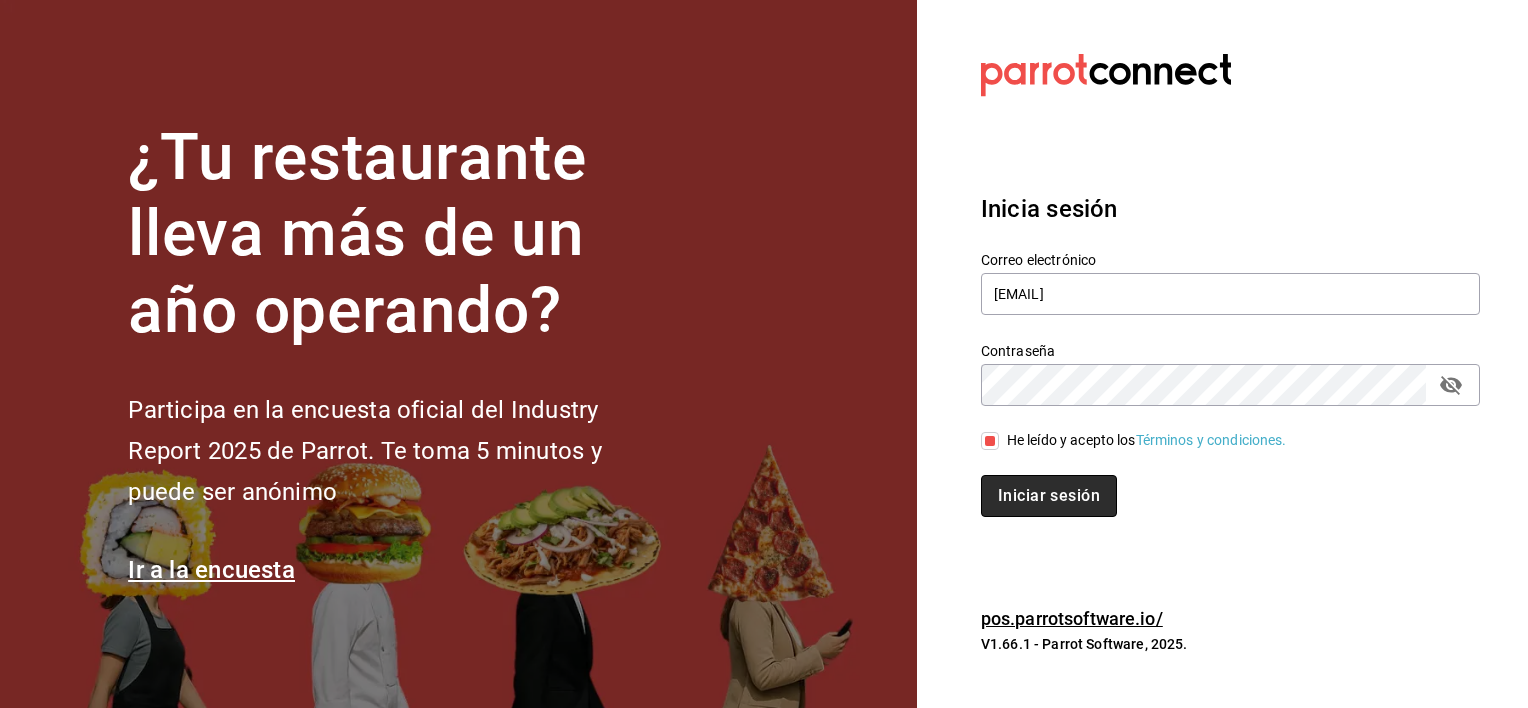 click on "Iniciar sesión" at bounding box center (1049, 496) 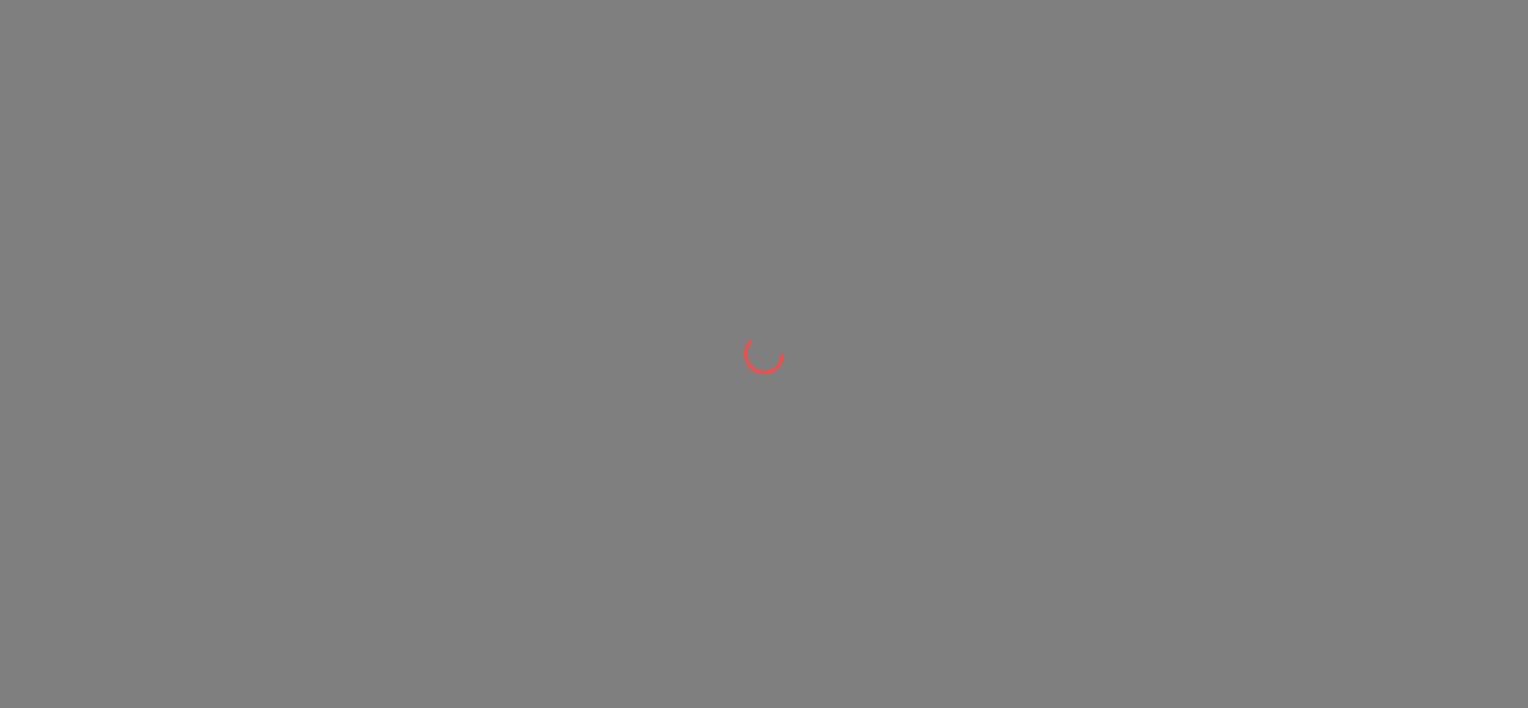 scroll, scrollTop: 0, scrollLeft: 0, axis: both 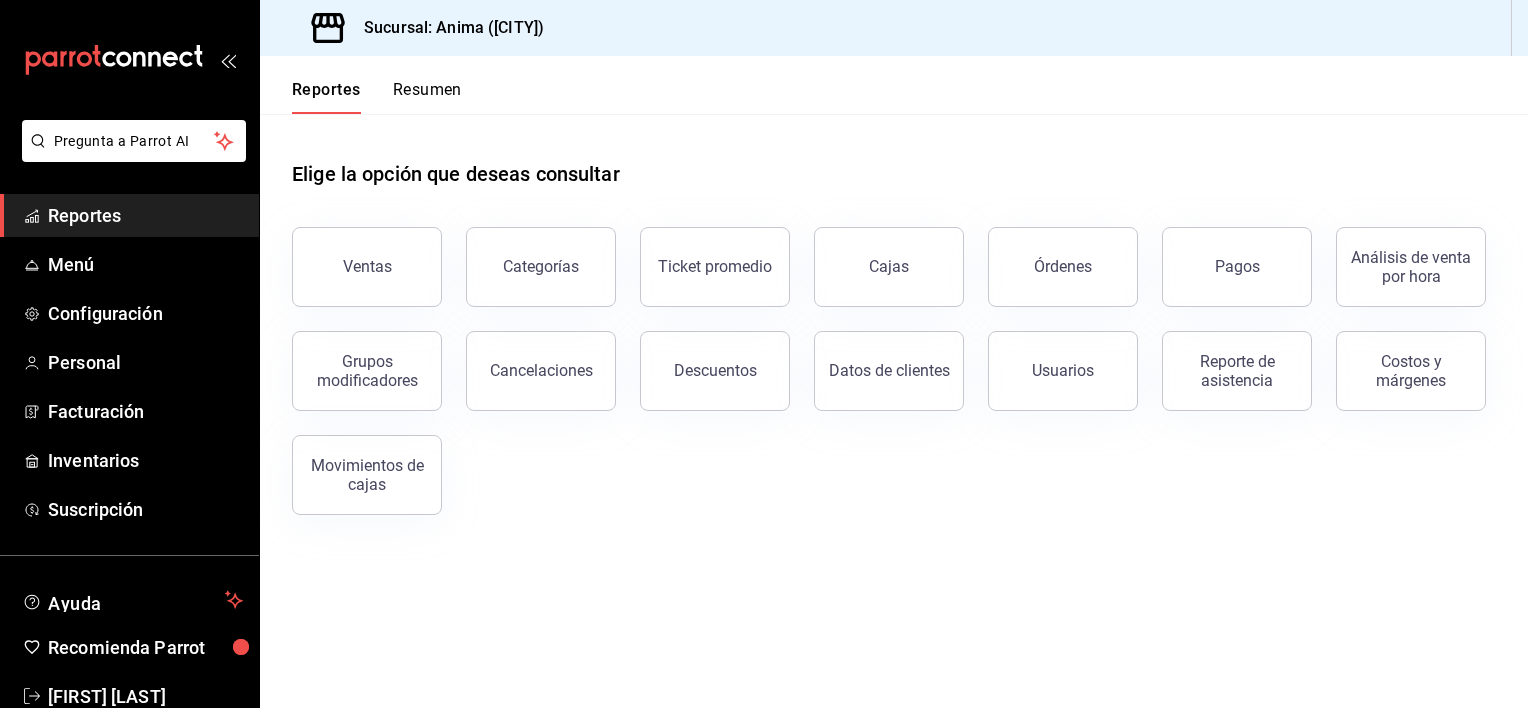 click on "Reportes" at bounding box center [145, 215] 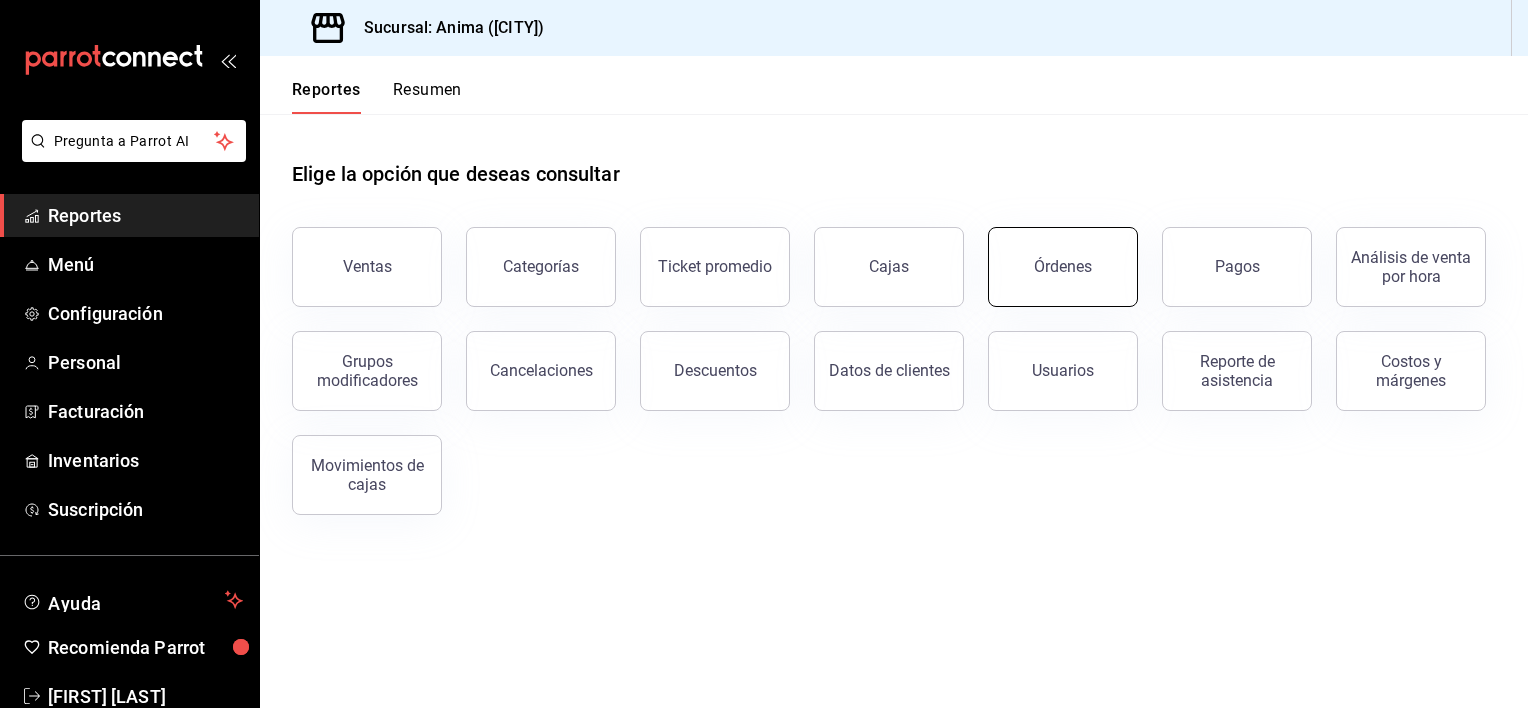 click on "Órdenes" at bounding box center (1063, 267) 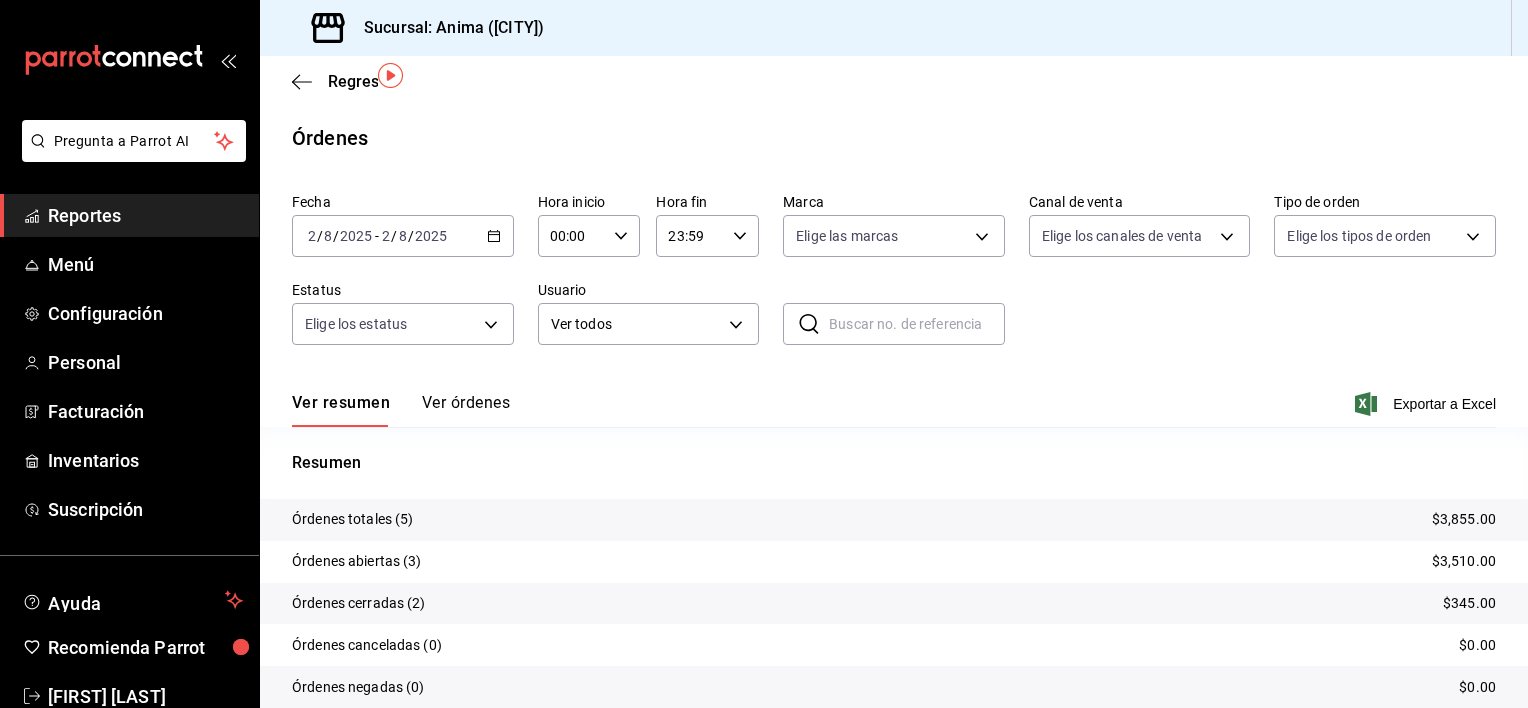 scroll, scrollTop: 77, scrollLeft: 0, axis: vertical 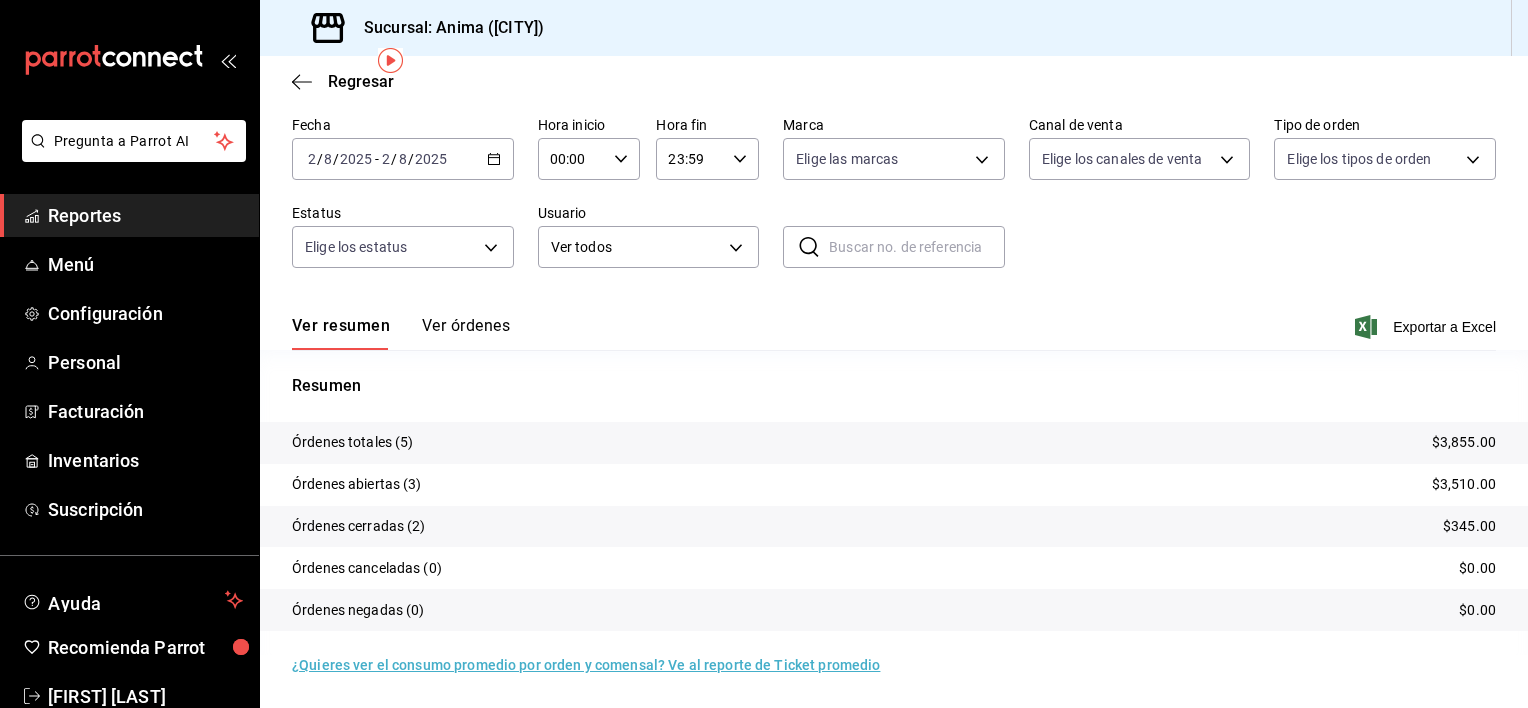 click on "Ver órdenes" at bounding box center [466, 333] 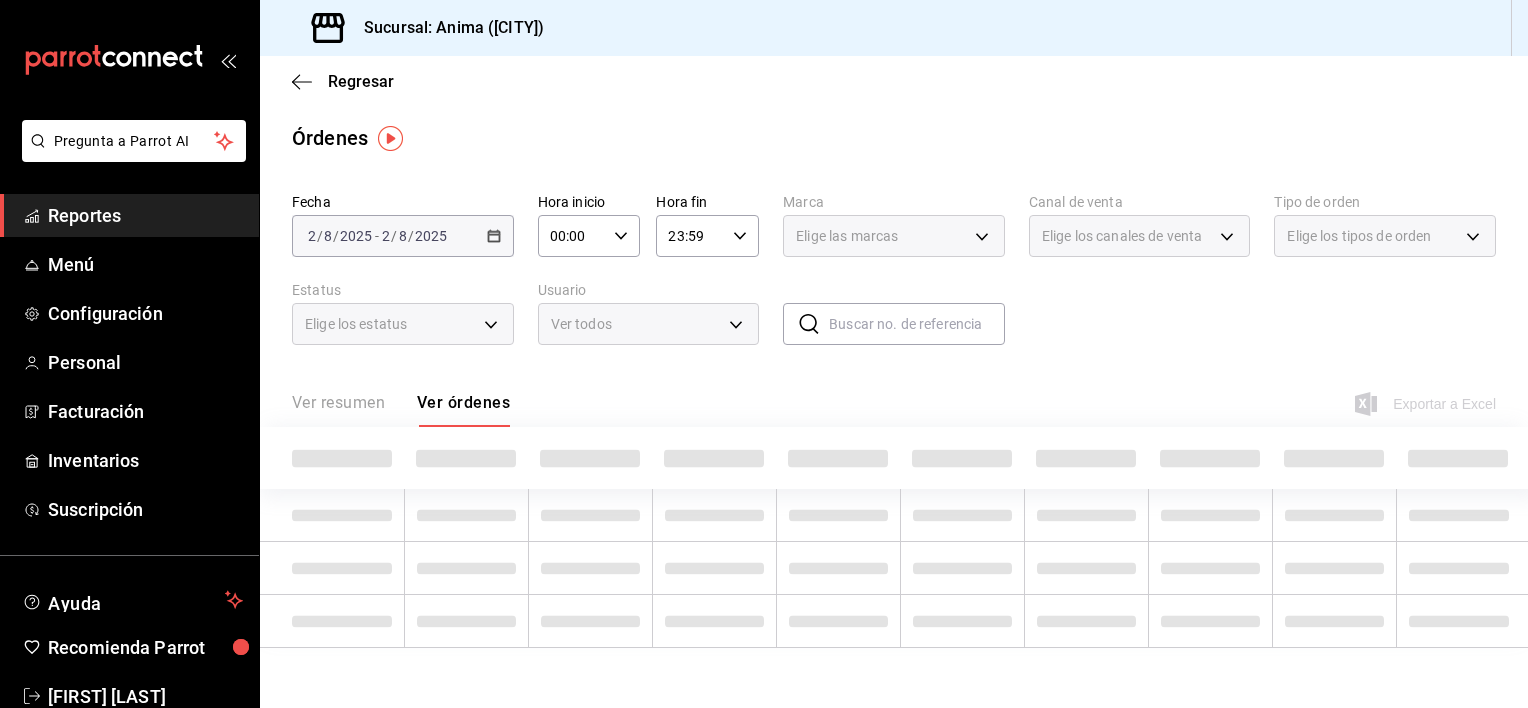 scroll, scrollTop: 0, scrollLeft: 0, axis: both 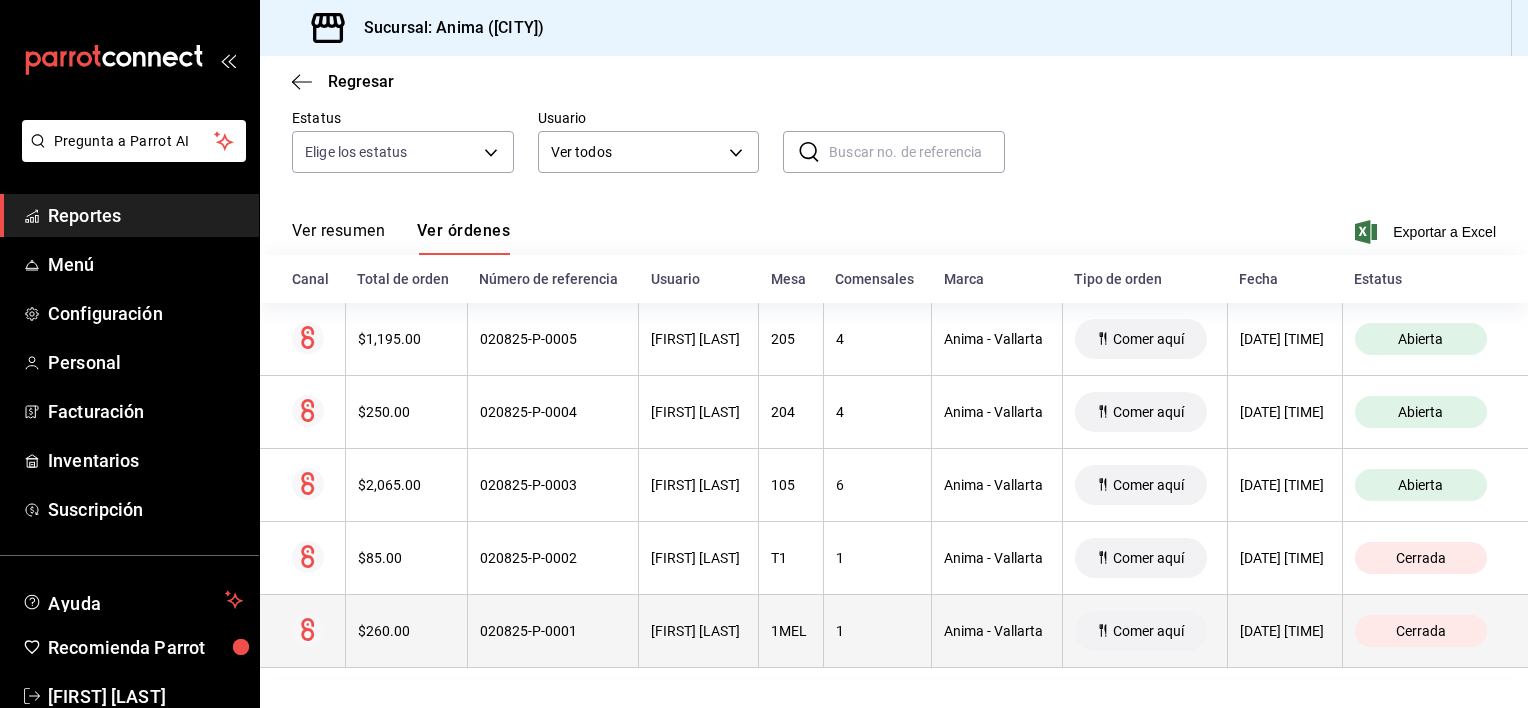 click on "MELINA VALDEZ" at bounding box center [699, 631] 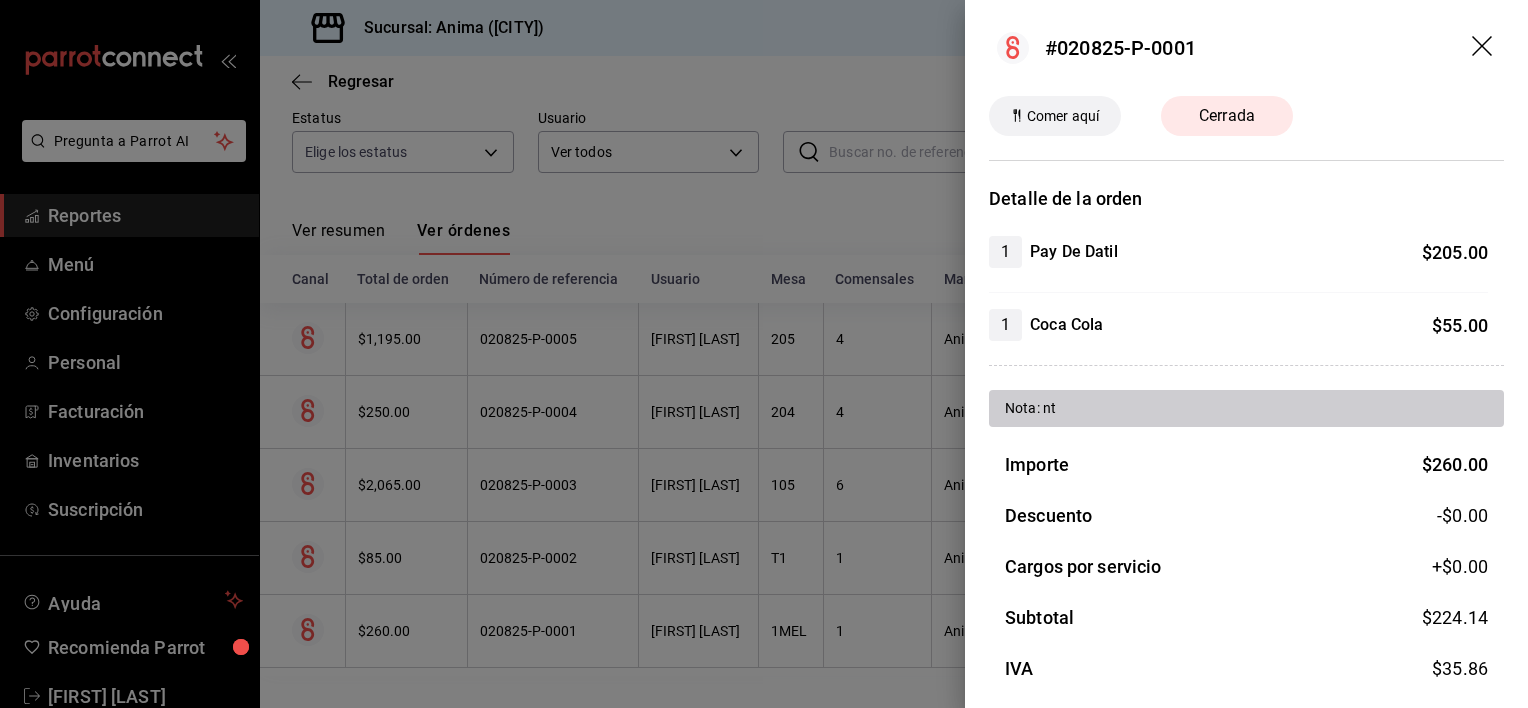 click at bounding box center (764, 354) 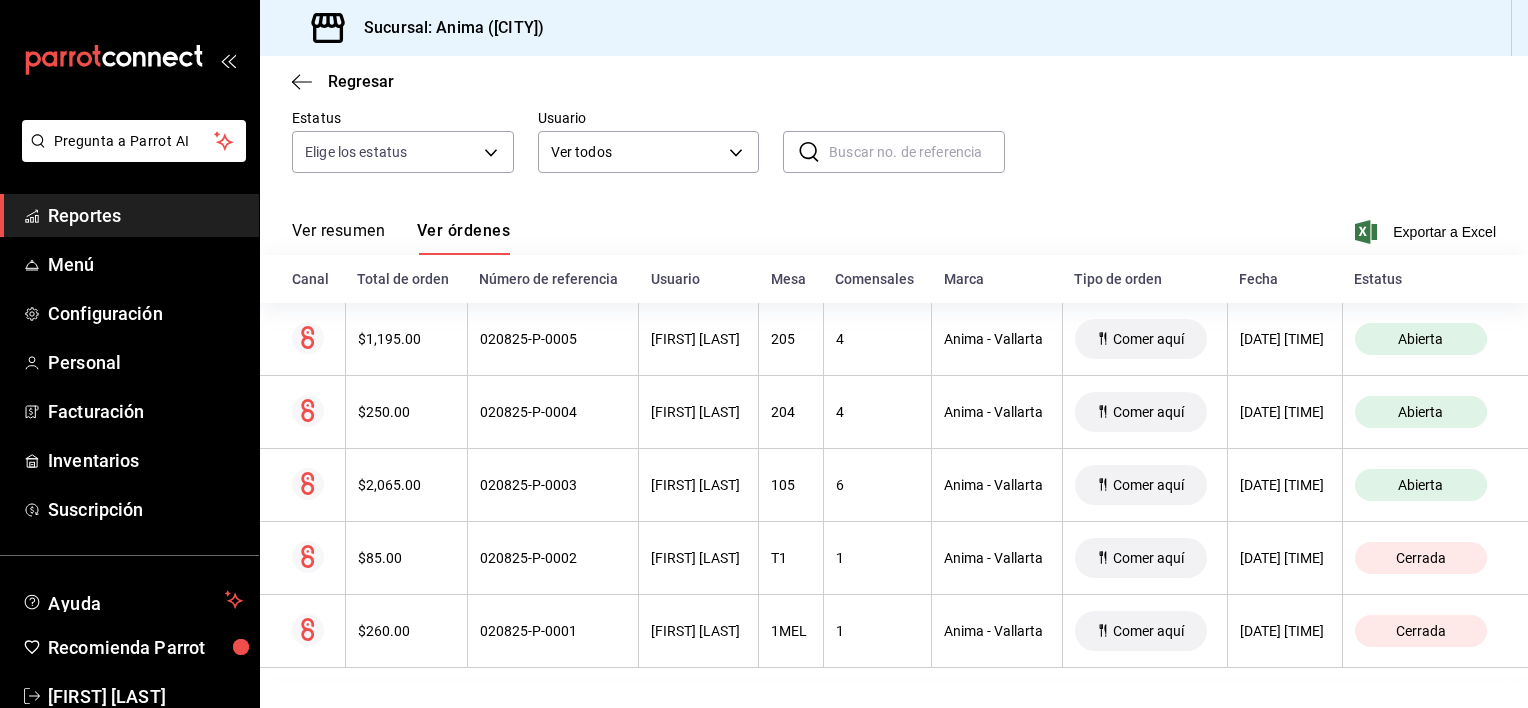 click on "YOHANA JAUREGUI" at bounding box center [698, 558] 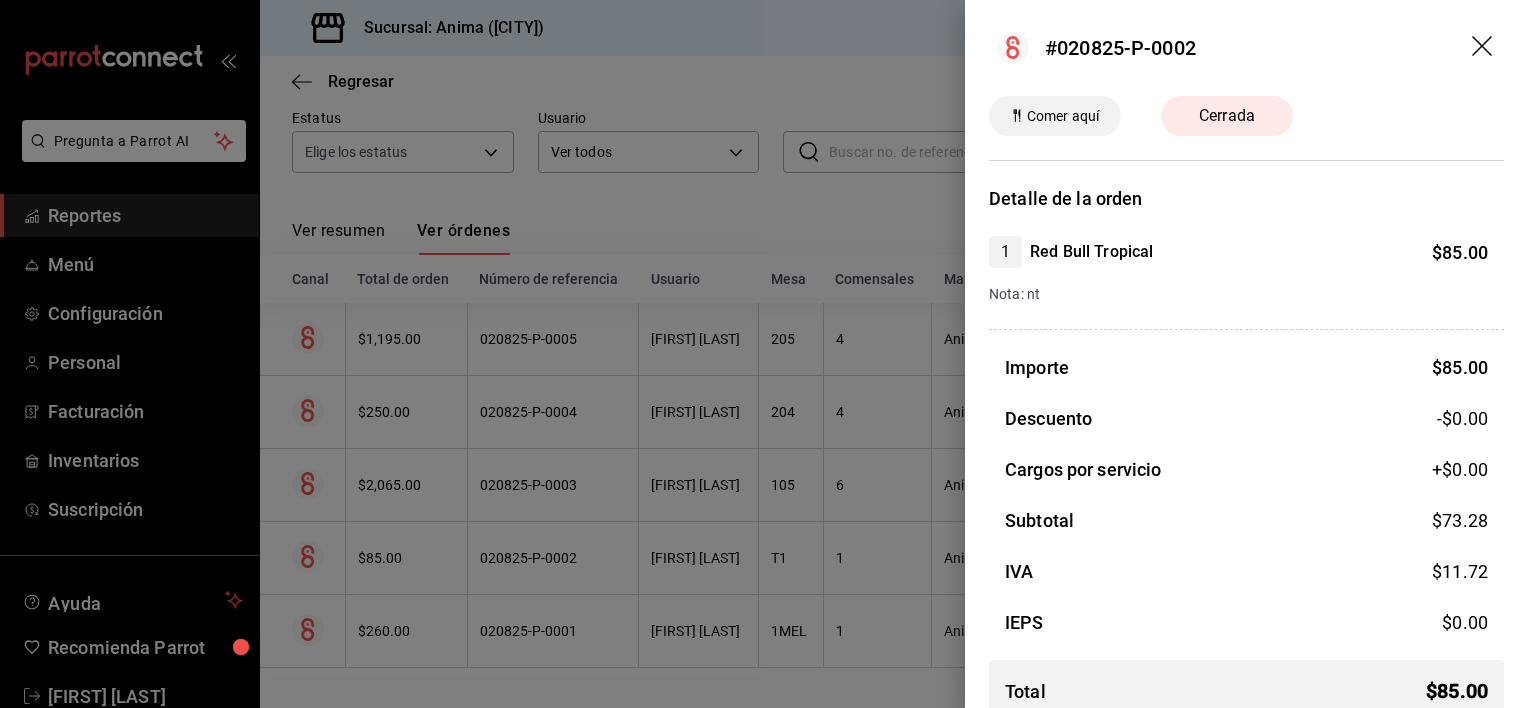 click at bounding box center (764, 354) 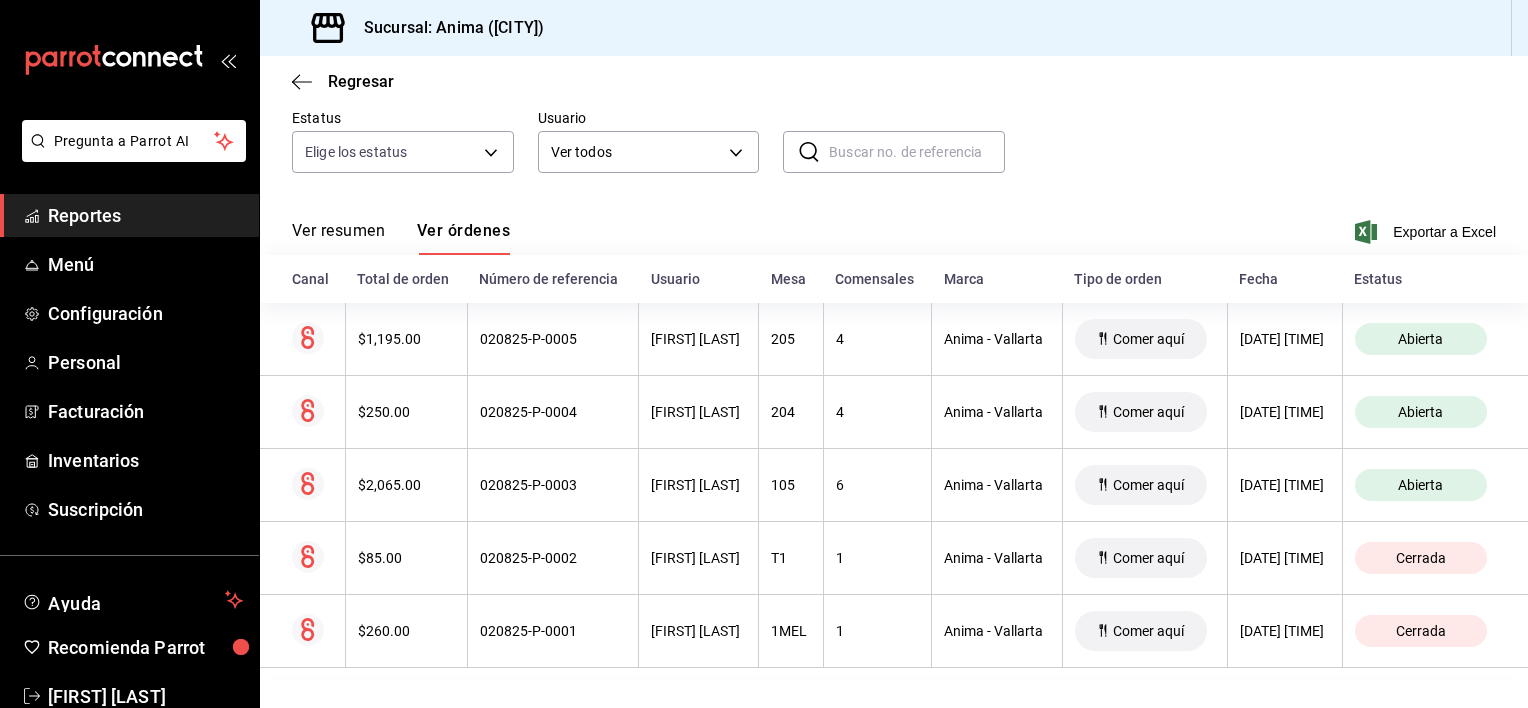click on "ADRIAN LEMUS" at bounding box center [699, 485] 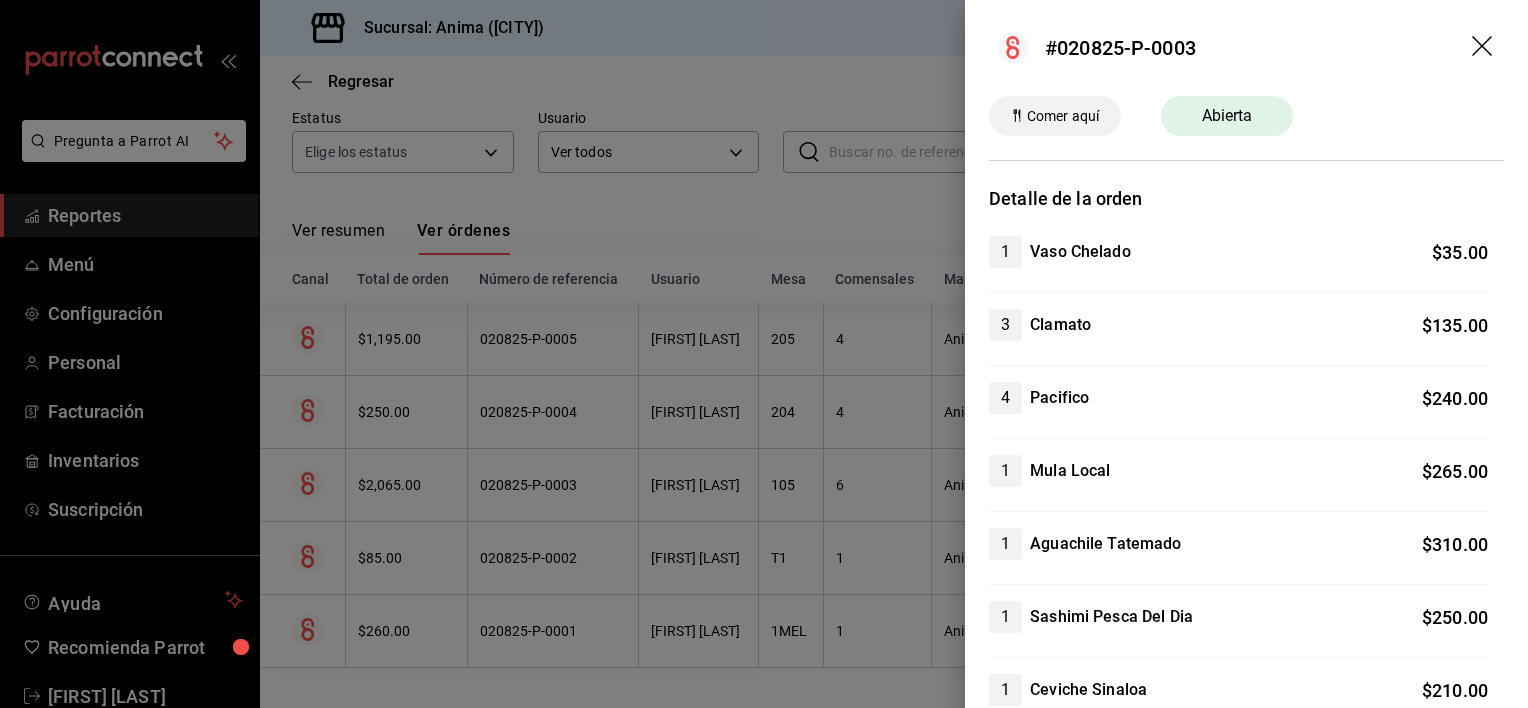 click at bounding box center (764, 354) 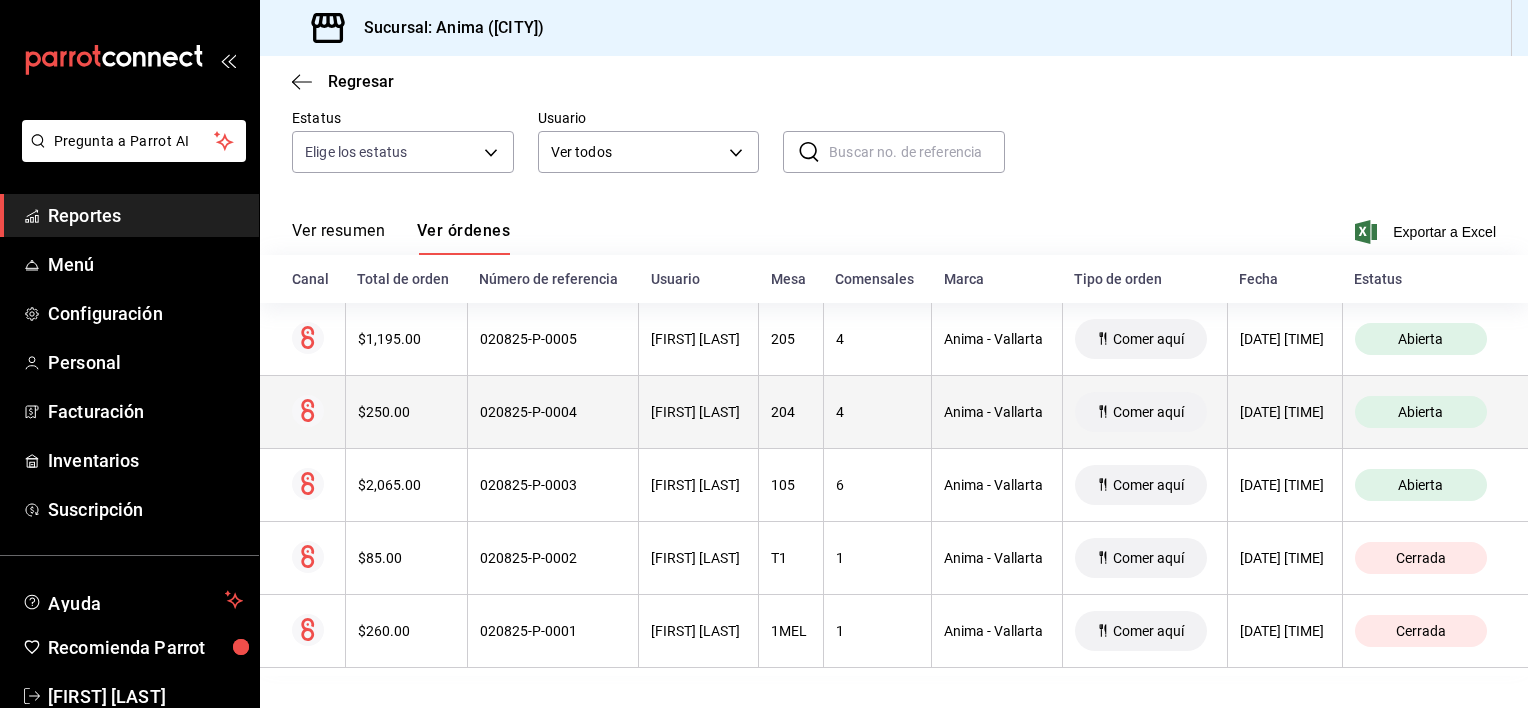click on "FREDDY CURIEL" at bounding box center (698, 412) 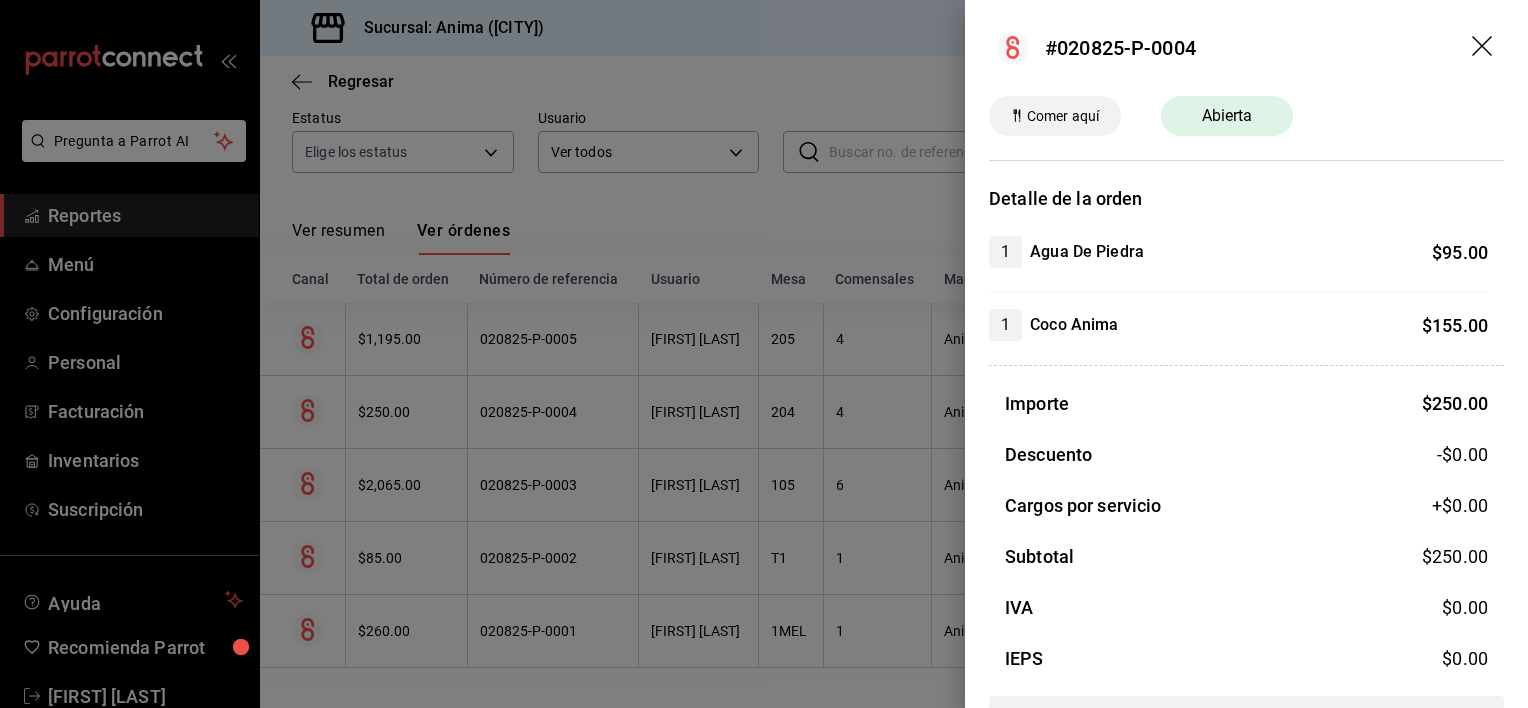 click at bounding box center (764, 354) 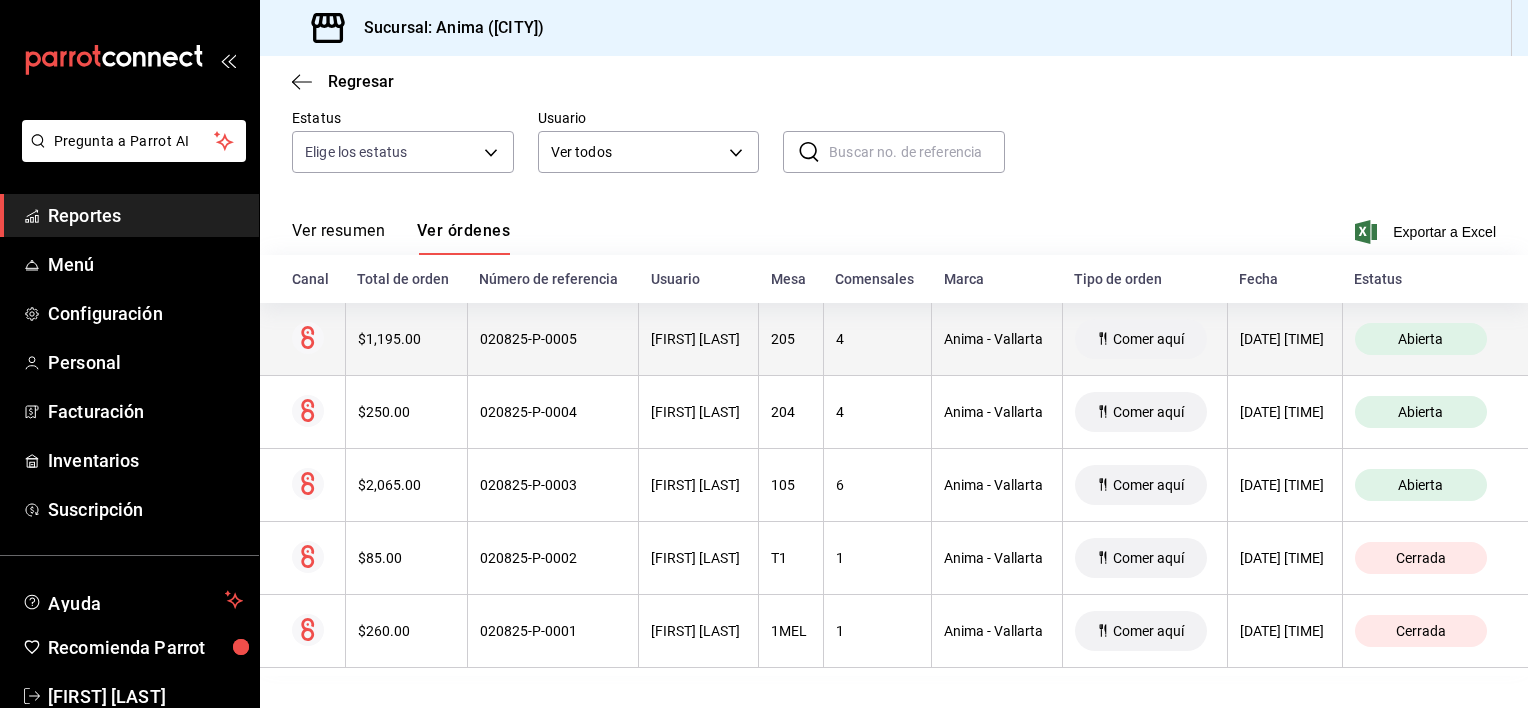 click on "ALEJANDRO PEÑA" at bounding box center (699, 339) 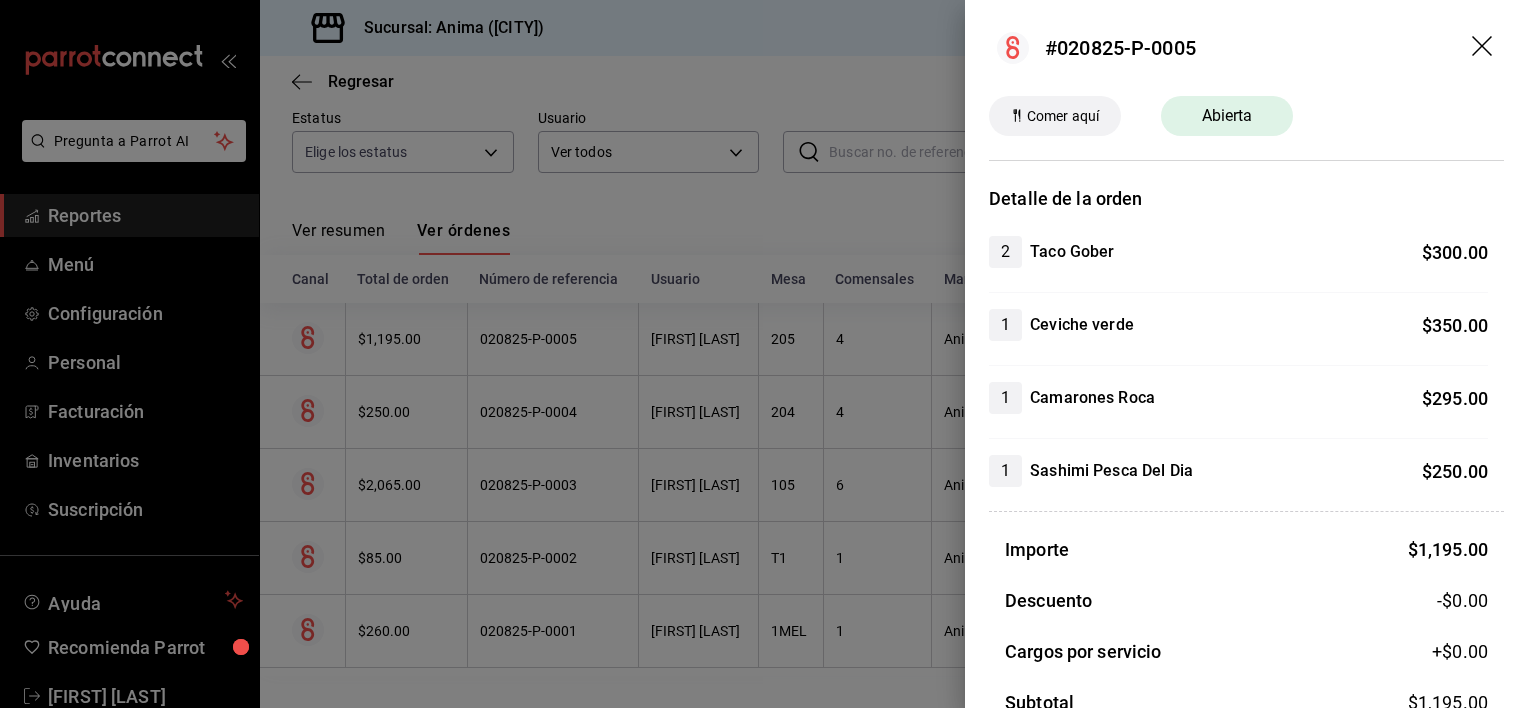 click at bounding box center (764, 354) 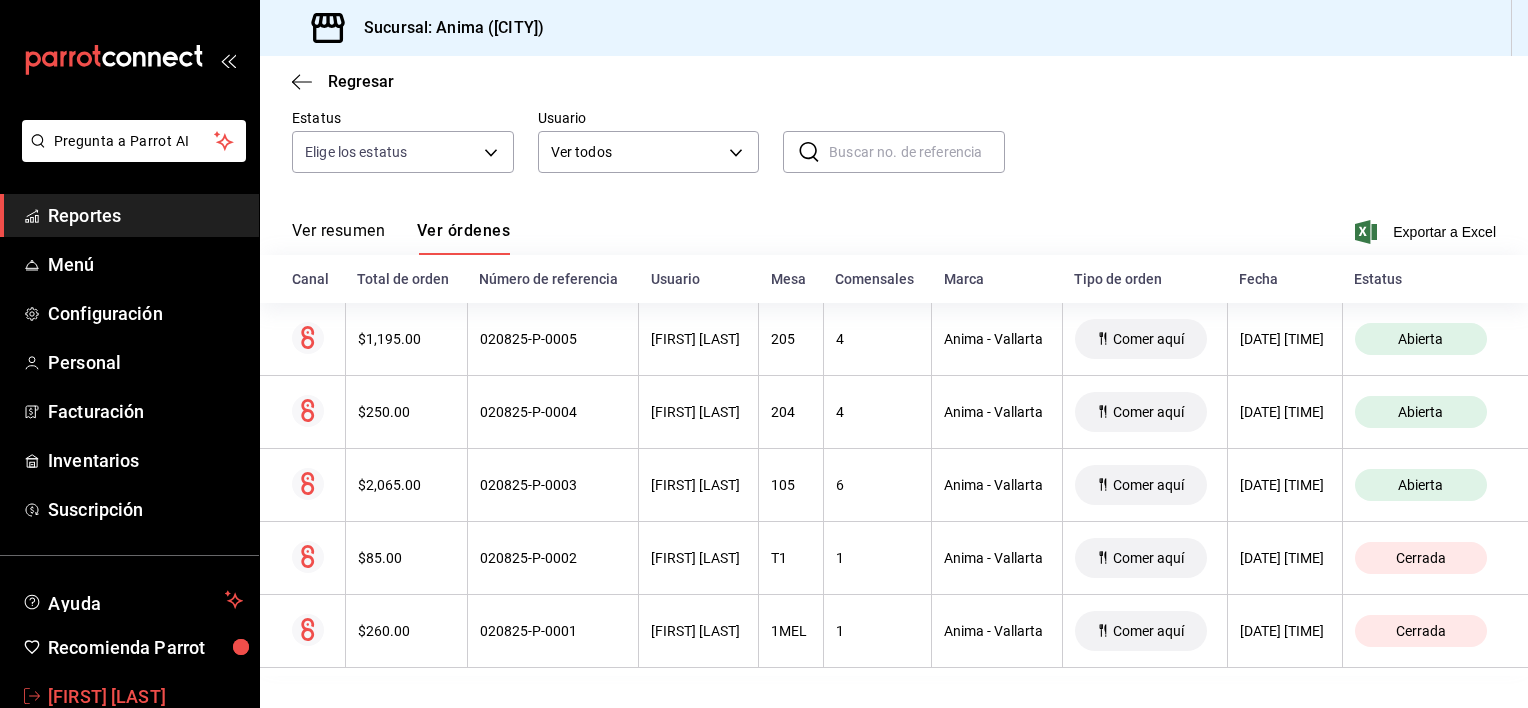 click on "Vanessa Robles" at bounding box center [145, 696] 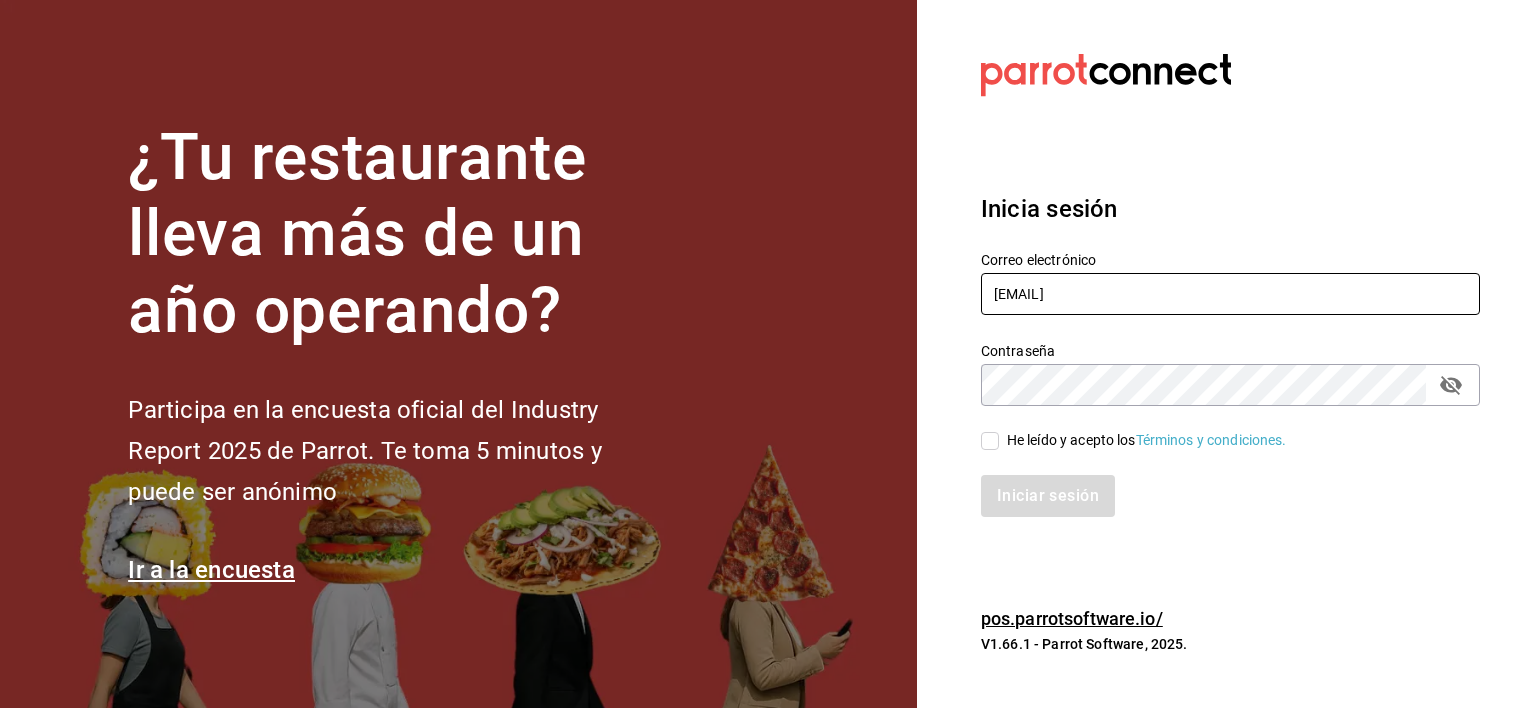 click on "anima.pv@hotmail.com" at bounding box center [1230, 294] 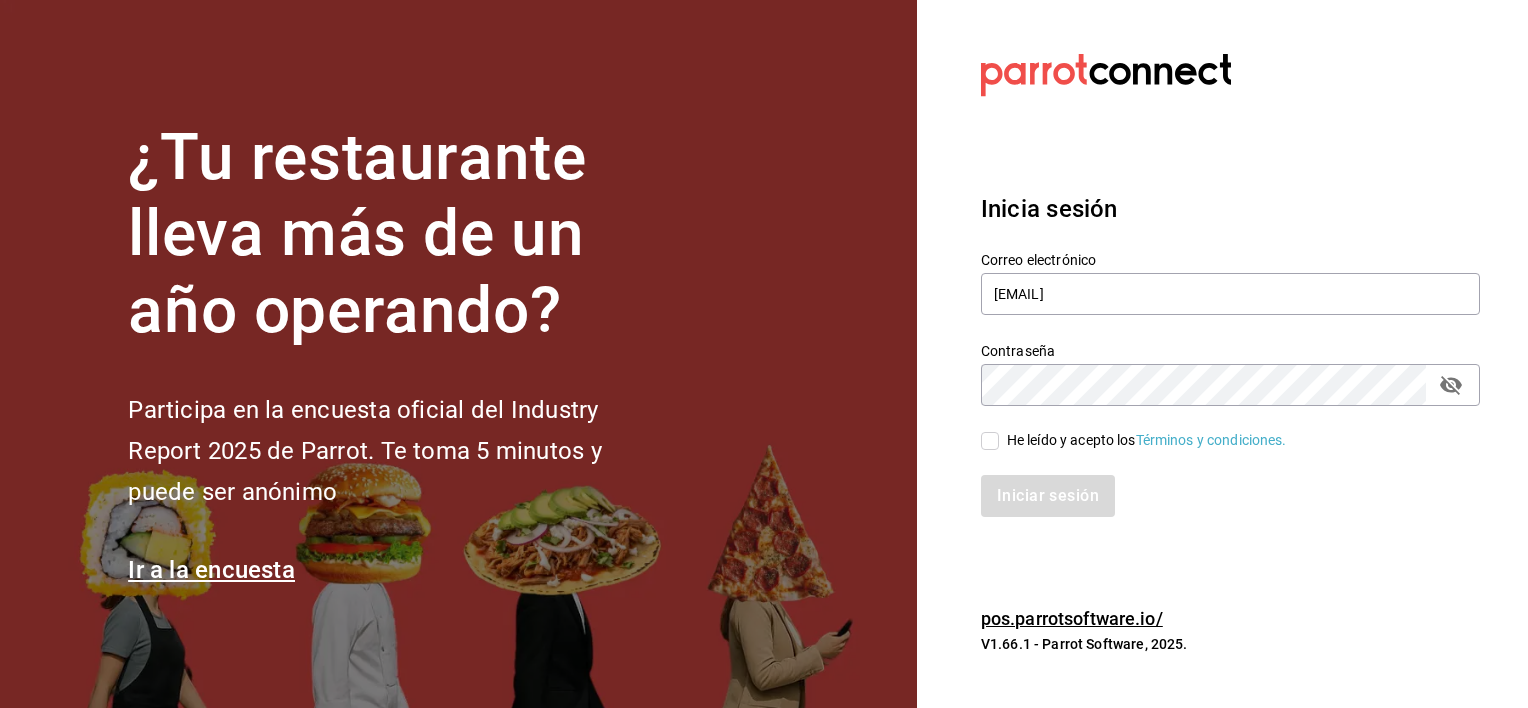 click on "He leído y acepto los  Términos y condiciones." at bounding box center (990, 441) 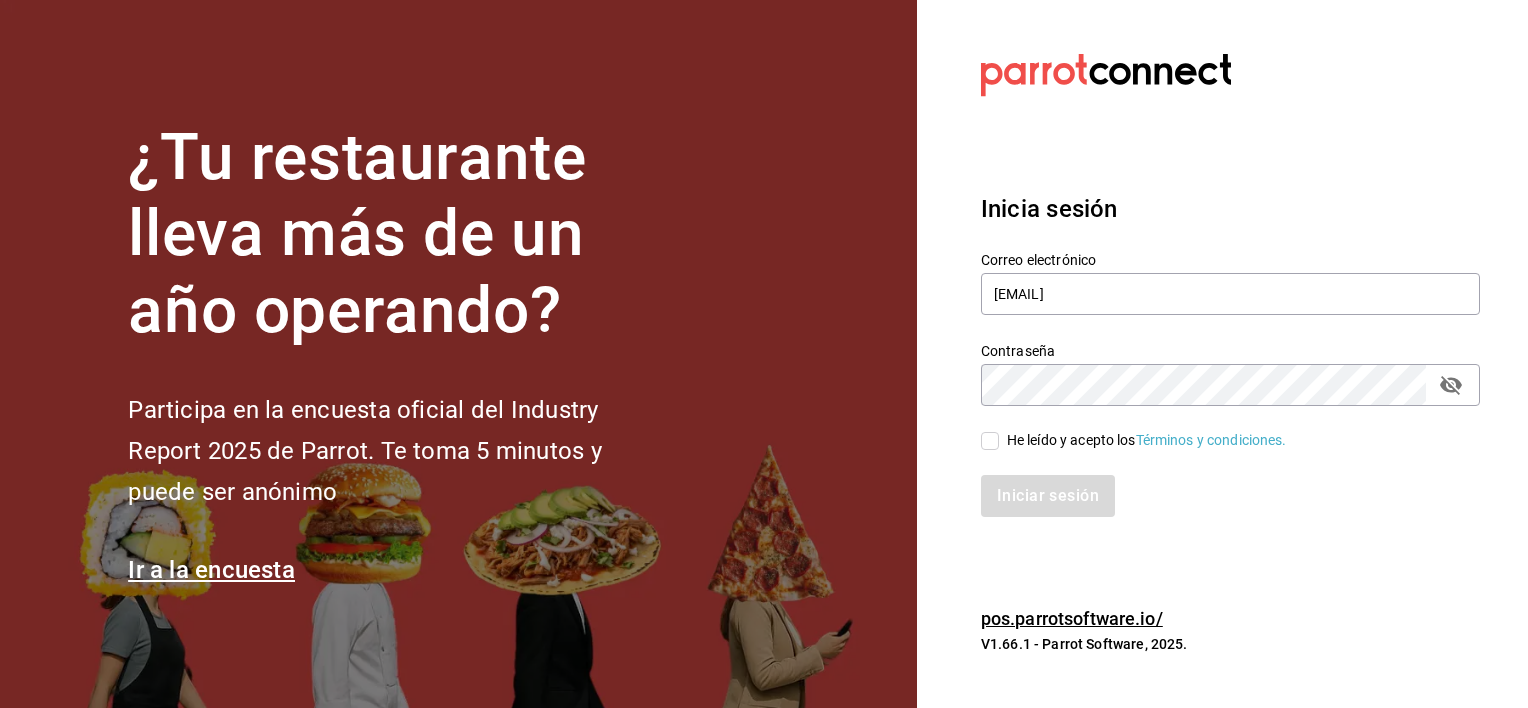 checkbox on "true" 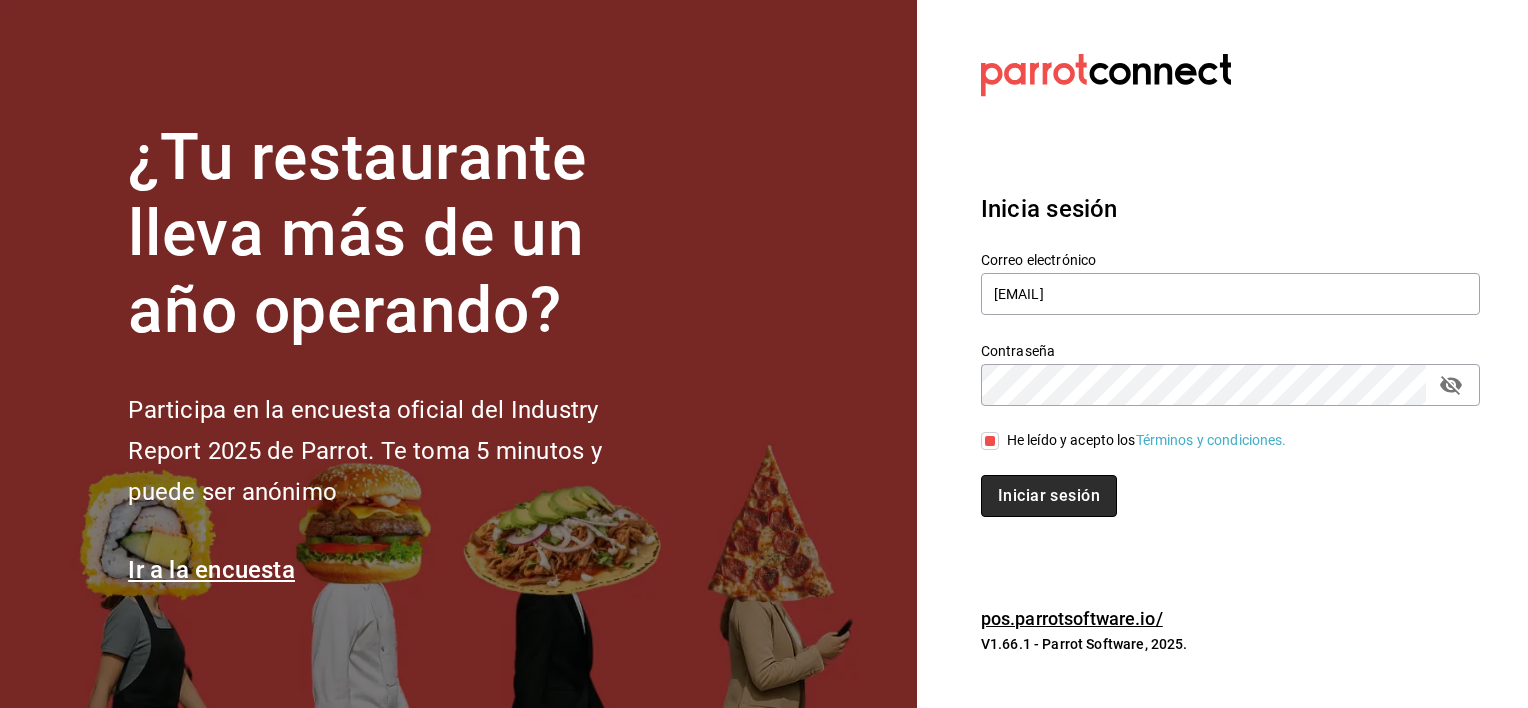 click on "Iniciar sesión" at bounding box center [1049, 496] 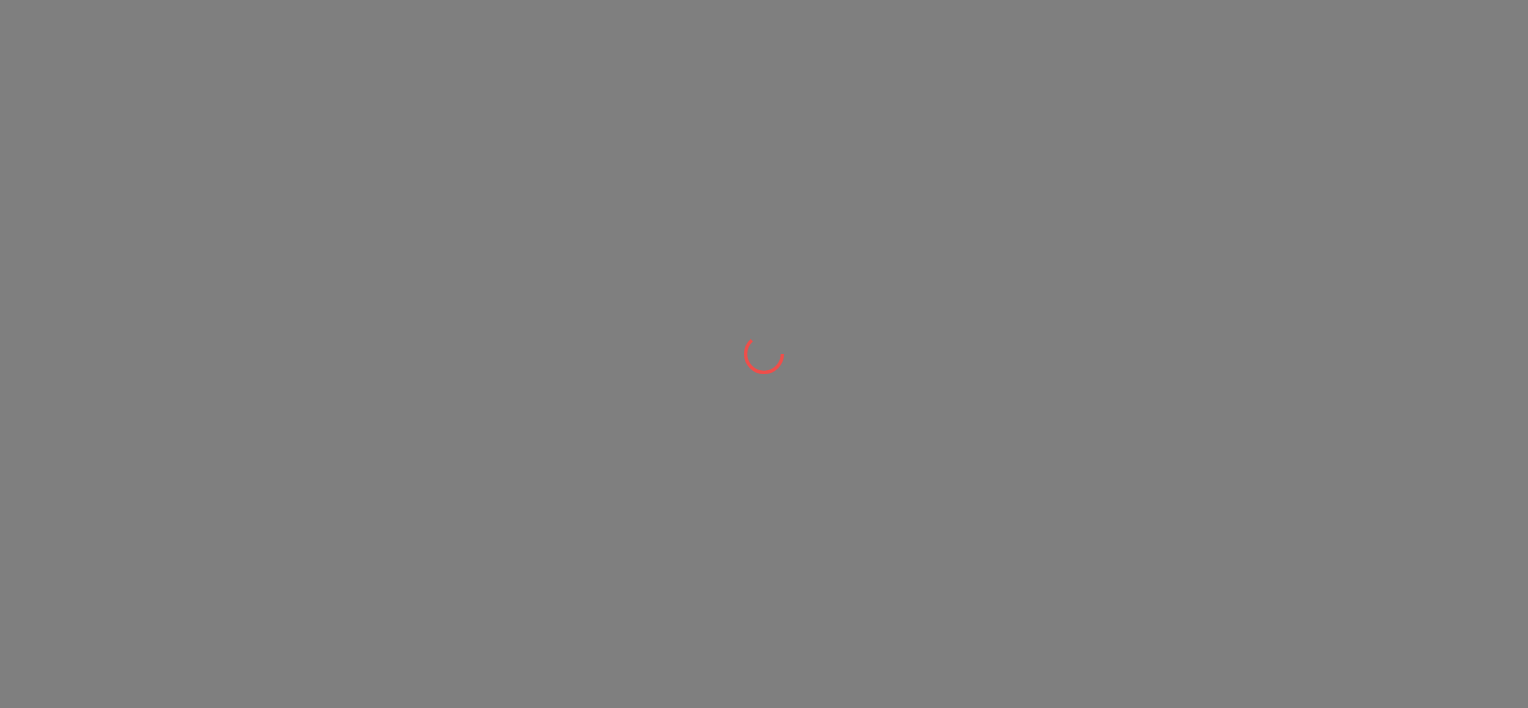 scroll, scrollTop: 0, scrollLeft: 0, axis: both 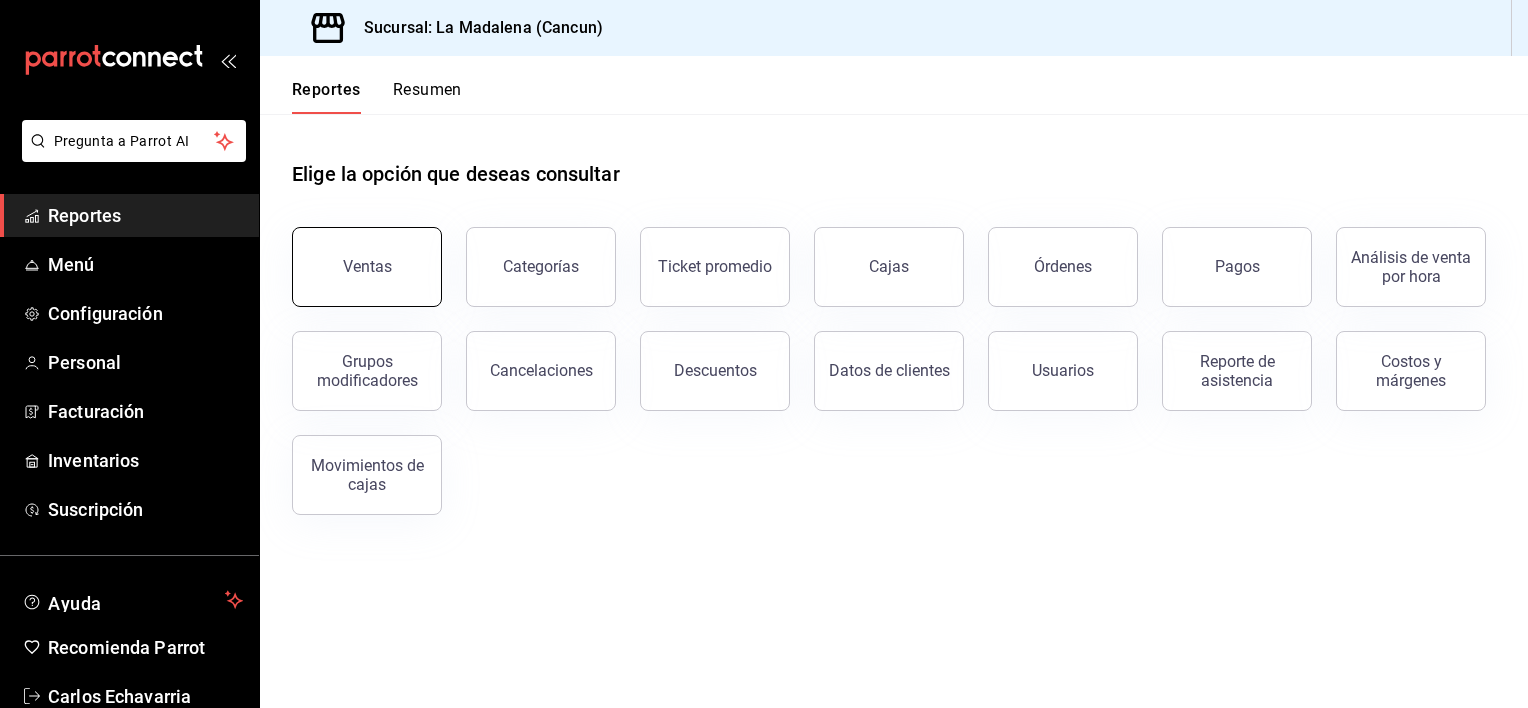 click on "Ventas" at bounding box center (367, 267) 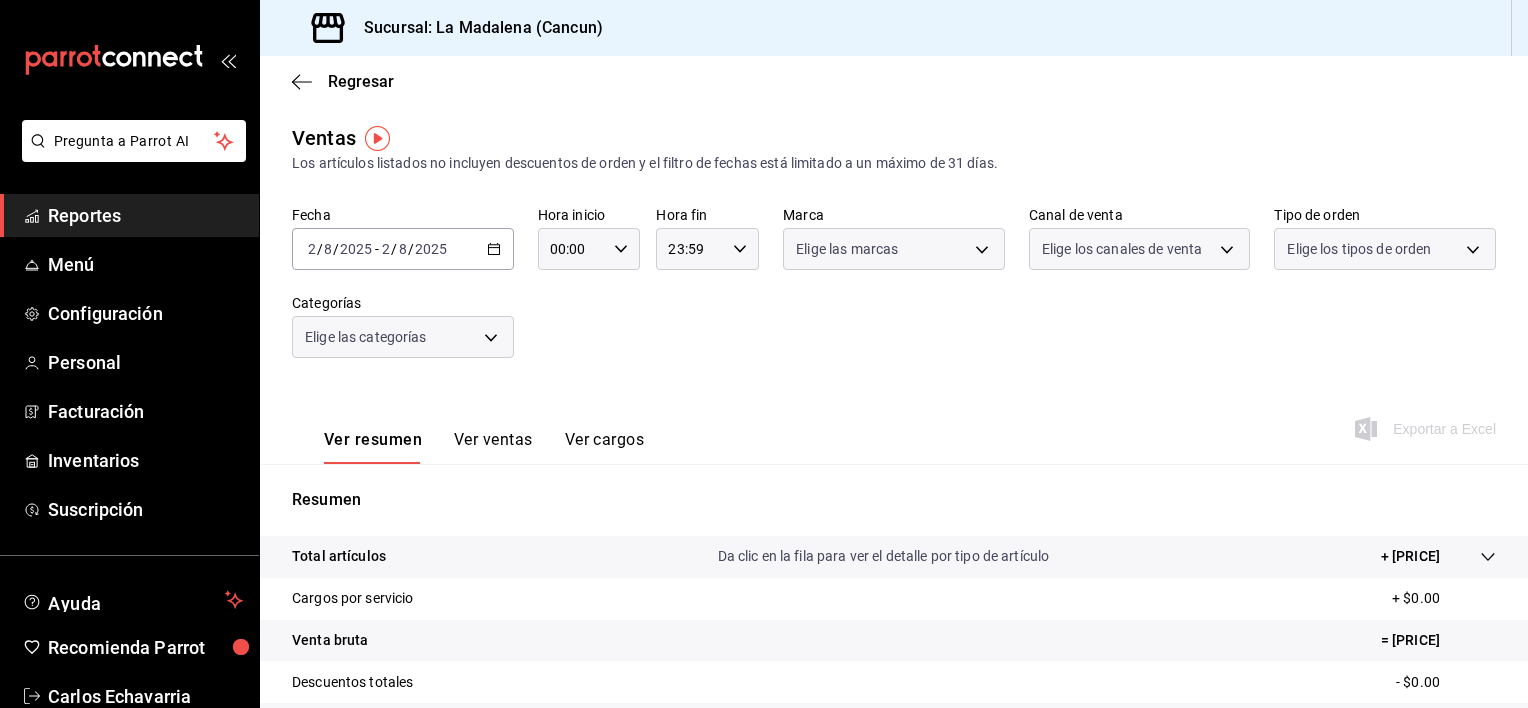 click 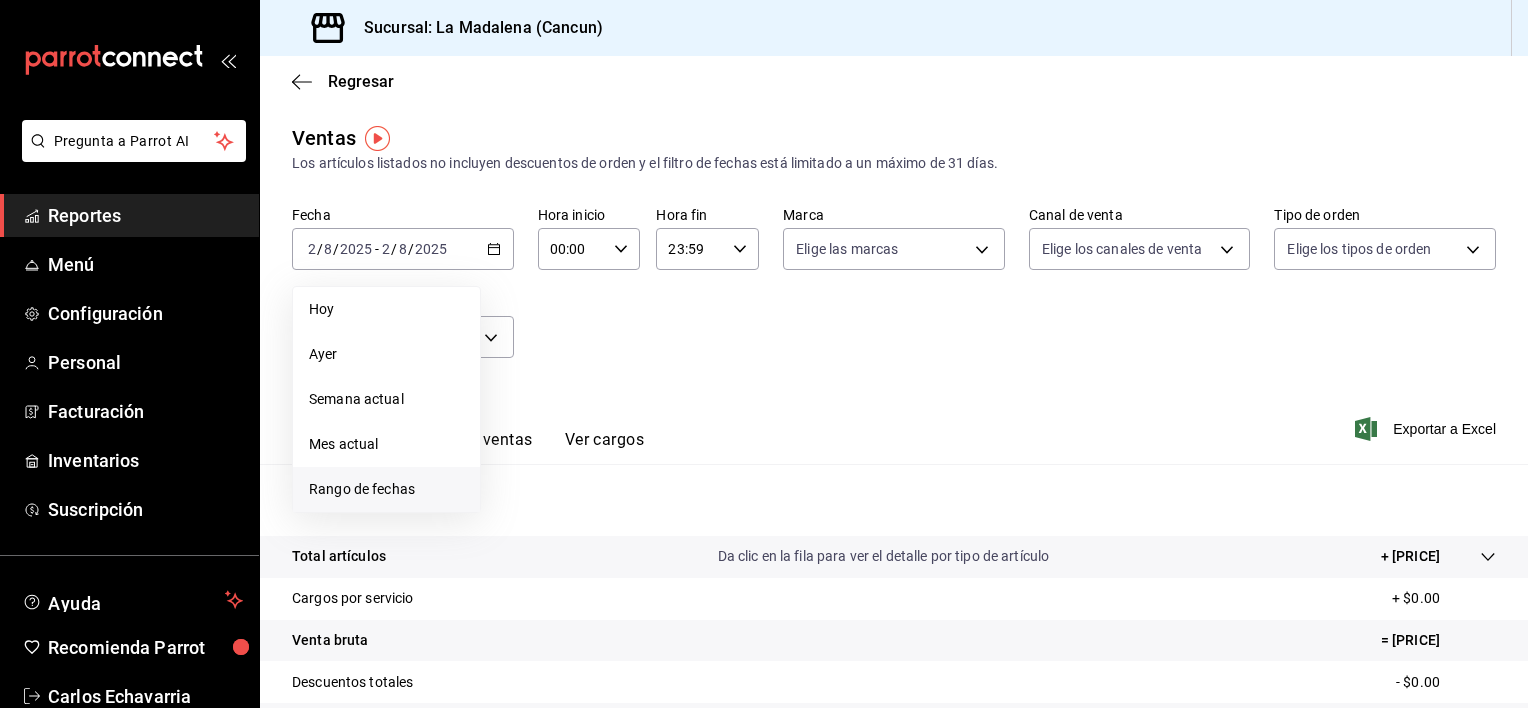 click on "Rango de fechas" at bounding box center [386, 489] 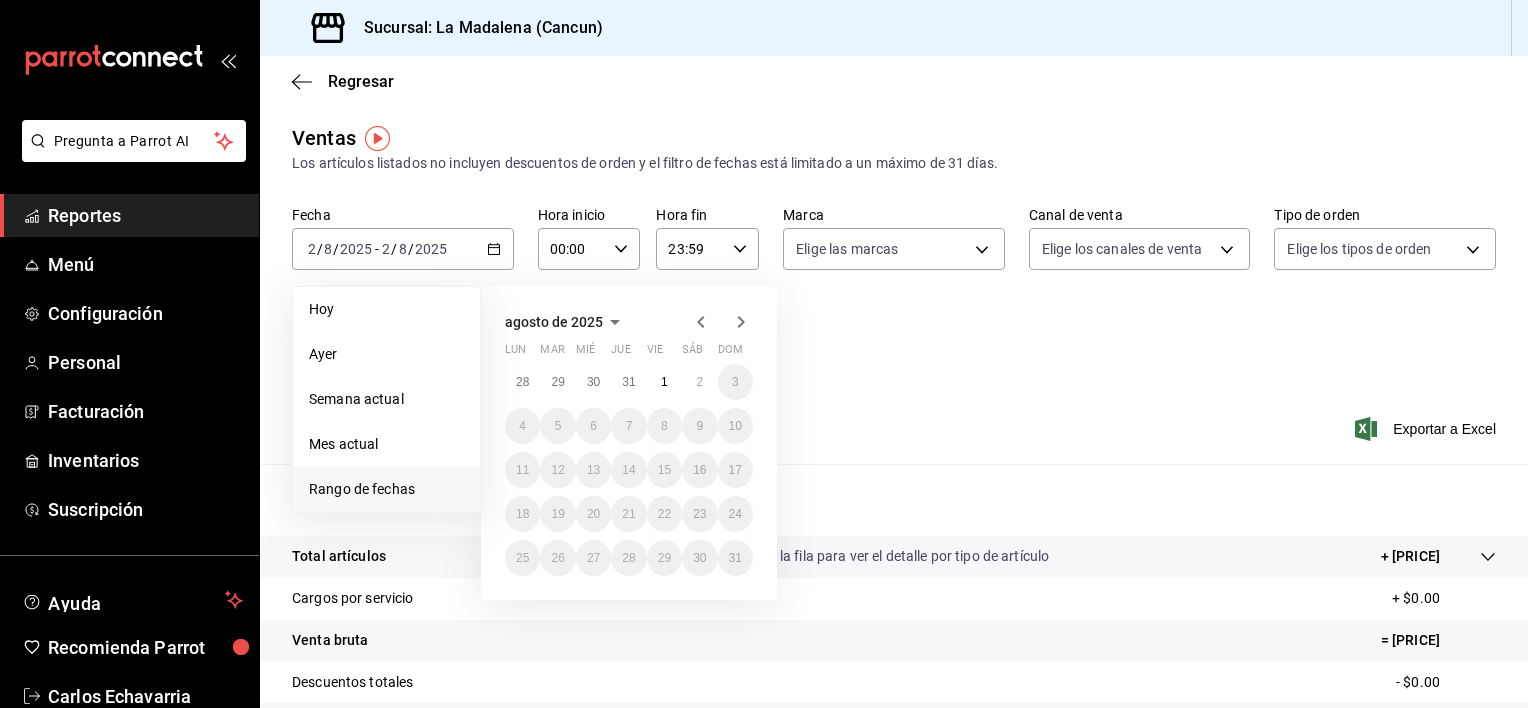 click on "Reportes" at bounding box center [145, 215] 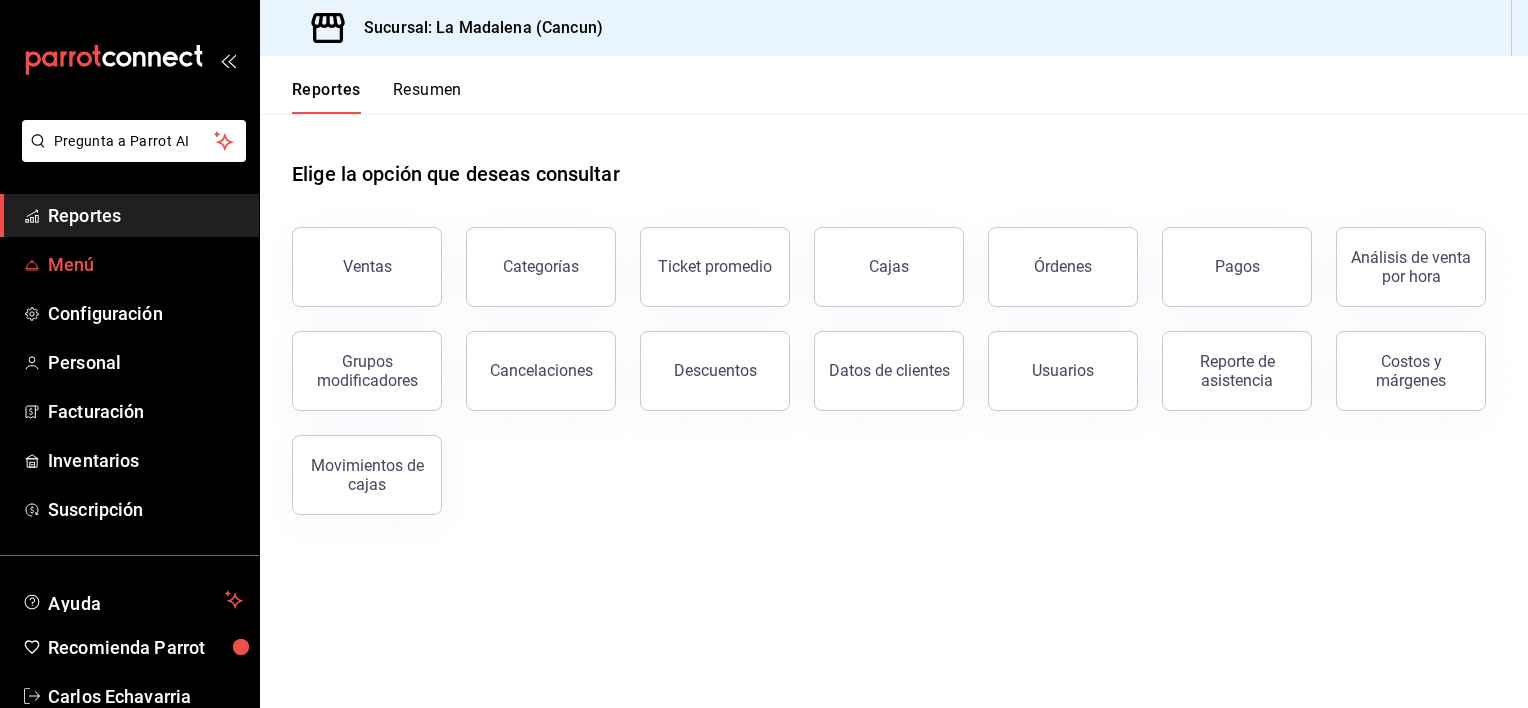 click on "Menú" at bounding box center [145, 264] 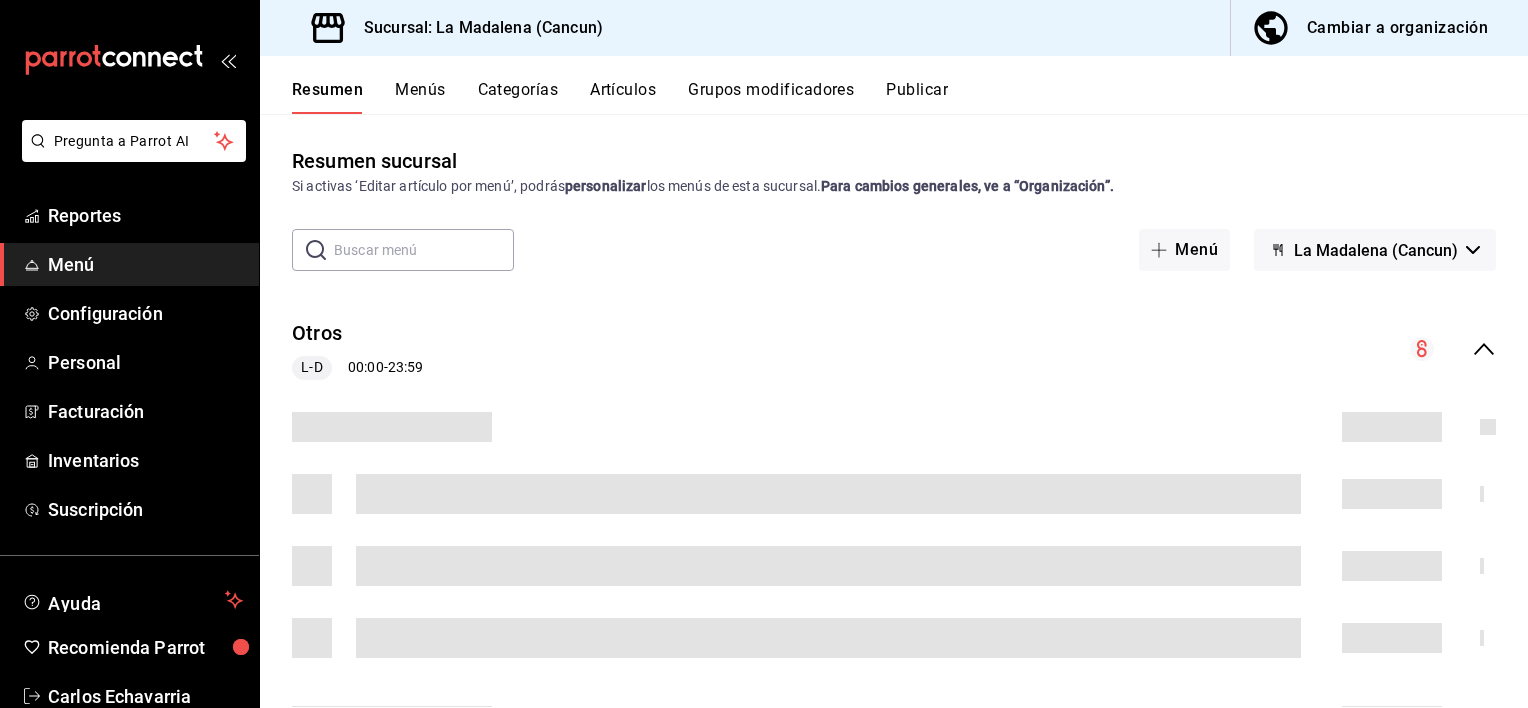 click on "Artículos" at bounding box center (623, 97) 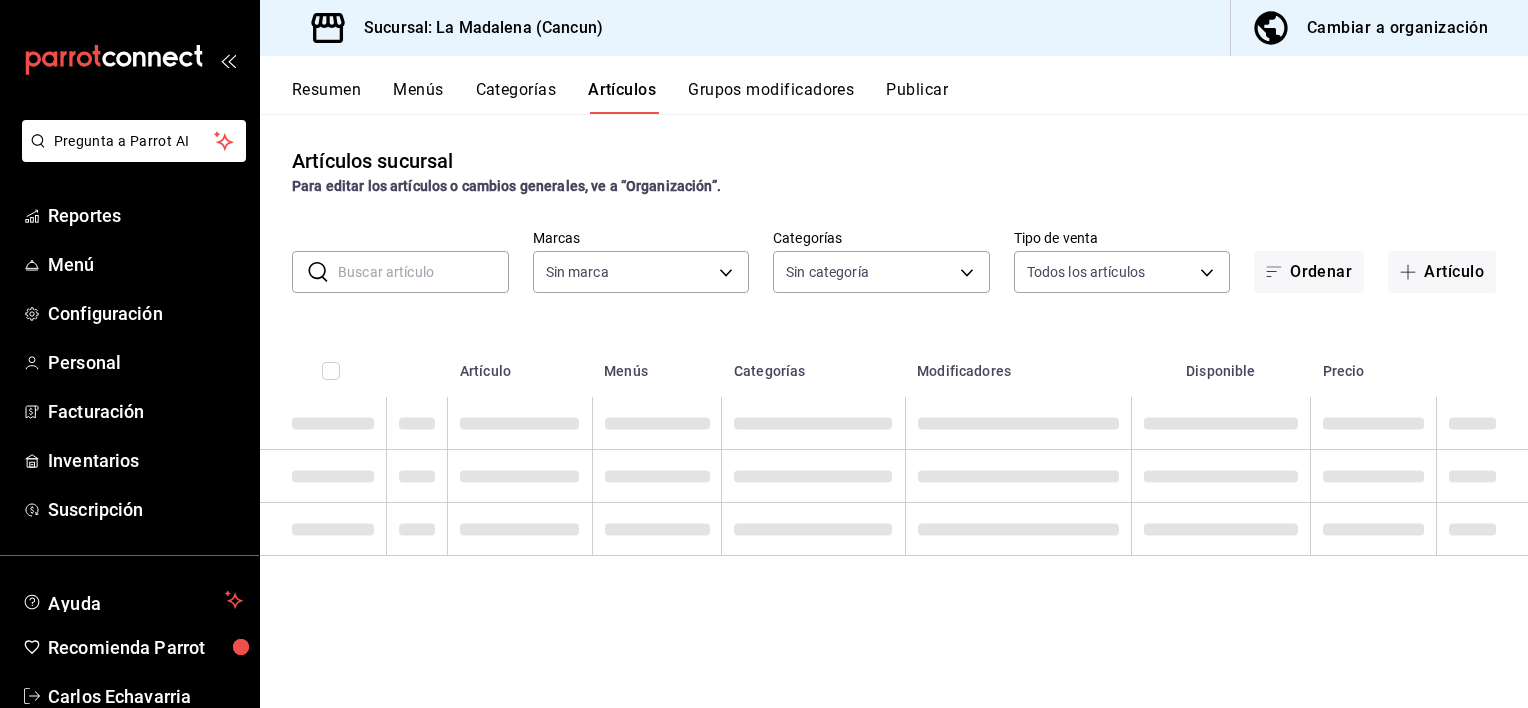 type on "768cf5f5-9f29-4846-9f23-2ee3d48c8f52" 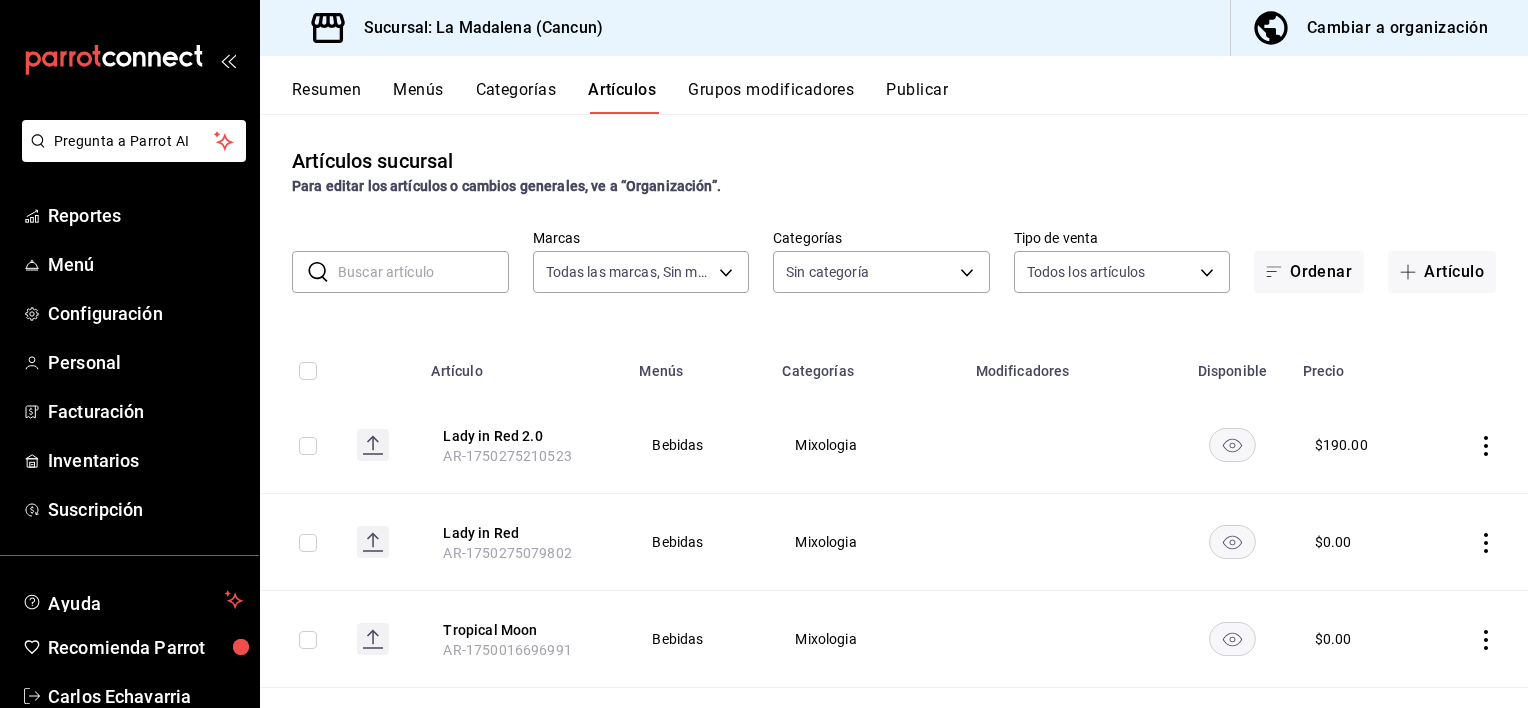 type on "2090f425-4f83-43b7-8a5b-a268cdb56233,18ec9086-dcf8-41ec-b6a4-4dd86ace04e1,6055b79d-9dea-4f9b-9d39-5257a0072c3a,586bd8a3-b211-41c3-982e-5866a433a7a3,9f1b3b10-2e64-4b76-8cfe-71b33b56f520,2f844ff2-8c1b-44ba-a2dd-94dfd8feee7b,8c928680-2e27-46ef-bef7-14e3350f6799,87d3c509-e999-4273-a504-f2f02c488d44,345b4f7f-e92a-4017-af8c-af29f154f8c1,1f36c26c-7882-4a61-bc75-c4a98cb51a38,a6029385-d8a8-4970-a867-905925078734,0f655e95-57b9-4923-af33-3a91782dee88,f896673a-fda6-4f40-8720-11d8e8d8ad3f,28b590e3-921d-4a64-b23f-0cdd61834320,2662108c-9e1a-48f1-bc1a-c86245c69f1b,1cdc3031-57f3-4b05-8dfe-60b61dd644a5,b3ab2a51-73d6-4b5d-a109-06a92d5805e1,ae326045-3c73-4188-b093-7f6c3477750f,29a4343f-55ba-48d5-8ea3-510ff341c067,f935b6b5-e6ab-4478-b21f-b6e136d0eb51,dd946df8-985e-455b-946a-e315fbe92595,9ab65bc6-0750-4abf-b09b-76eddf2b32a2,fa29ec88-bc8e-4ea4-a4cb-3e81da6394ce,38796c68-215a-407c-8edd-7440e365f726,b66bbfc3-9806-4ffa-87d7-d33a12845317,0e50a701-f091-4ada-97f4-1ac8319111ba,d5f0fe81-180b-4565-bb6b-3d51692119f2,999f802a-b8b1-4dcd-aac..." 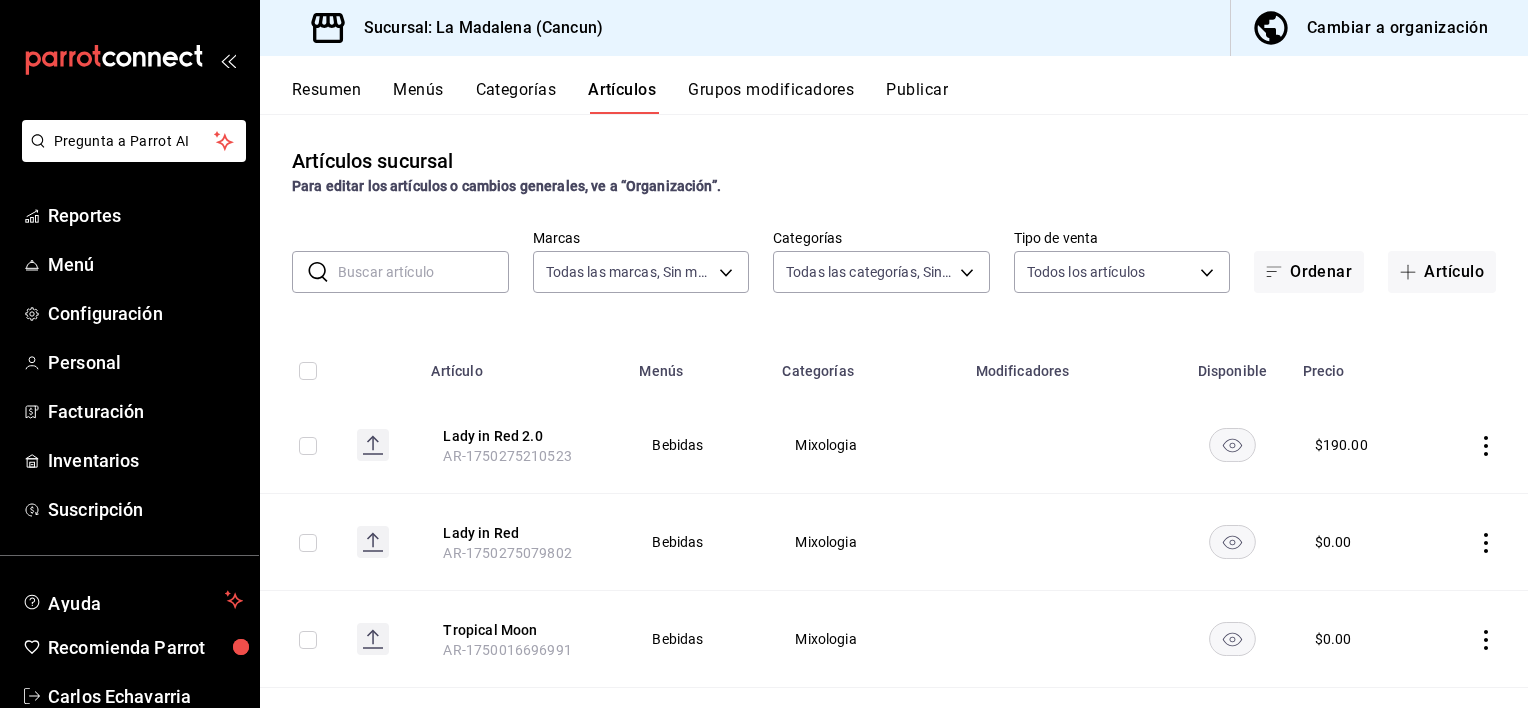 click at bounding box center (423, 272) 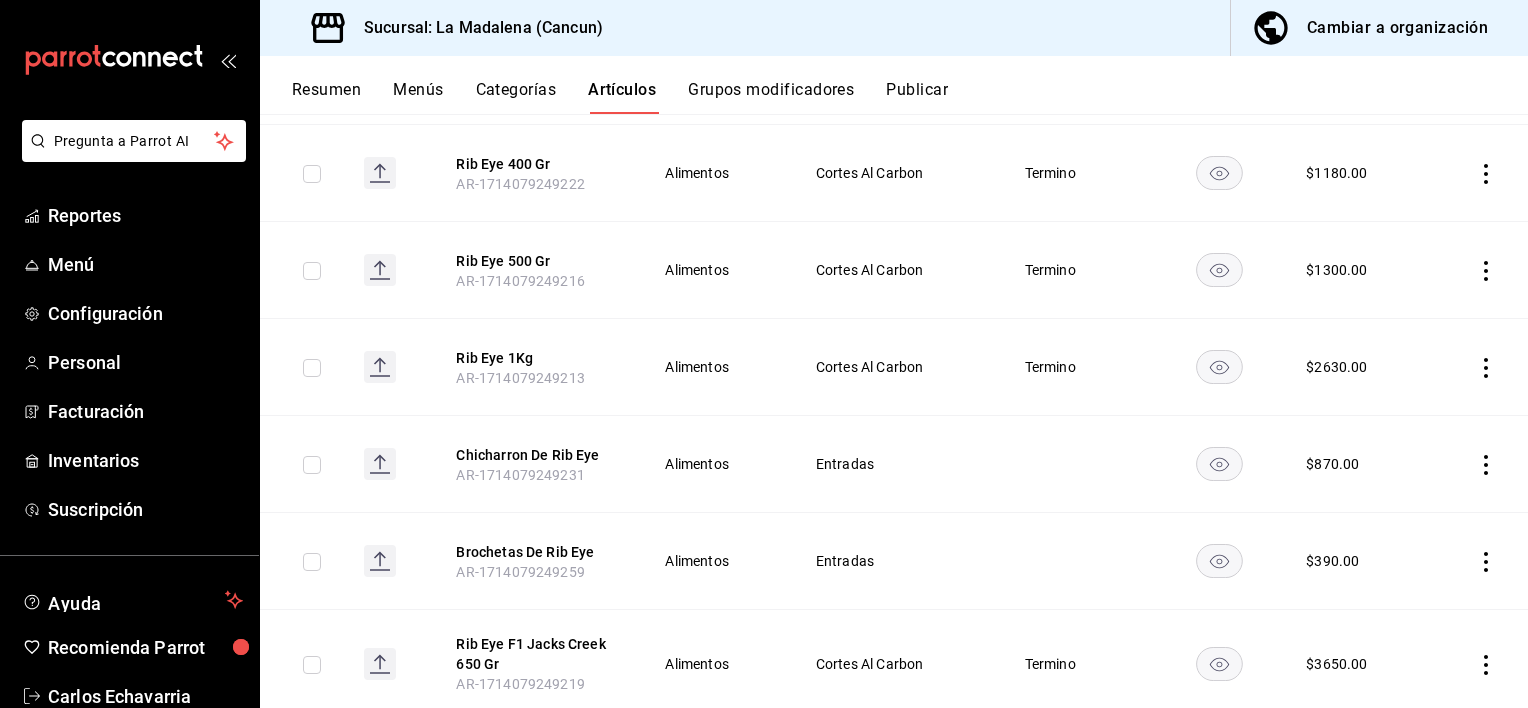 scroll, scrollTop: 523, scrollLeft: 0, axis: vertical 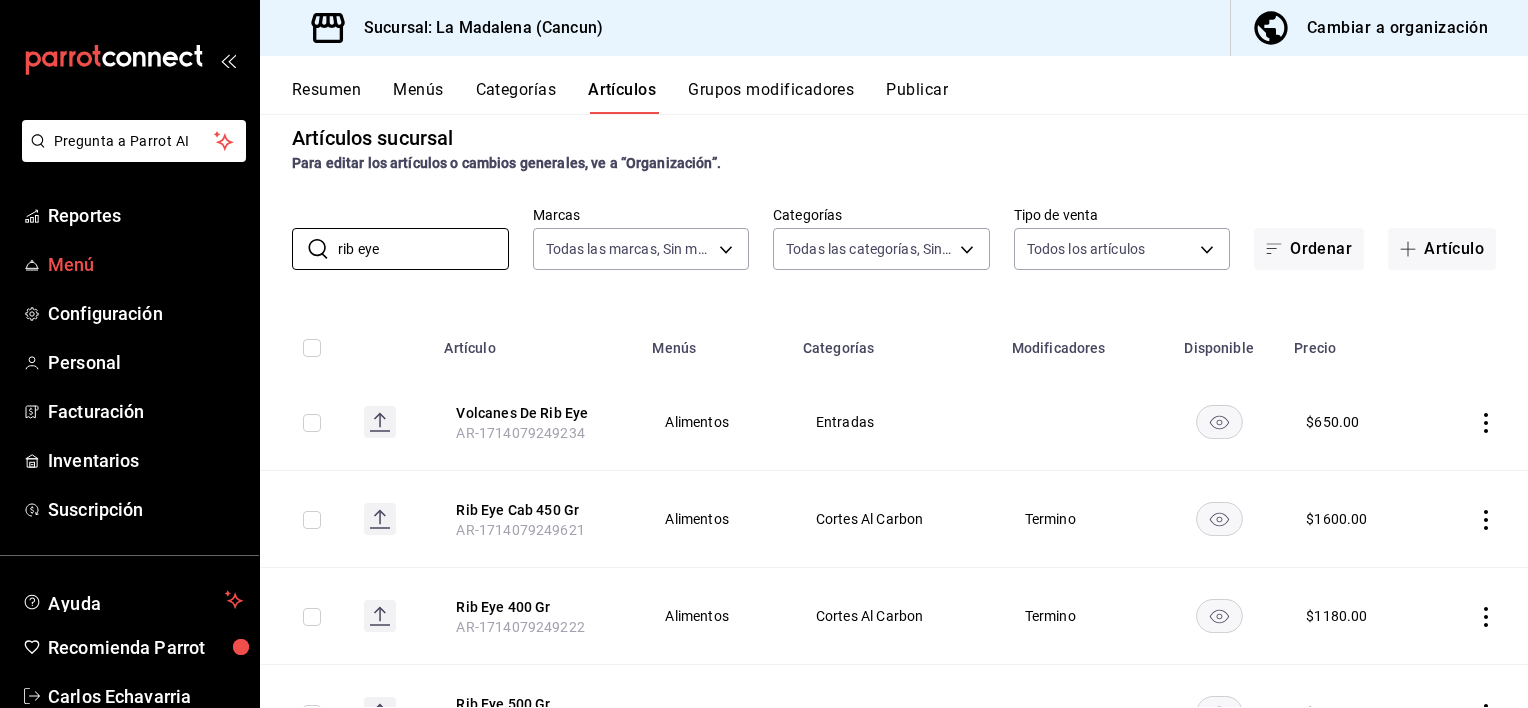drag, startPoint x: 439, startPoint y: 249, endPoint x: 240, endPoint y: 257, distance: 199.16074 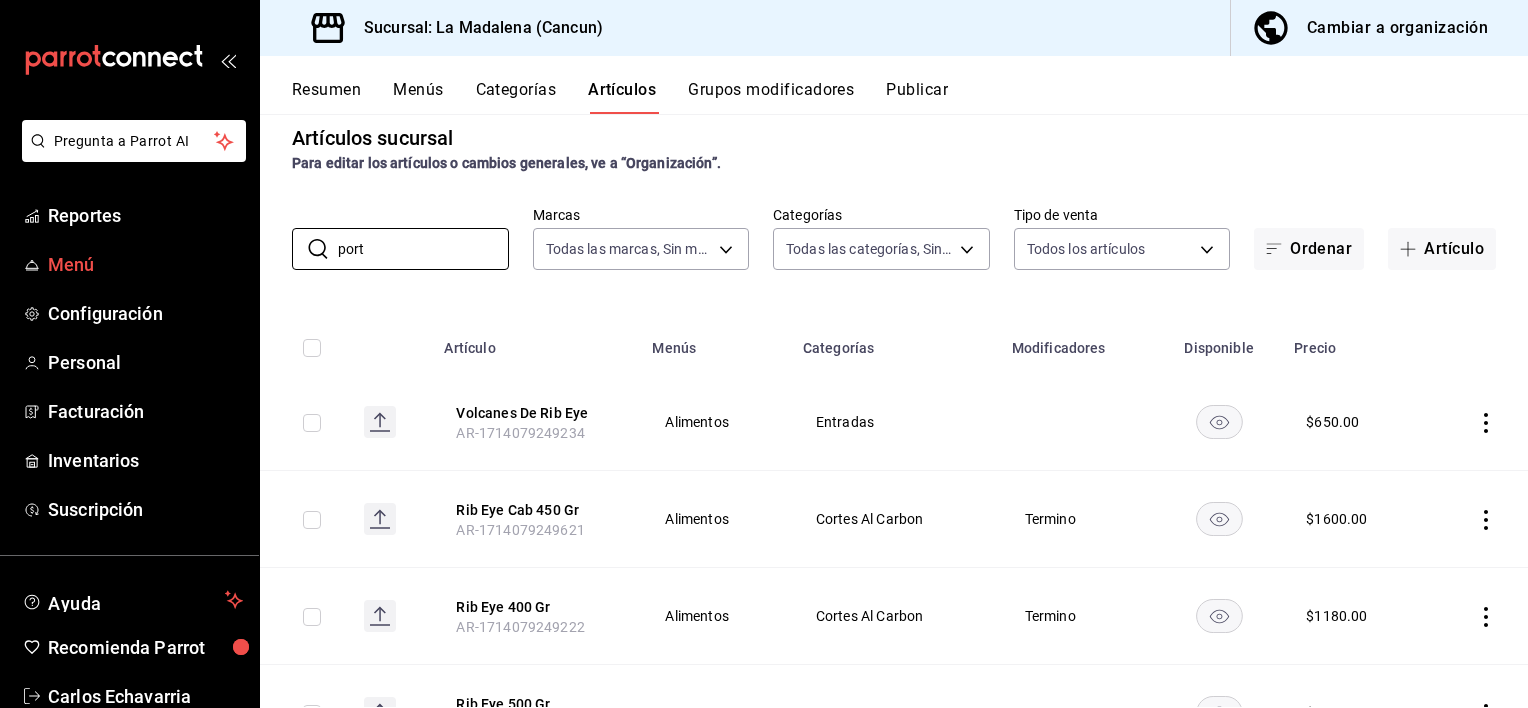 scroll, scrollTop: 0, scrollLeft: 0, axis: both 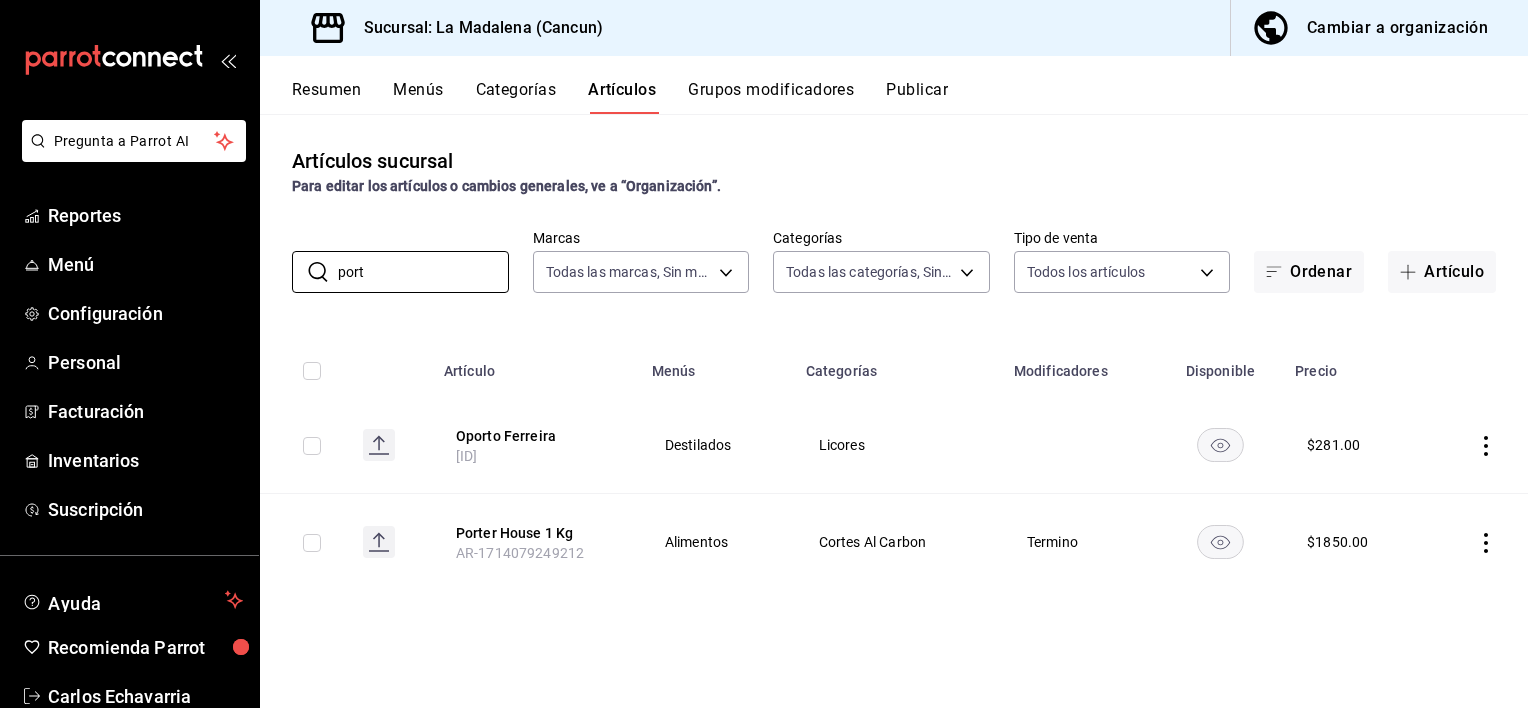 type on "port" 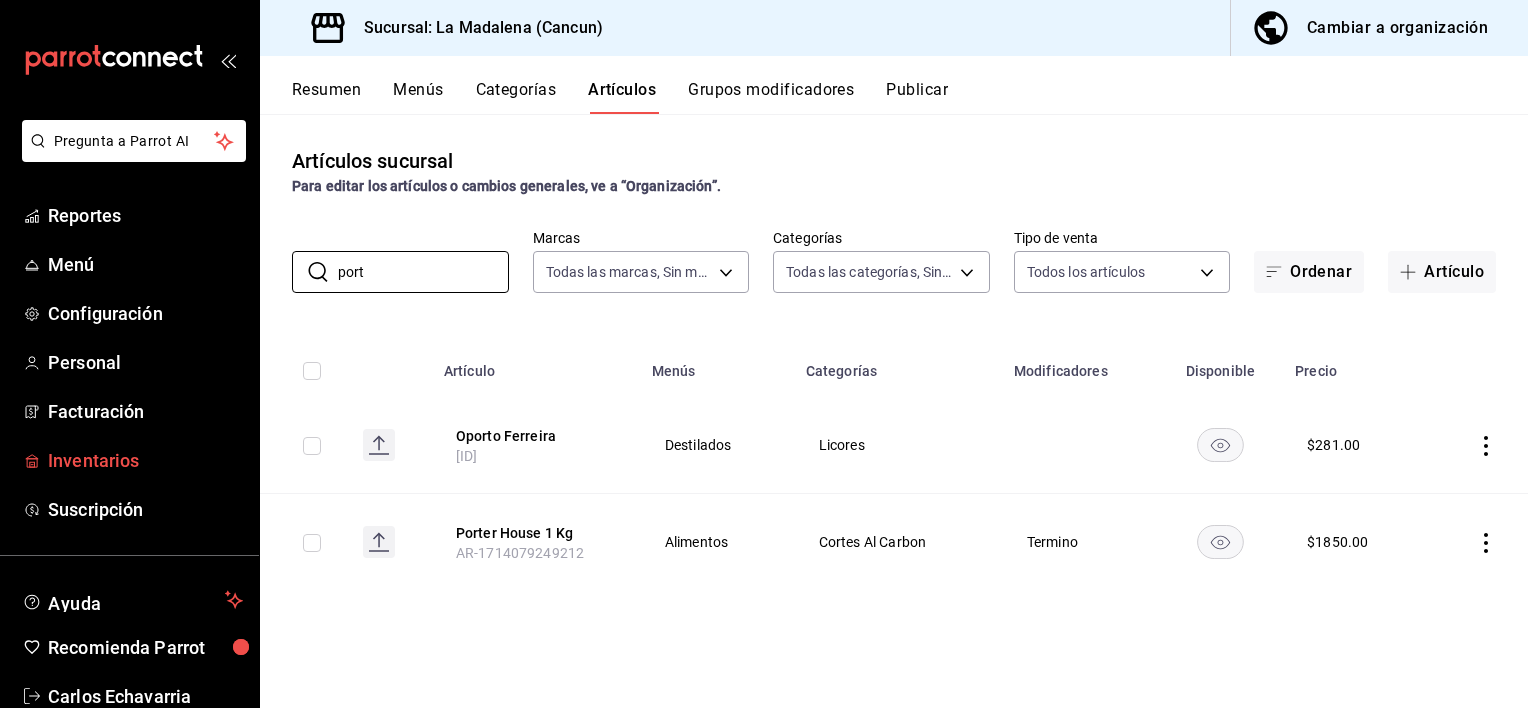click on "Inventarios" at bounding box center [145, 460] 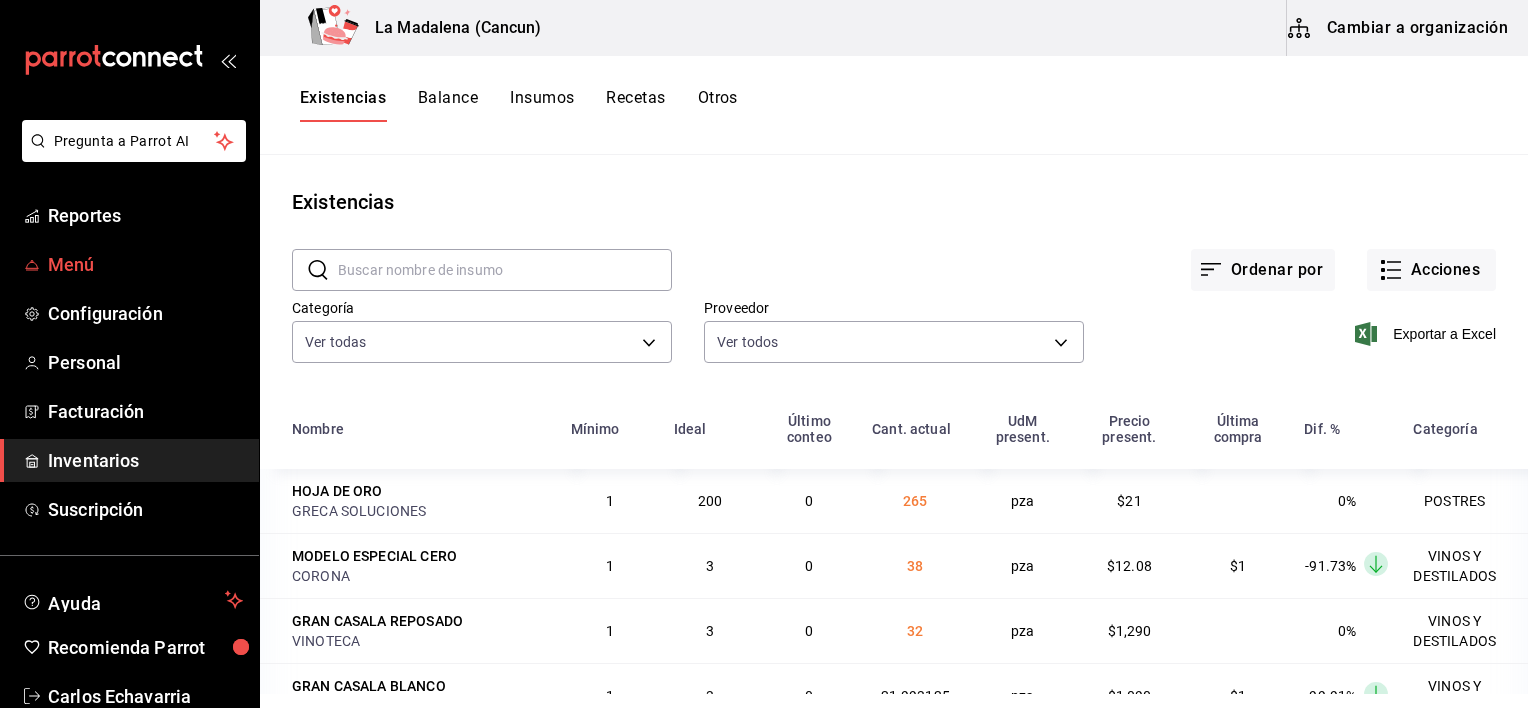 click on "Menú" at bounding box center [129, 264] 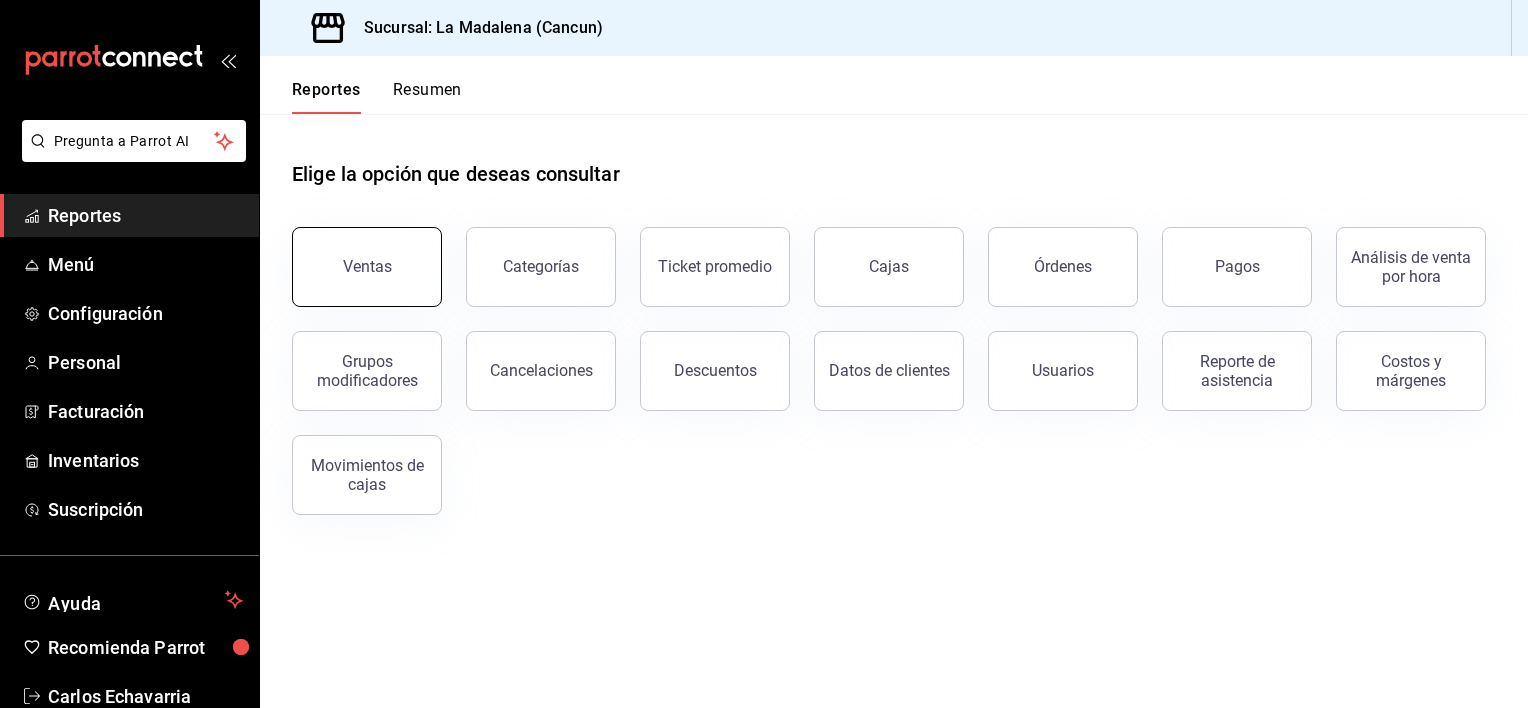 click on "Ventas" at bounding box center [367, 267] 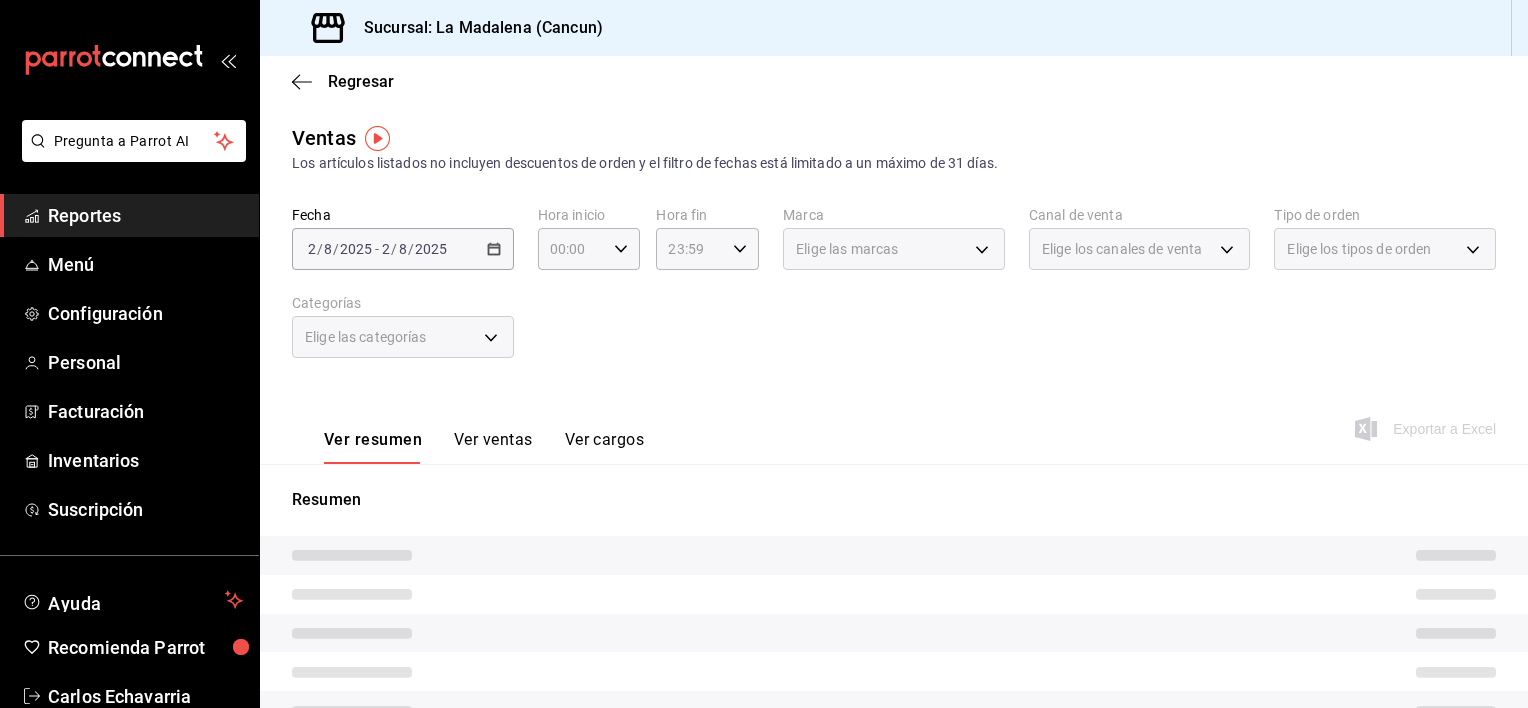 click on "2025-08-02 2 / 8 / 2025" at bounding box center [414, 249] 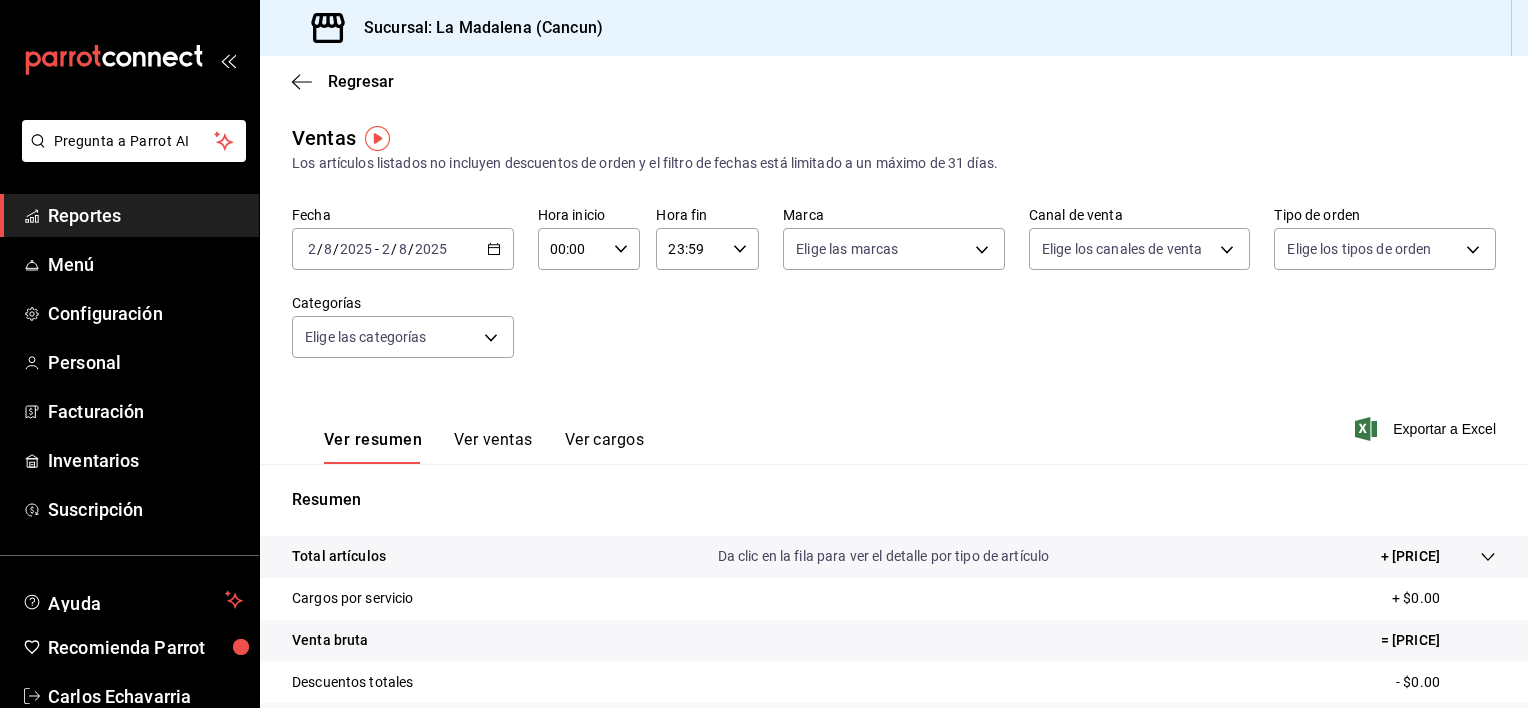 click on "2025-08-02 2 / 8 / 2025 - 2025-08-02 2 / 8 / 2025" at bounding box center [403, 249] 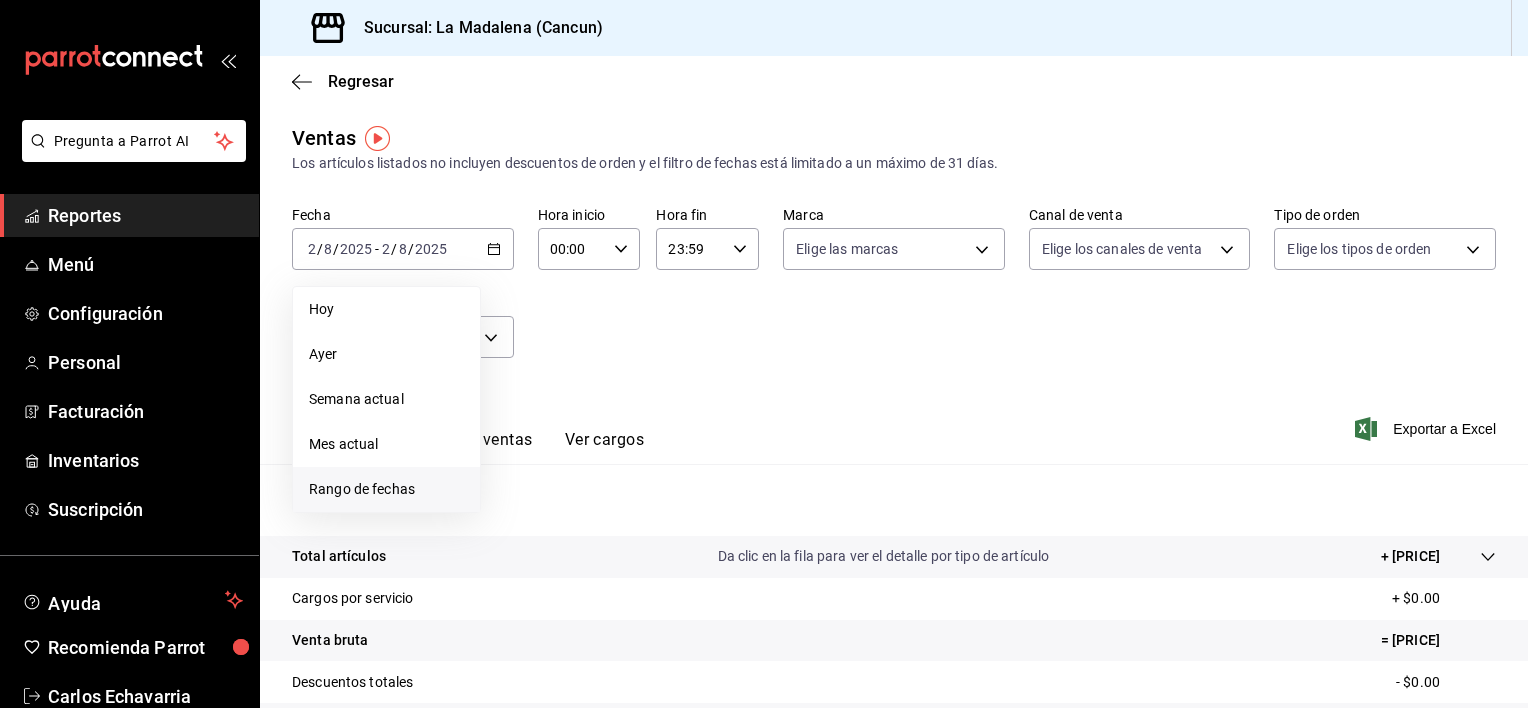 click on "Rango de fechas" at bounding box center [386, 489] 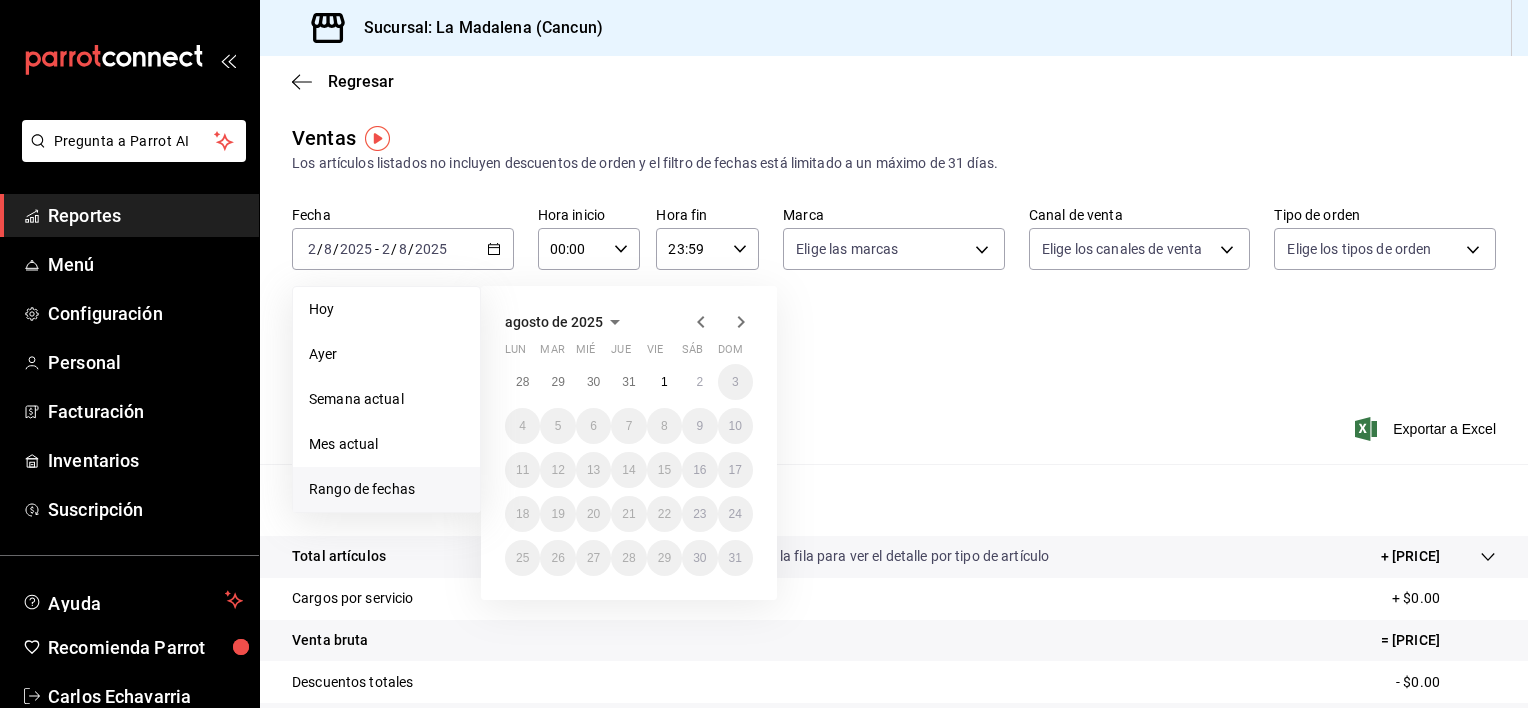 click 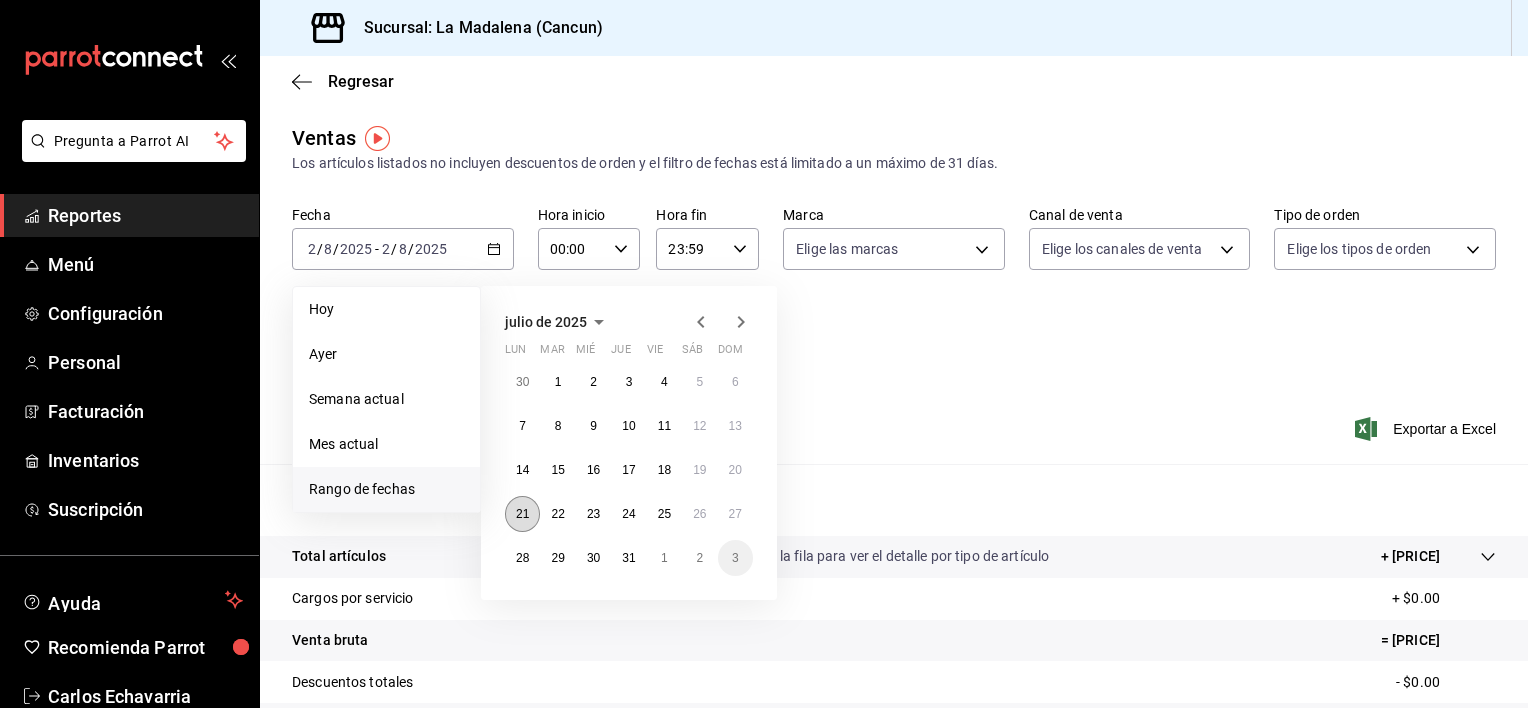 click on "21" at bounding box center (522, 514) 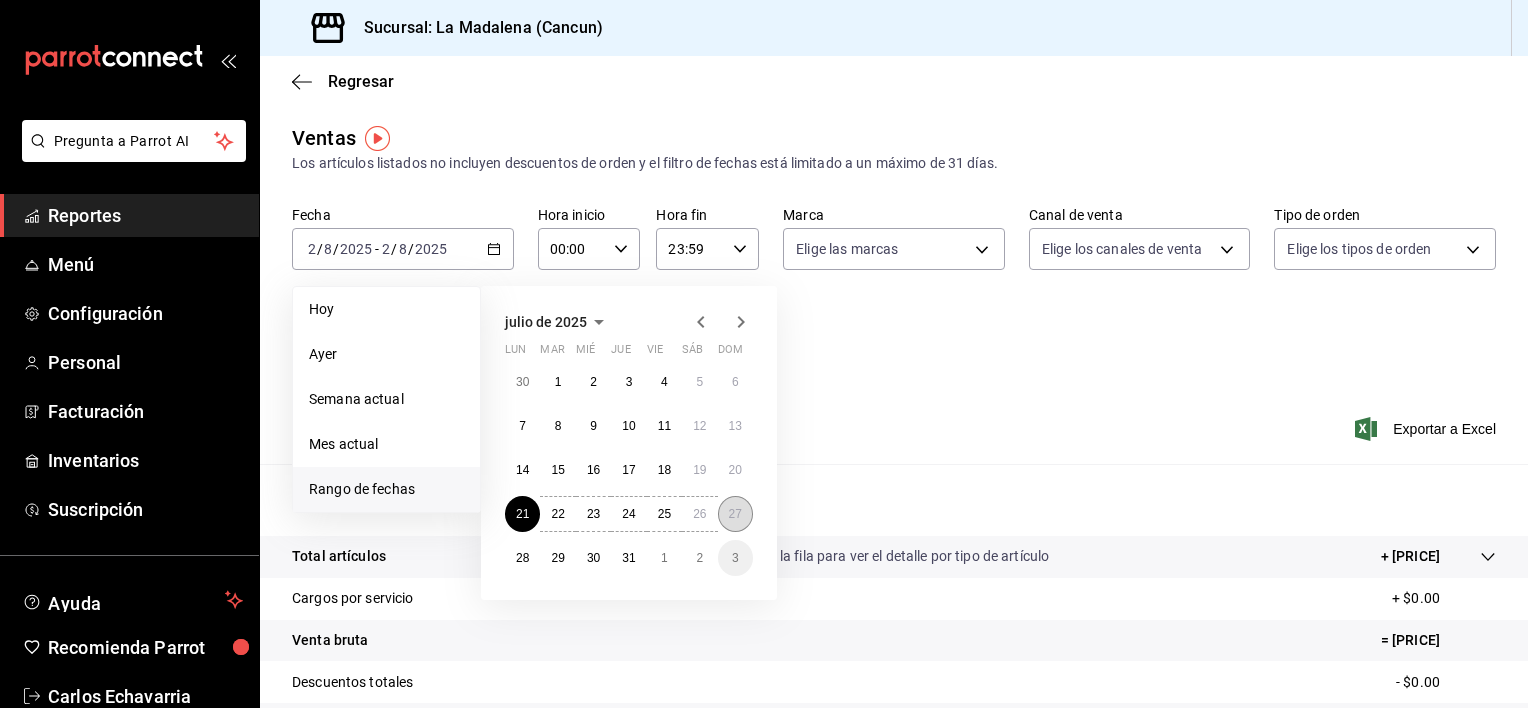 click on "27" at bounding box center [735, 514] 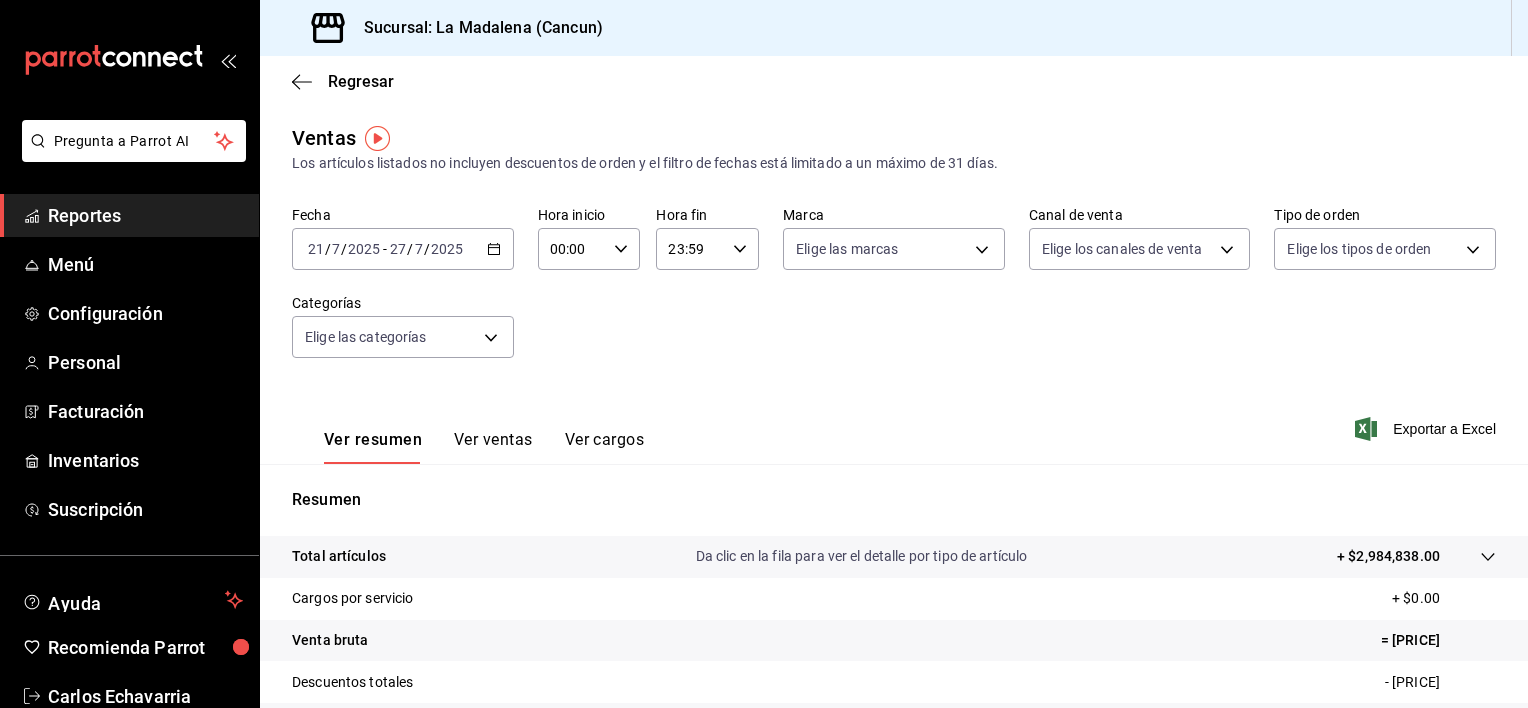 click 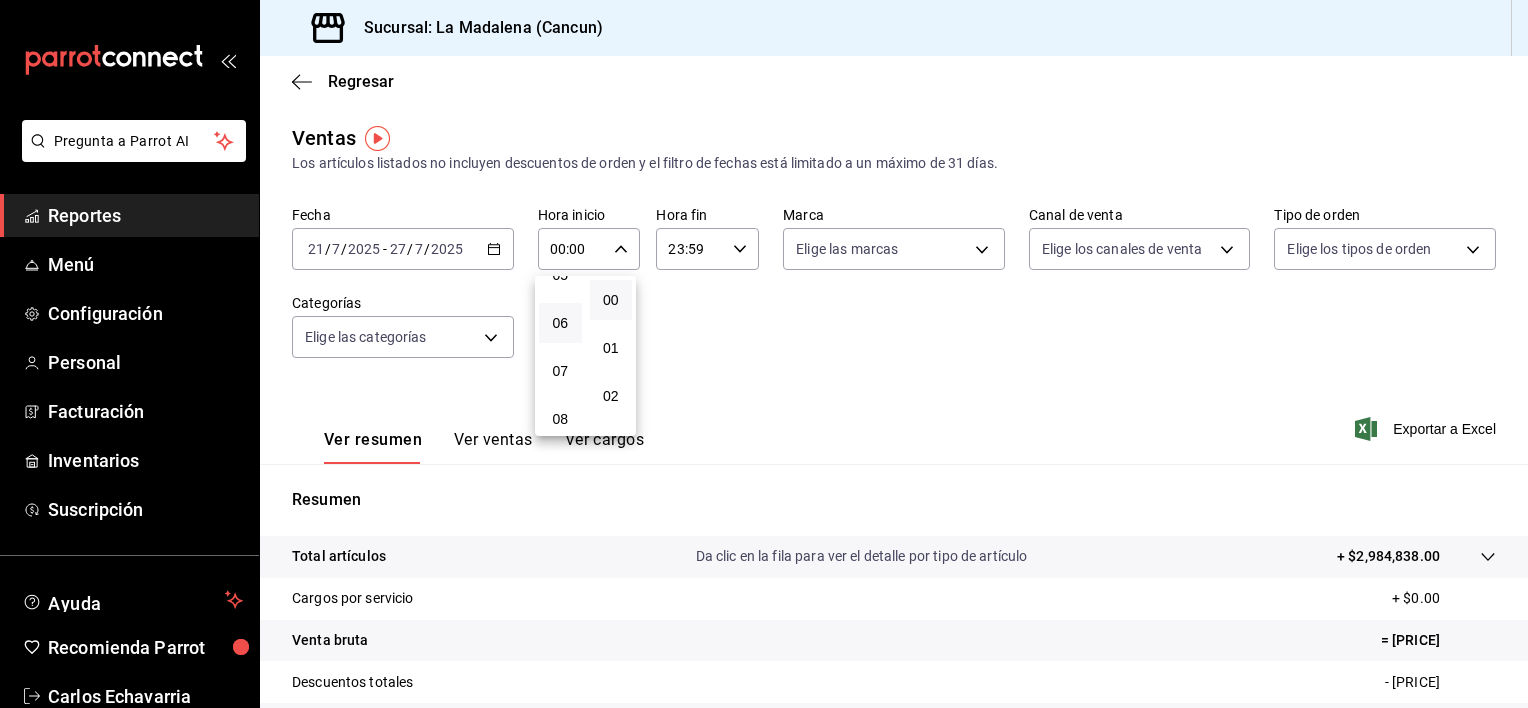 scroll, scrollTop: 300, scrollLeft: 0, axis: vertical 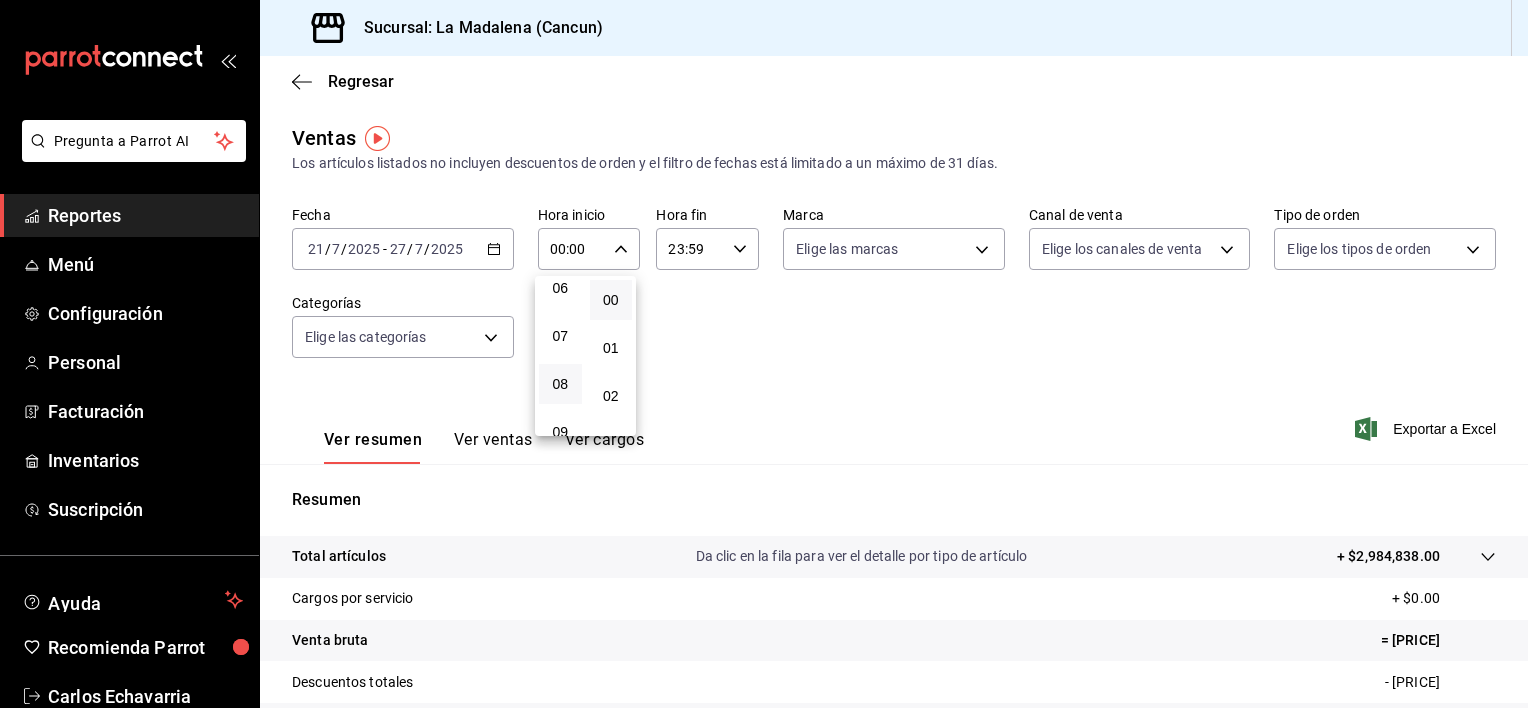 click on "08" at bounding box center [560, 384] 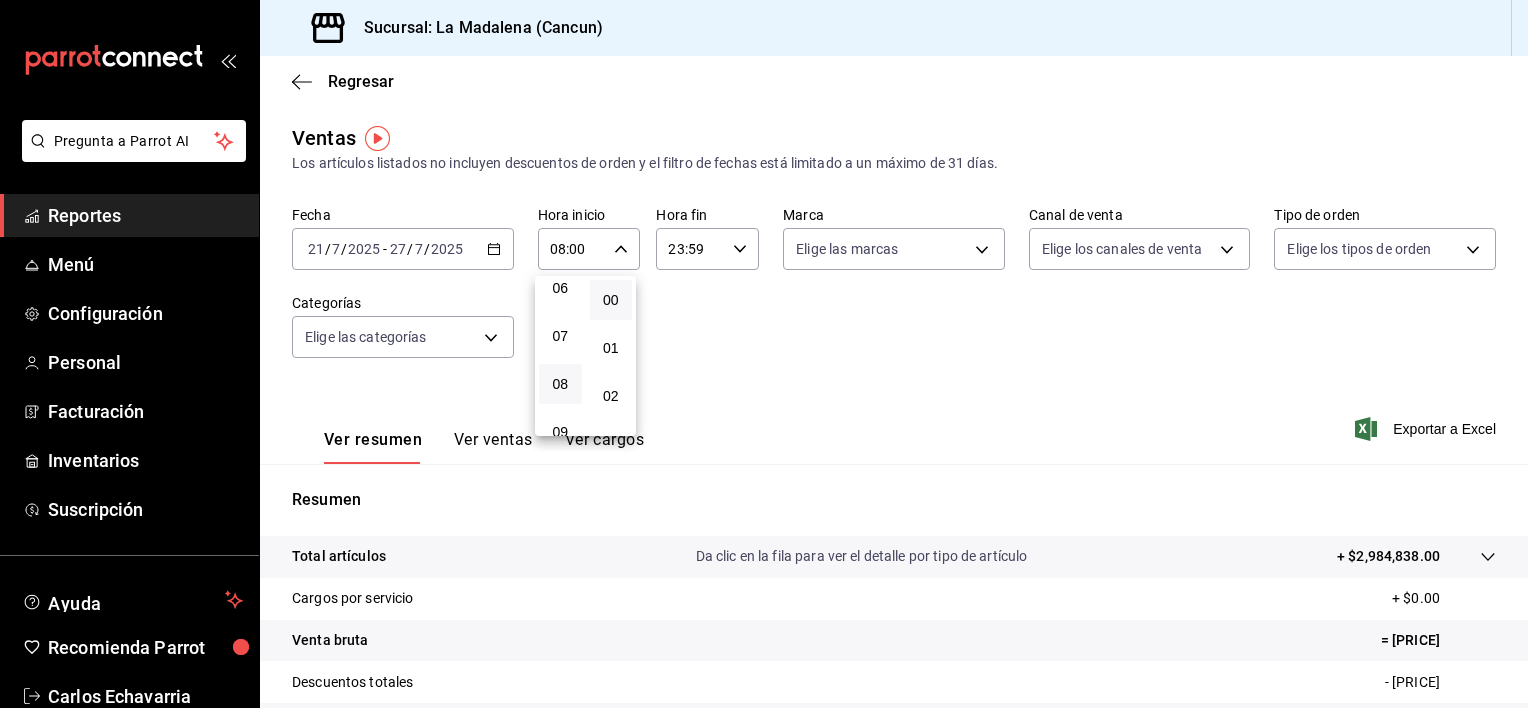 click at bounding box center [764, 354] 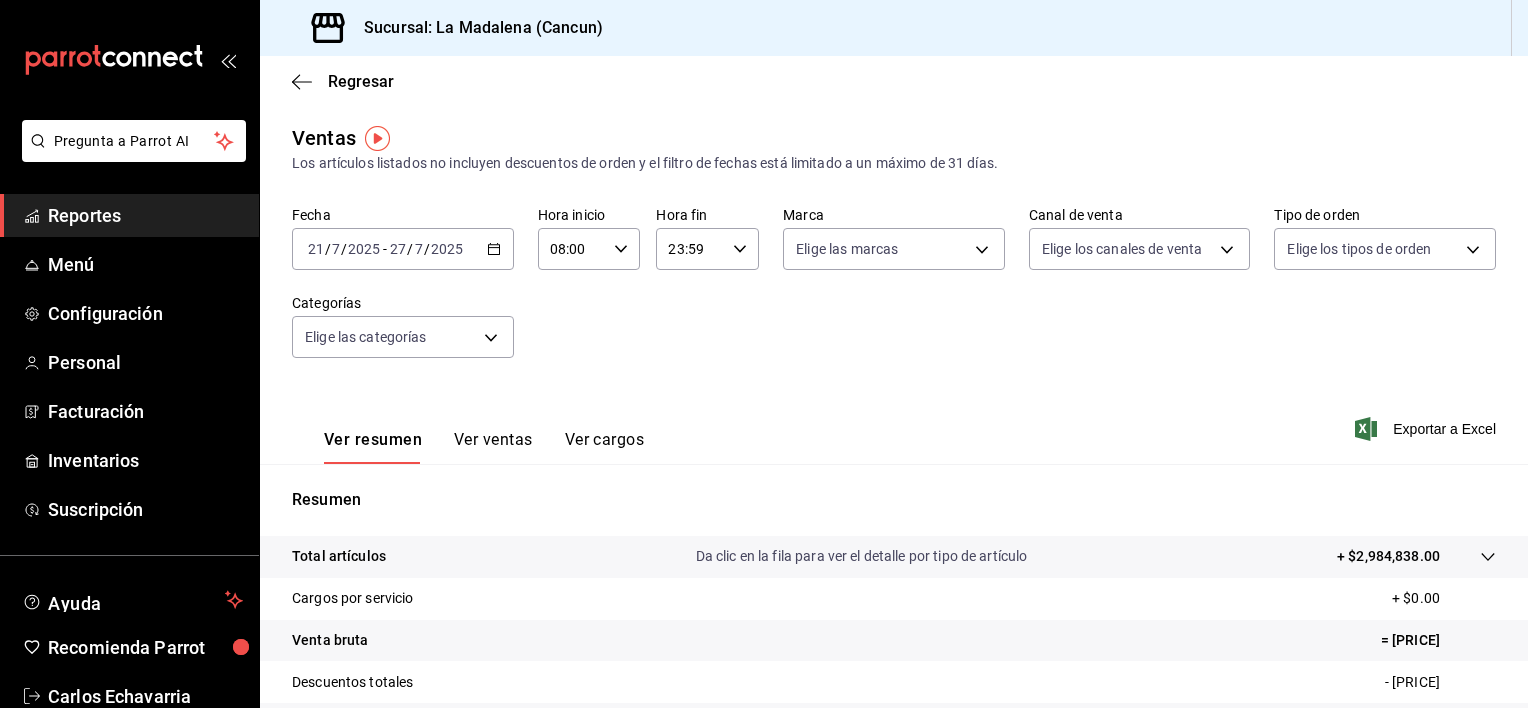 click on "2025" at bounding box center (447, 249) 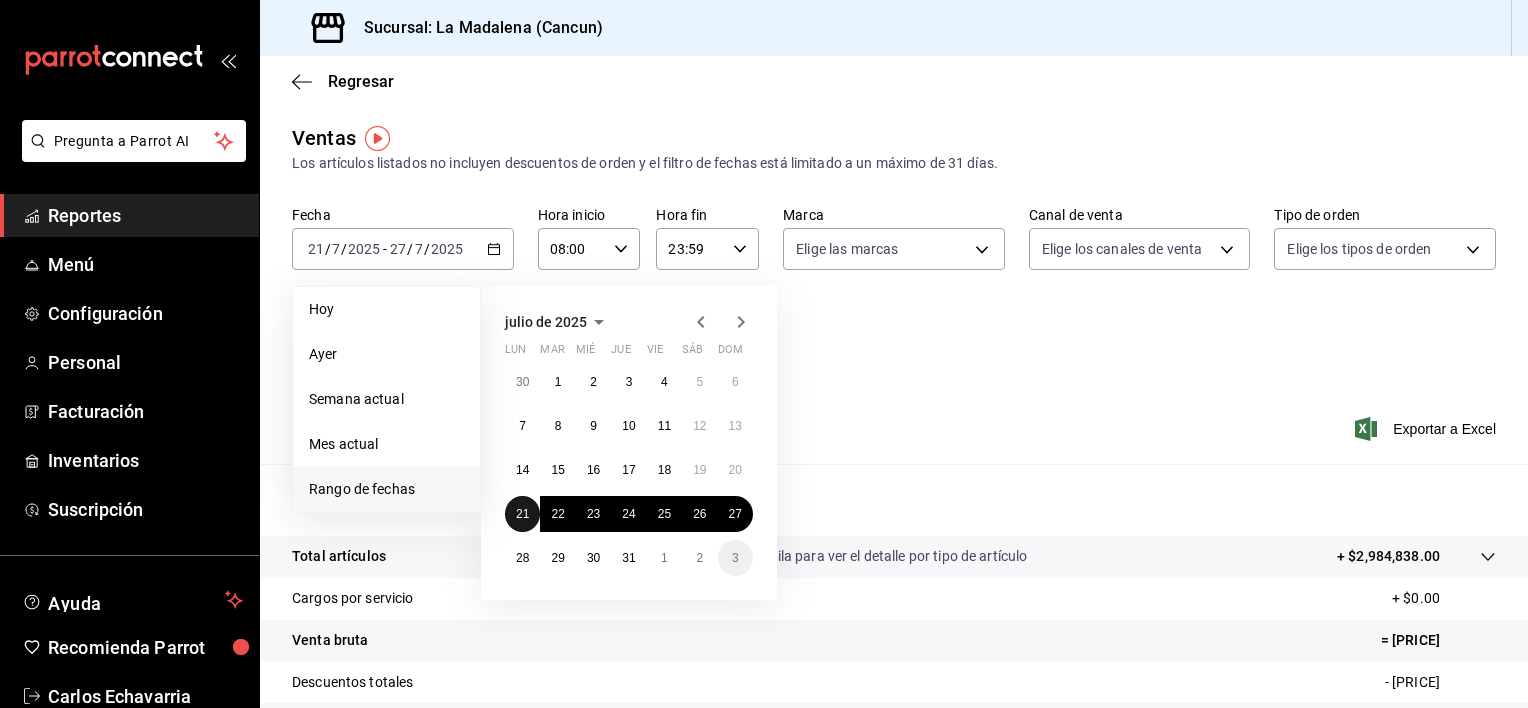 click on "21" at bounding box center (522, 514) 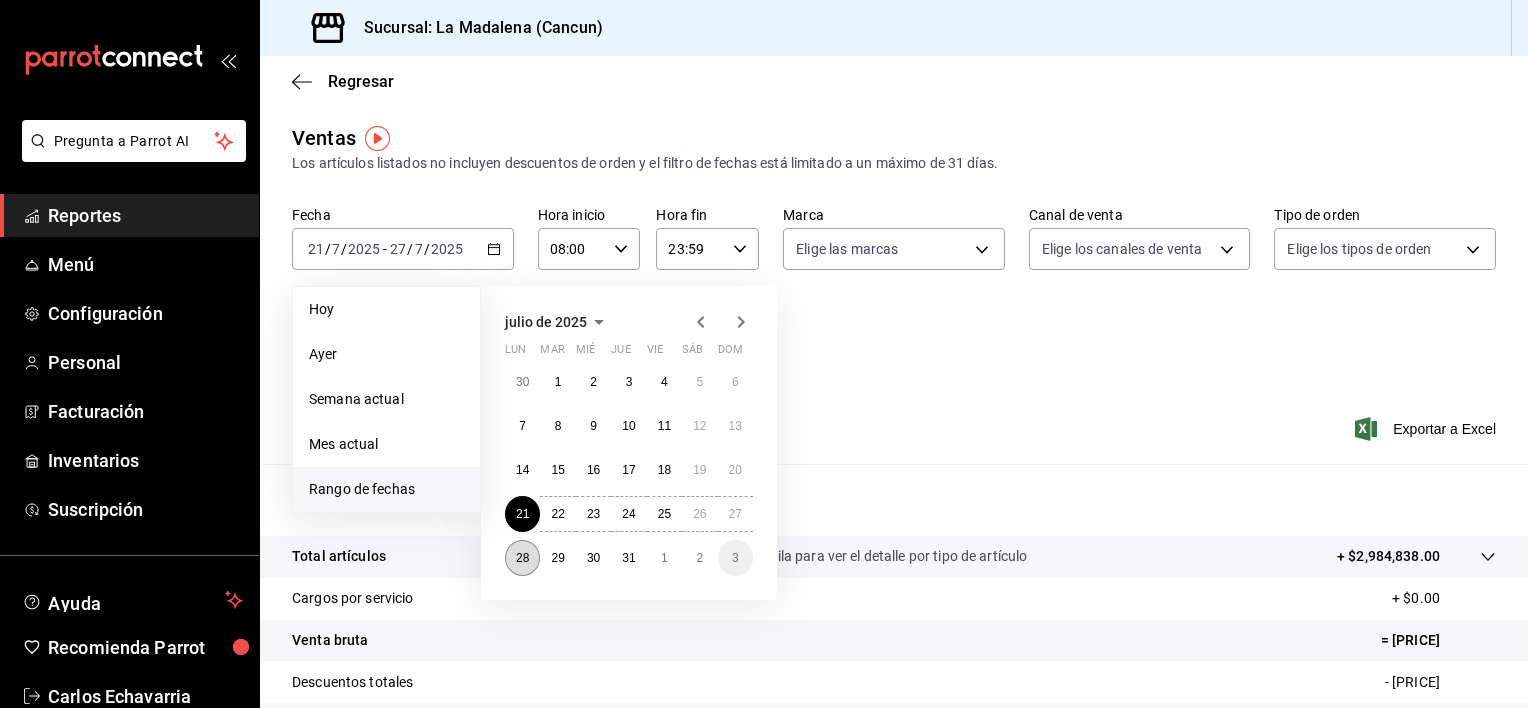 click on "28" at bounding box center [522, 558] 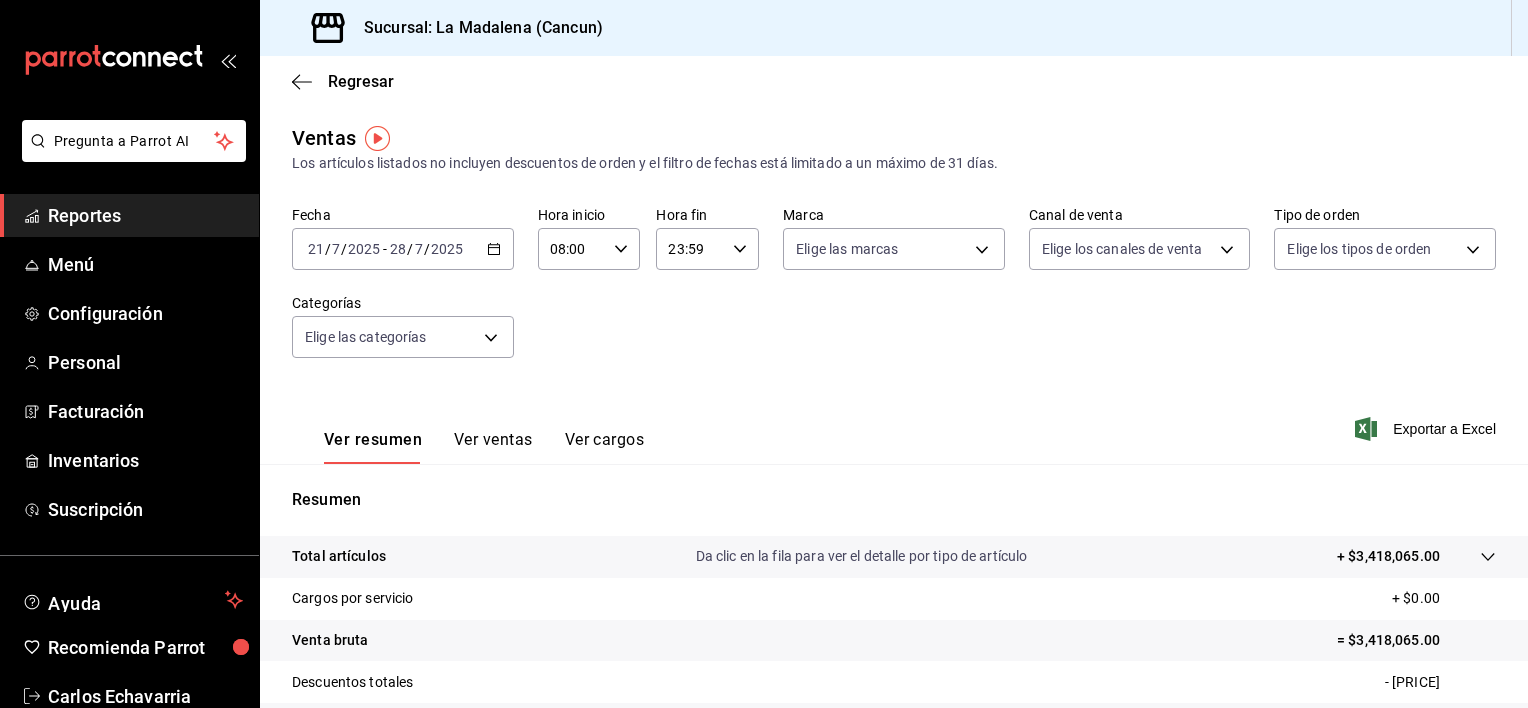 click on "23:59" at bounding box center (690, 249) 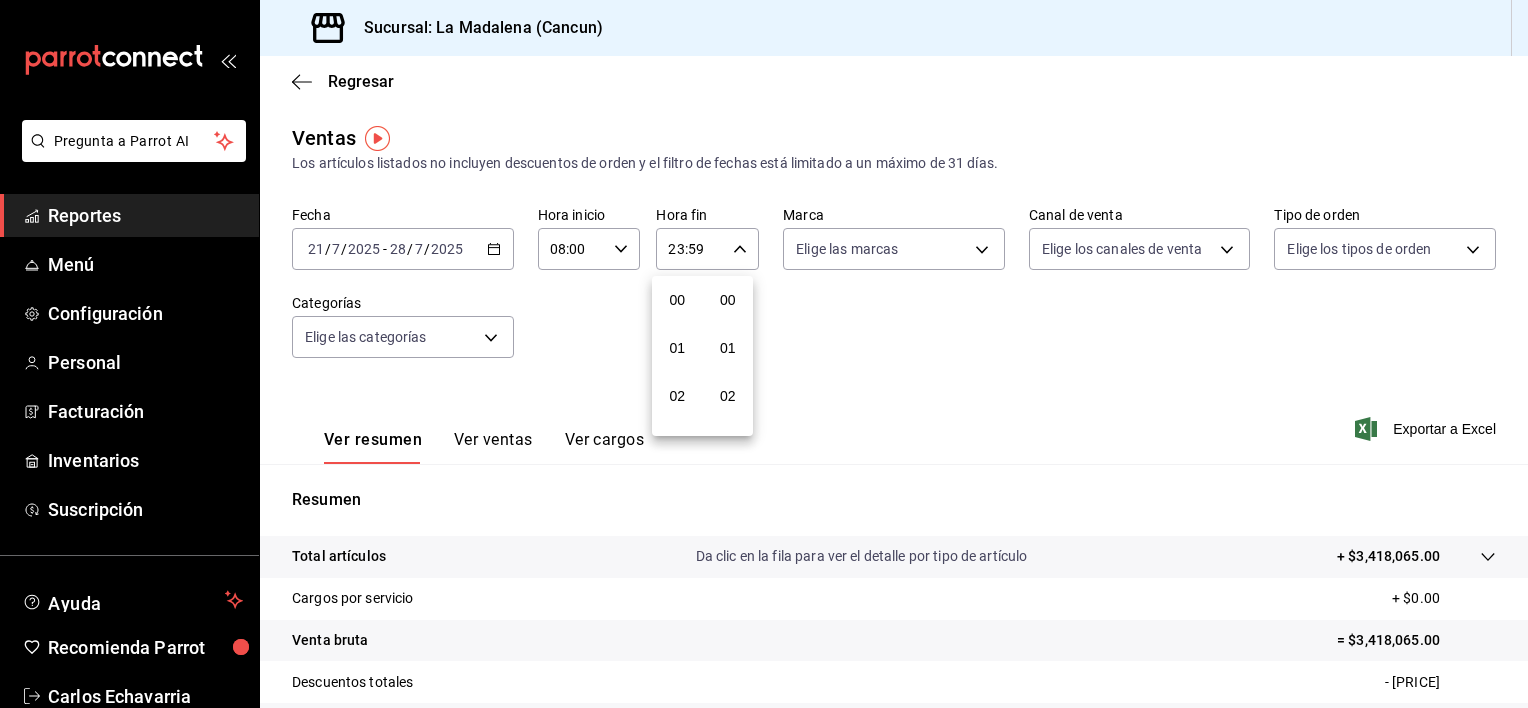 scroll, scrollTop: 1011, scrollLeft: 0, axis: vertical 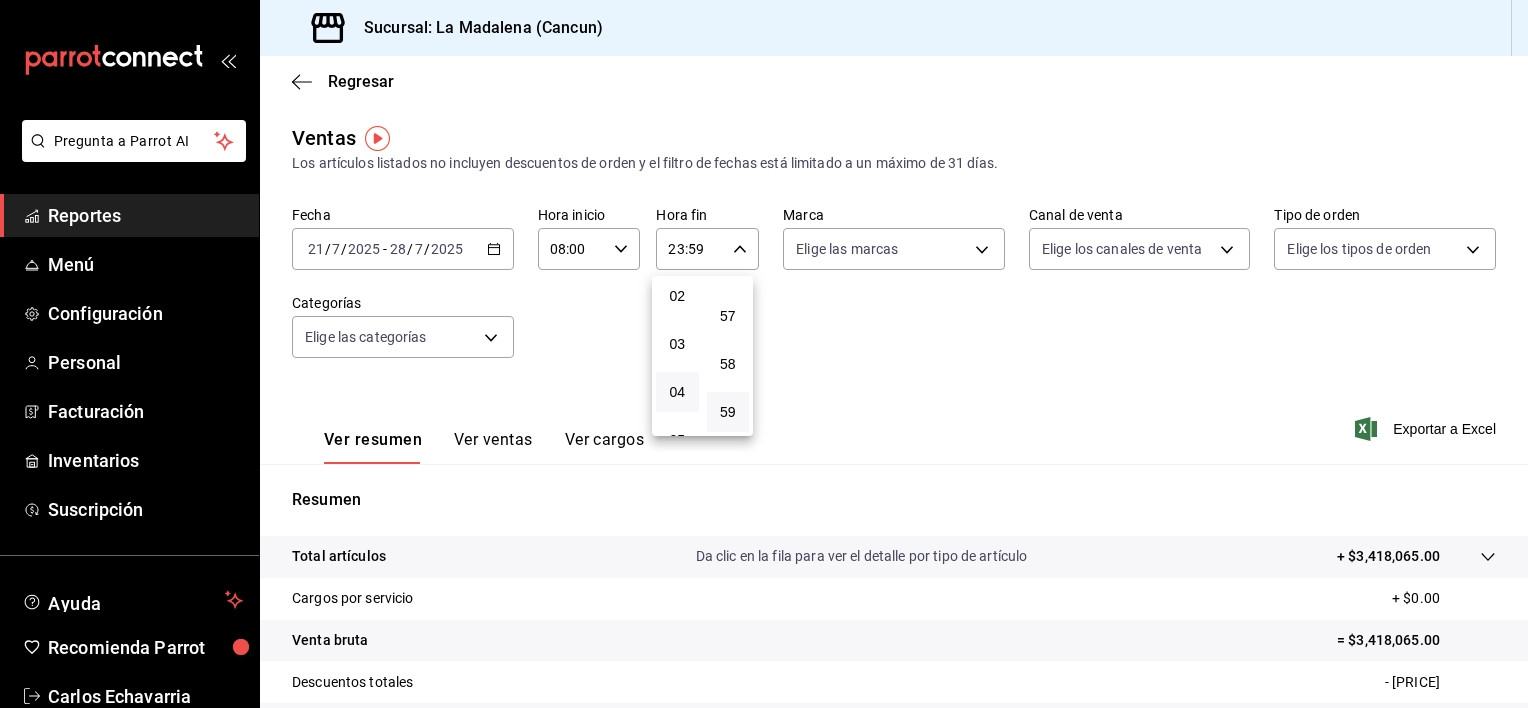 click on "04" at bounding box center [677, 392] 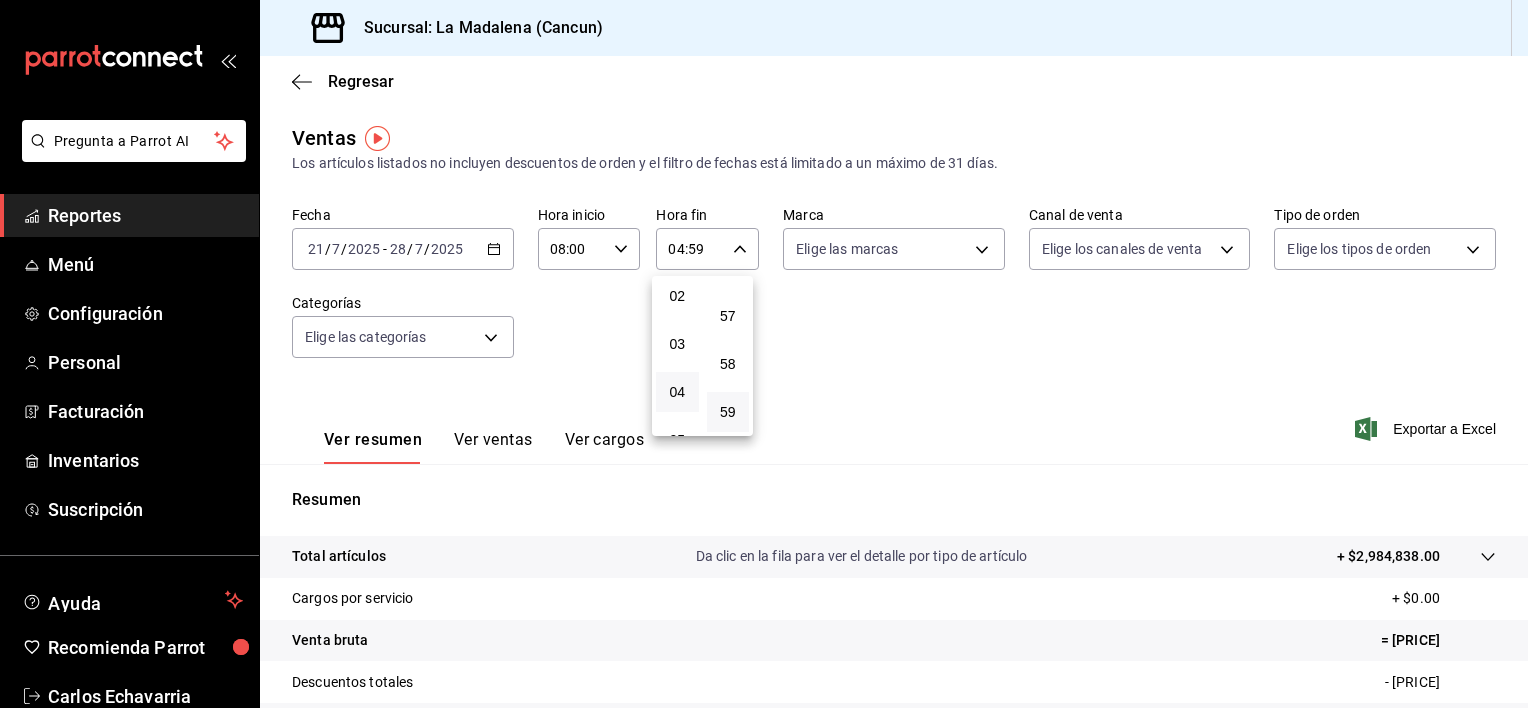 click at bounding box center [764, 354] 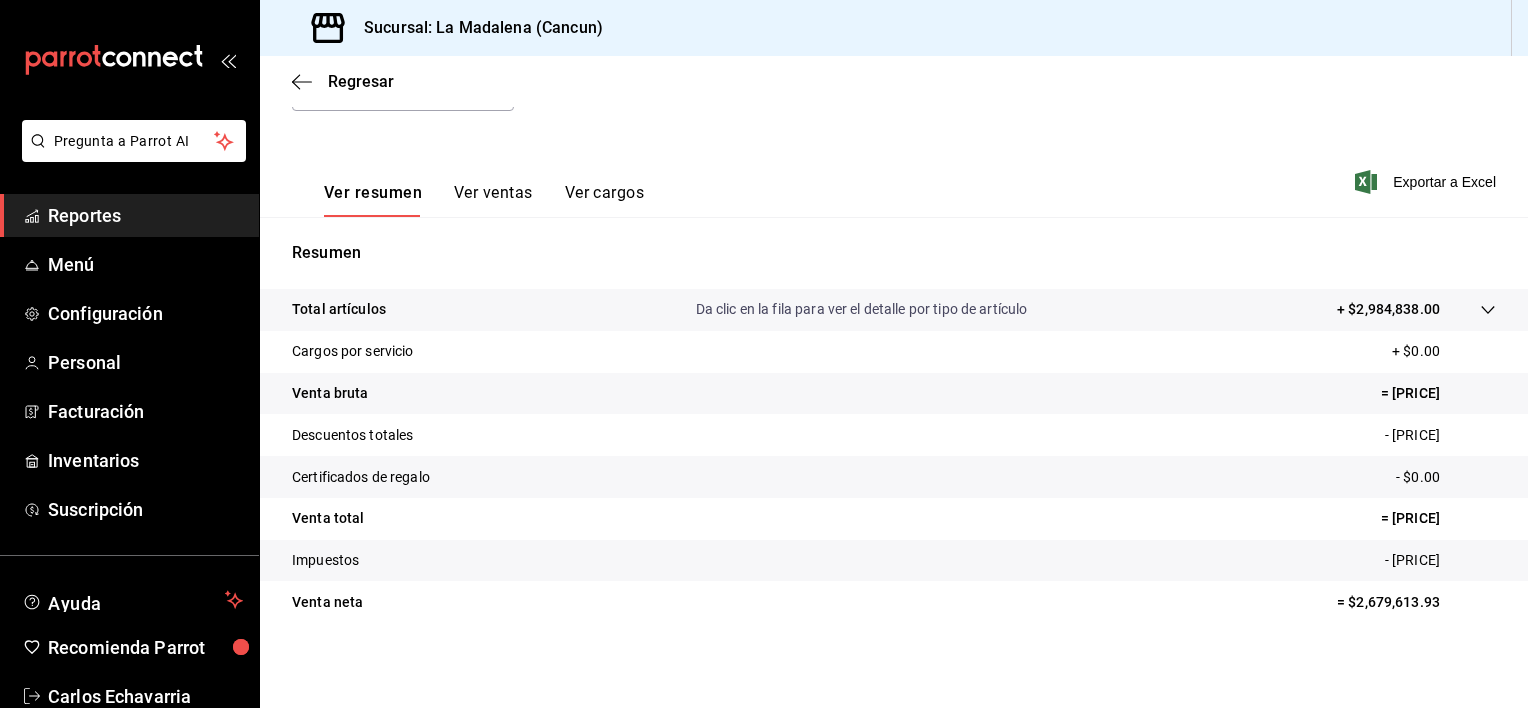 scroll, scrollTop: 250, scrollLeft: 0, axis: vertical 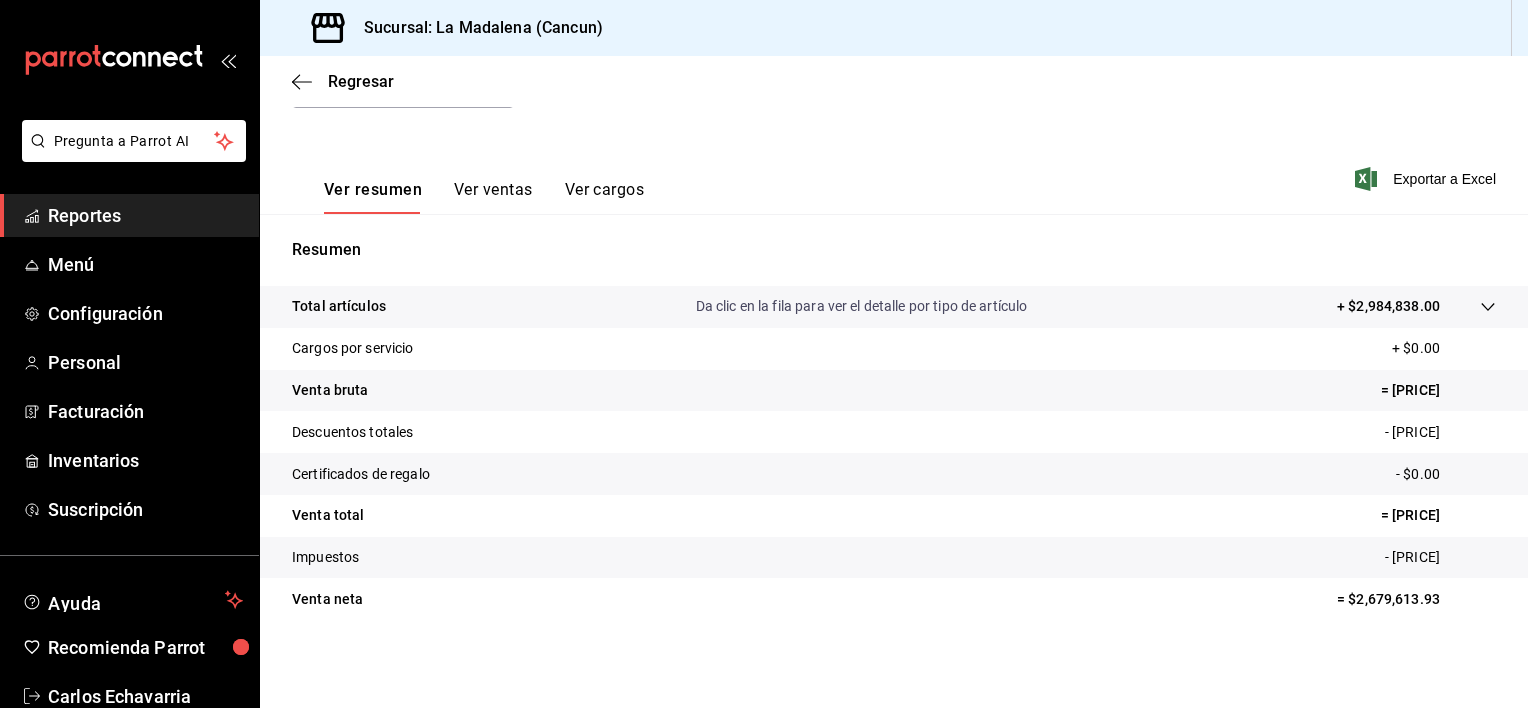click on "Ver ventas" at bounding box center [493, 197] 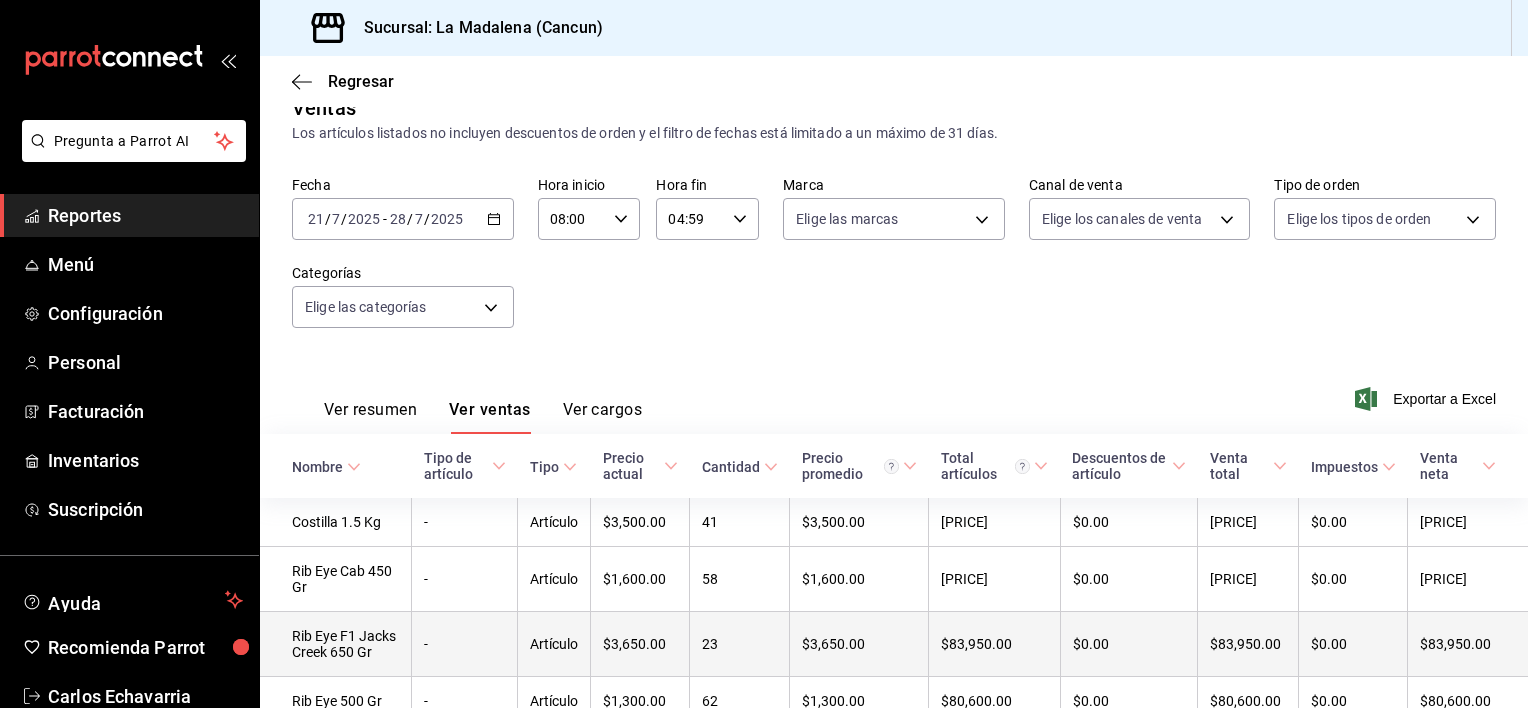 scroll, scrollTop: 250, scrollLeft: 0, axis: vertical 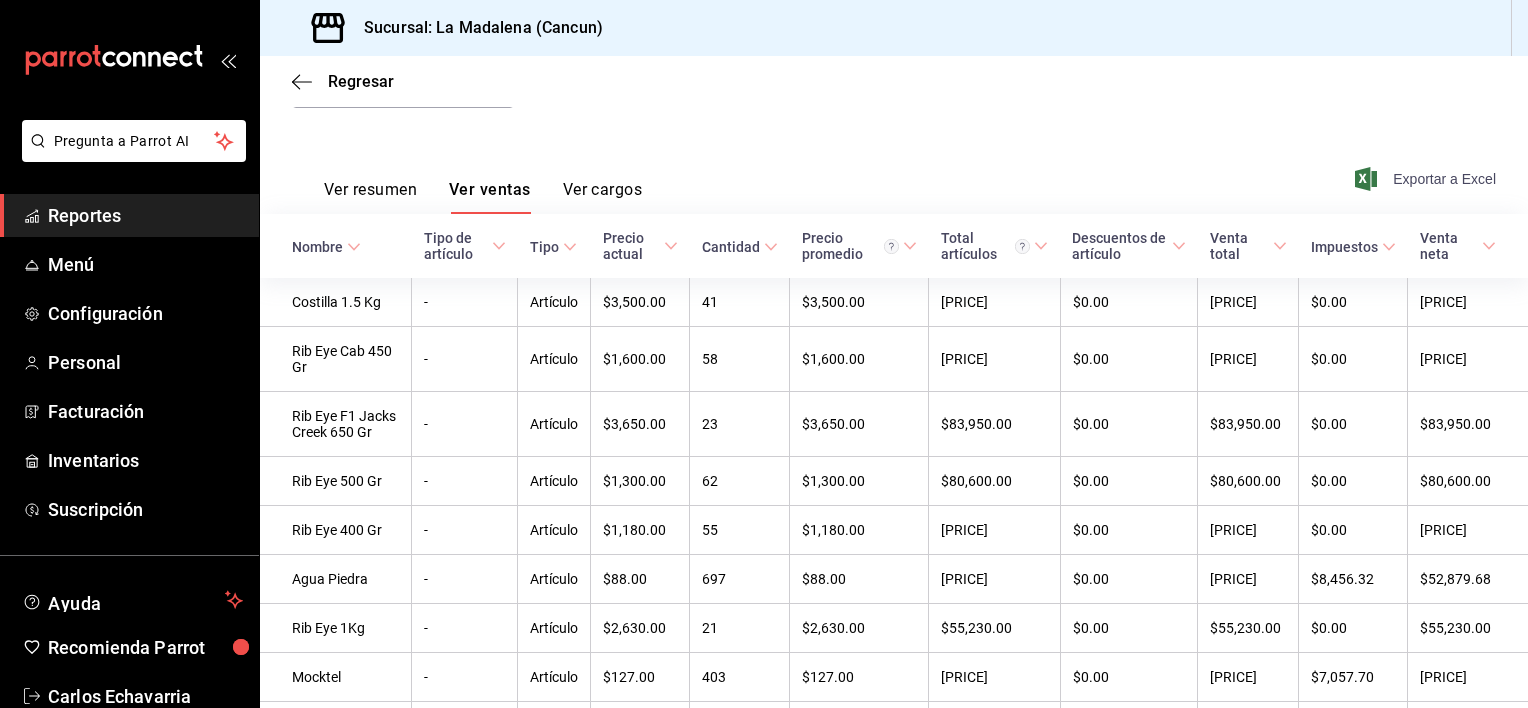 click on "Exportar a Excel" at bounding box center [1427, 179] 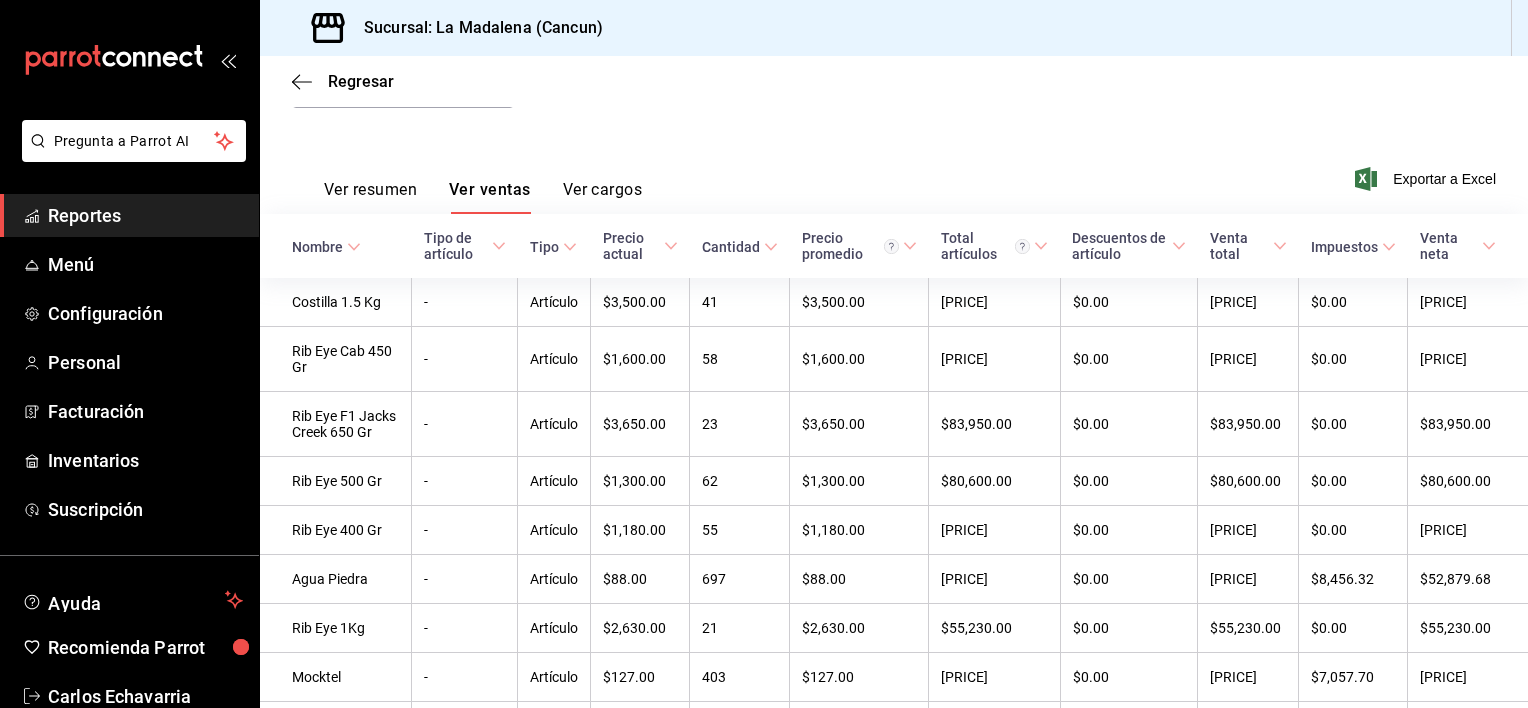 click on "Ver resumen" at bounding box center [370, 197] 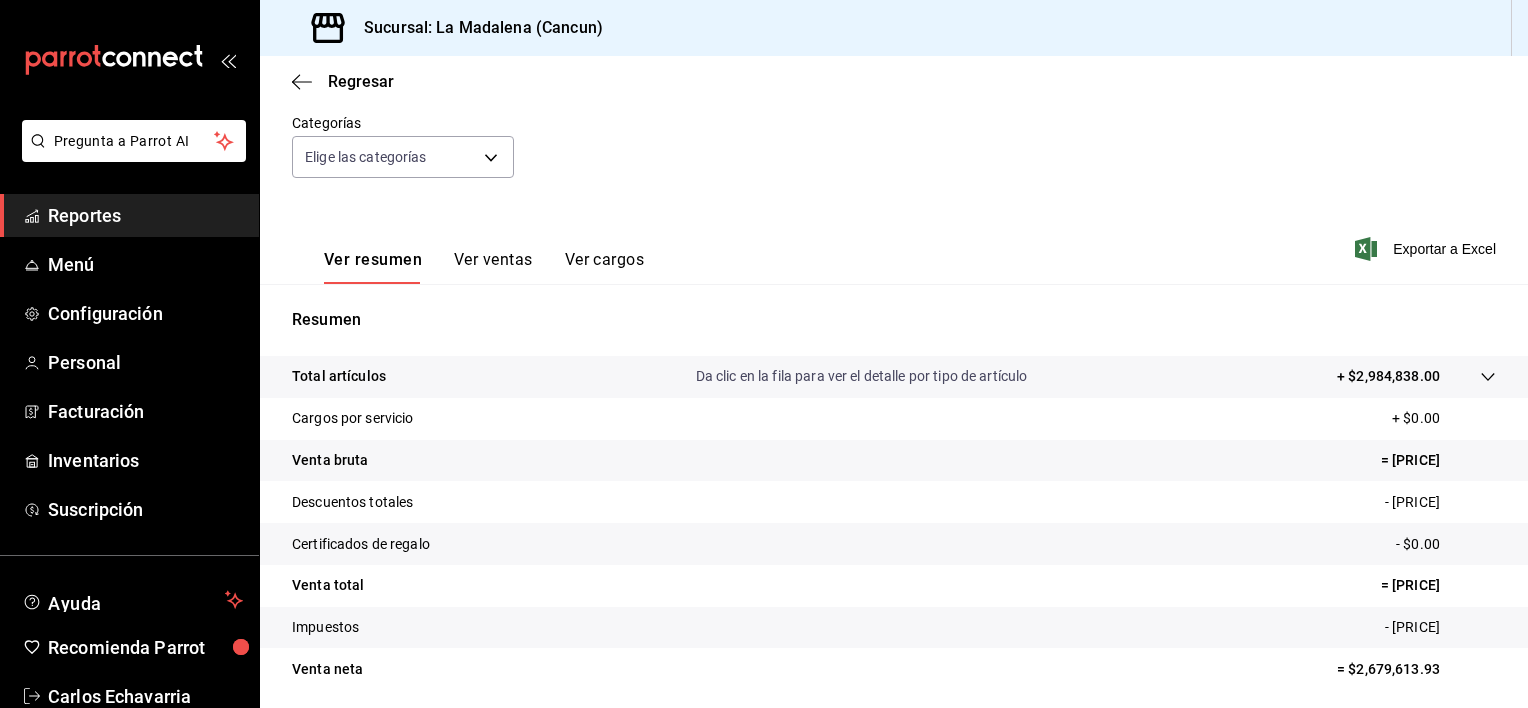 scroll, scrollTop: 0, scrollLeft: 0, axis: both 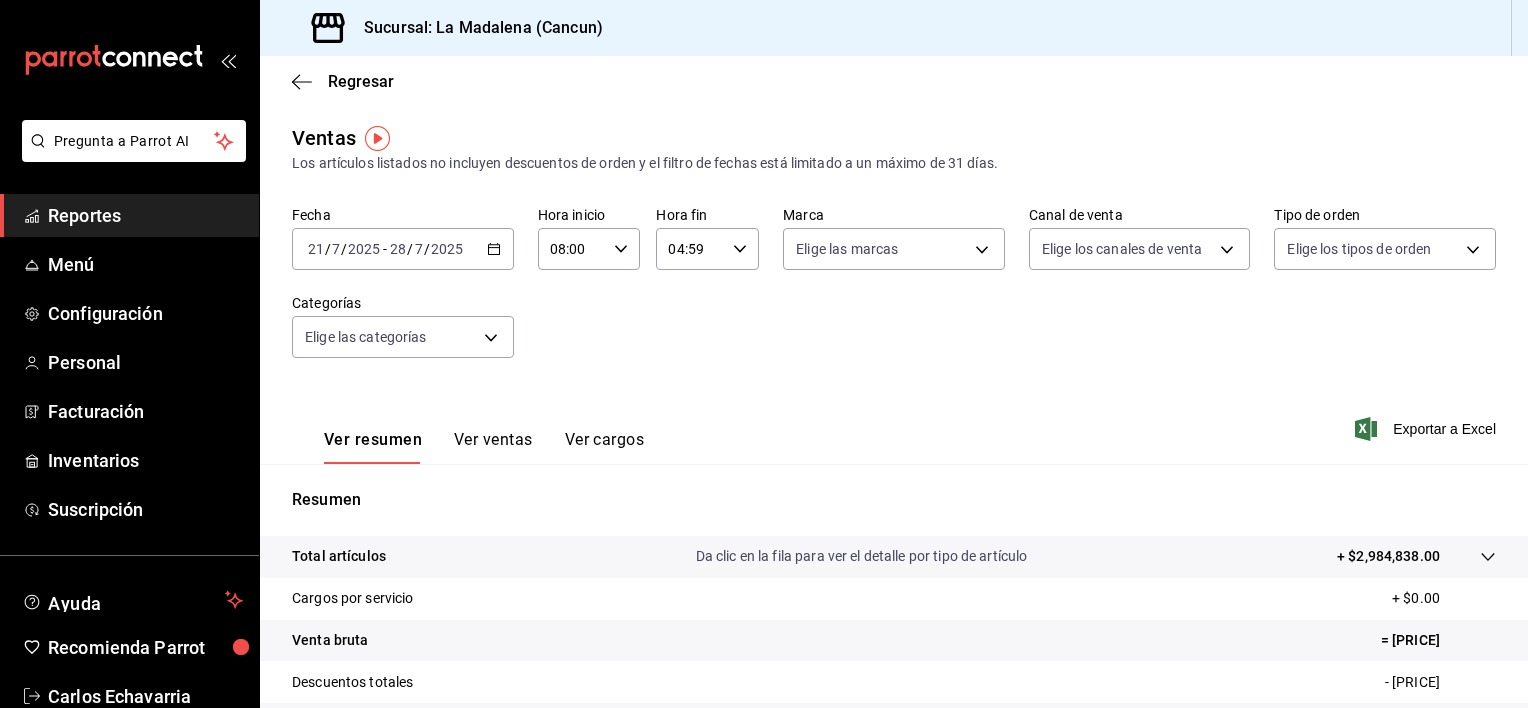 click on "Pregunta a Parrot AI Reportes   Menú   Configuración   Personal   Facturación   Inventarios   Suscripción   Ayuda Recomienda Parrot   [PERSON]   Sugerir nueva función   Sucursal: La Madalena ([CITY]) Regresar Ventas Los artículos listados no incluyen descuentos de orden y el filtro de fechas está limitado a un máximo de 31 días. Fecha [DATE] [DATE] - [DATE] Hora inicio 08:00 Hora inicio Hora fin 04:59 Hora fin Marca Elige las marcas Canal de venta Elige los canales de venta Tipo de orden Elige los tipos de orden Categorías Elige las categorías Ver resumen Ver ventas Ver cargos Exportar a Excel Resumen Total artículos Da clic en la fila para ver el detalle por tipo de artículo + [PRICE] Cargos por servicio + [PRICE] Venta bruta = [PRICE] Descuentos totales - [PRICE] Certificados de regalo - [PRICE] Venta total = [PRICE] Impuestos - [PRICE] Venta neta = [PRICE] GANA 1 MES GRATIS EN TU SUSCRIPCIÓN AQUÍ Ver video tutorial Ir a video" at bounding box center (764, 354) 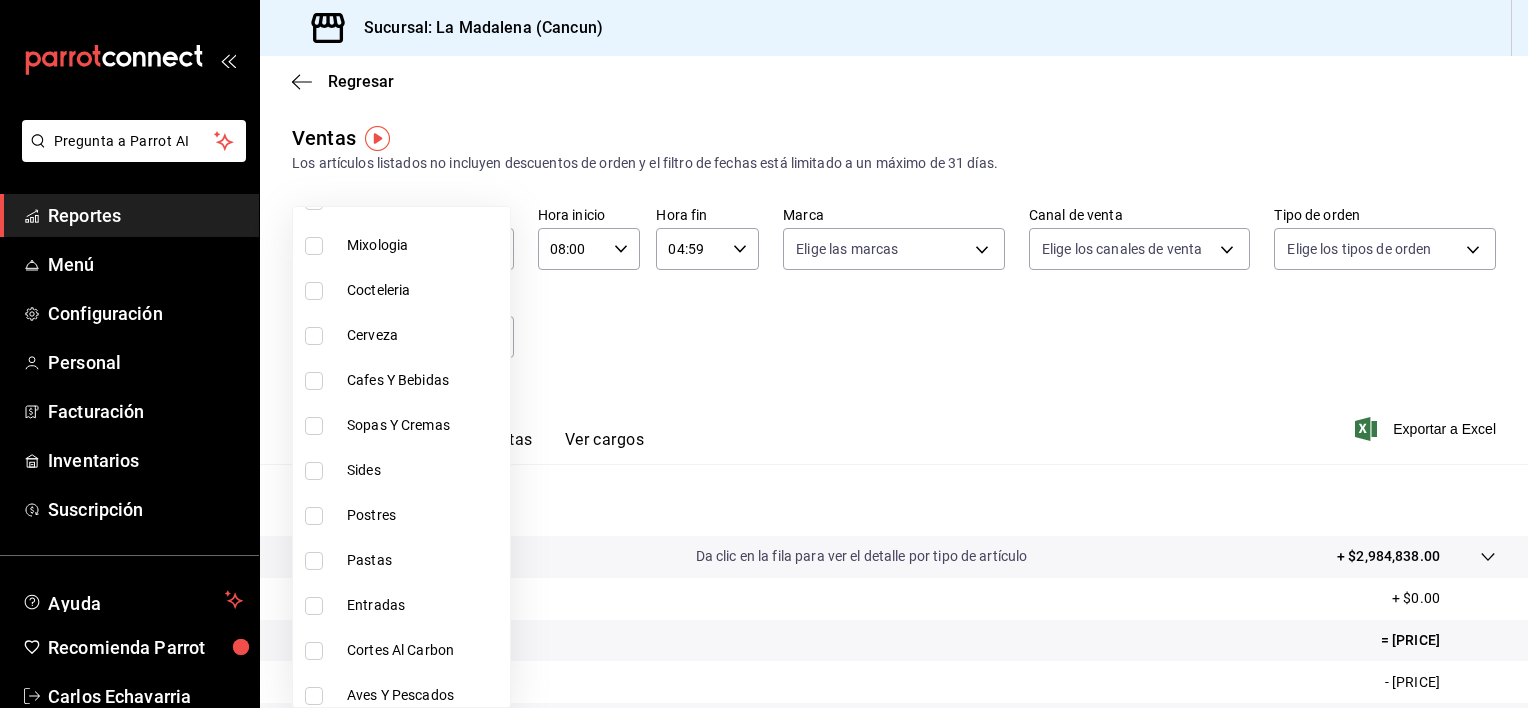 scroll, scrollTop: 919, scrollLeft: 0, axis: vertical 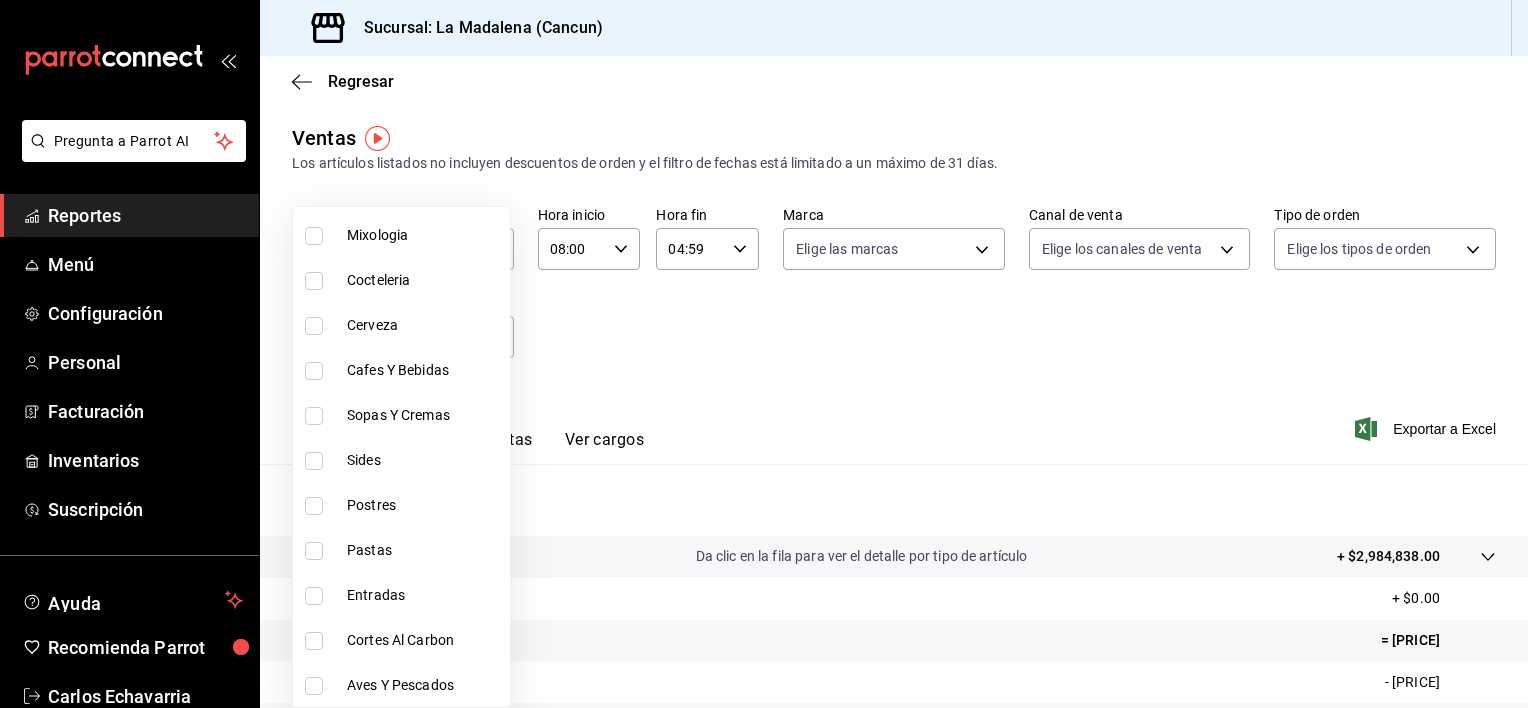 click on "Pastas" at bounding box center [424, 550] 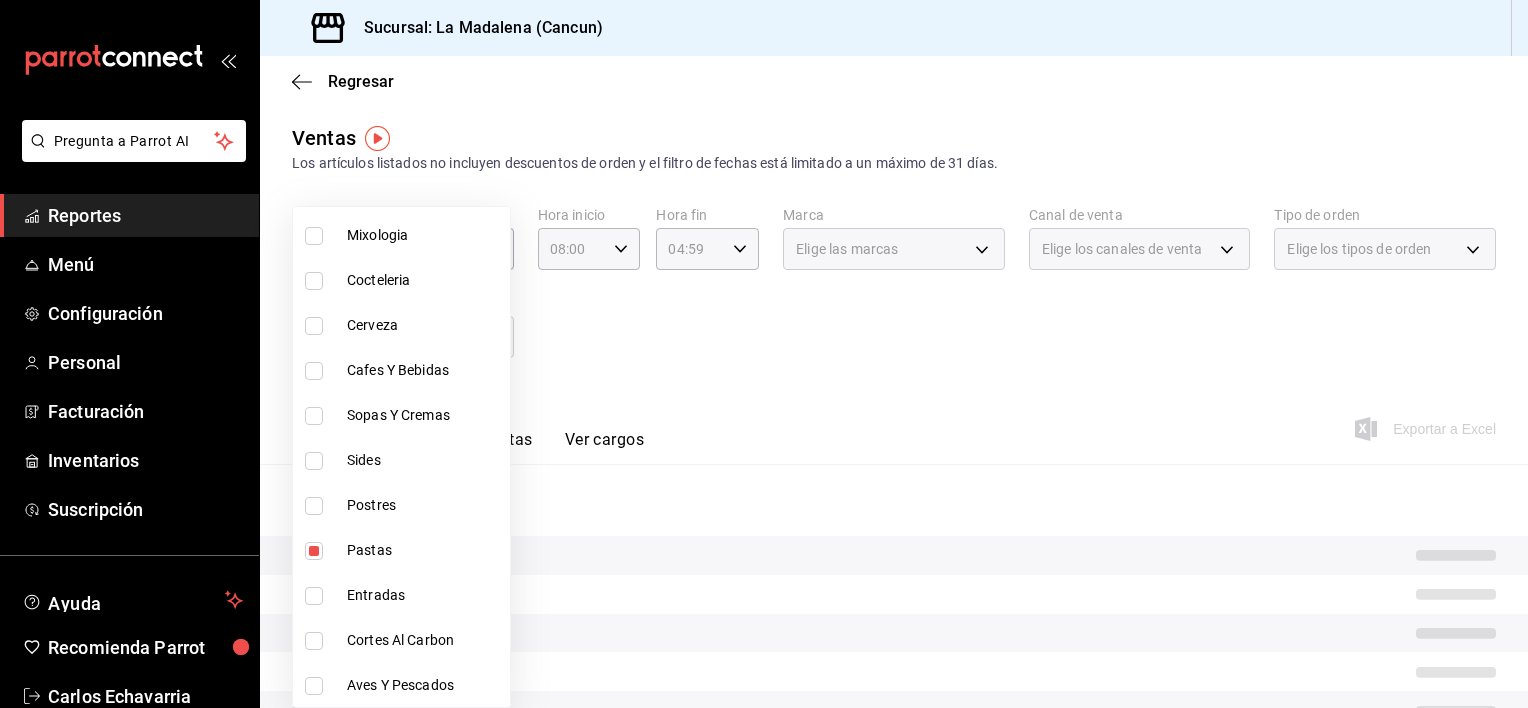 click on "Sides" at bounding box center (424, 460) 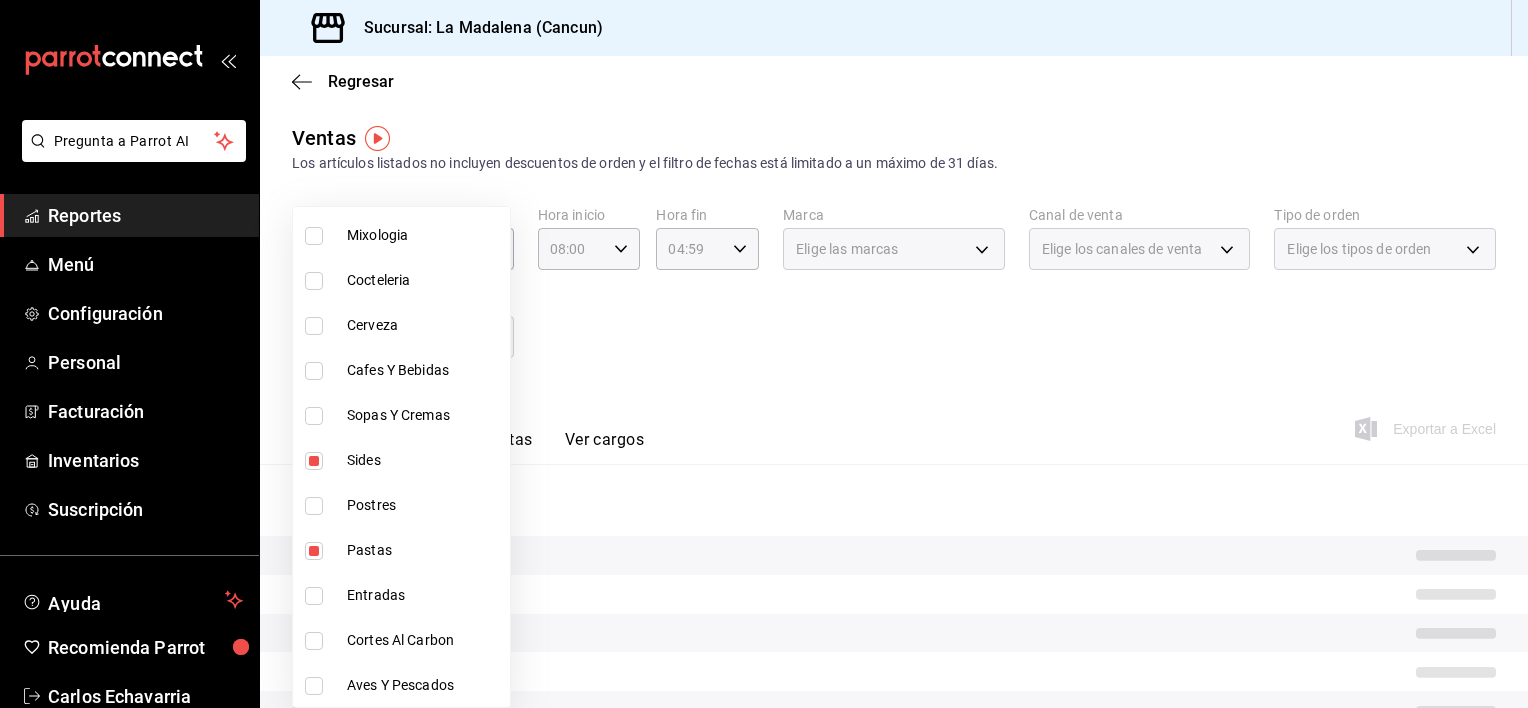 click on "Entradas" at bounding box center [424, 595] 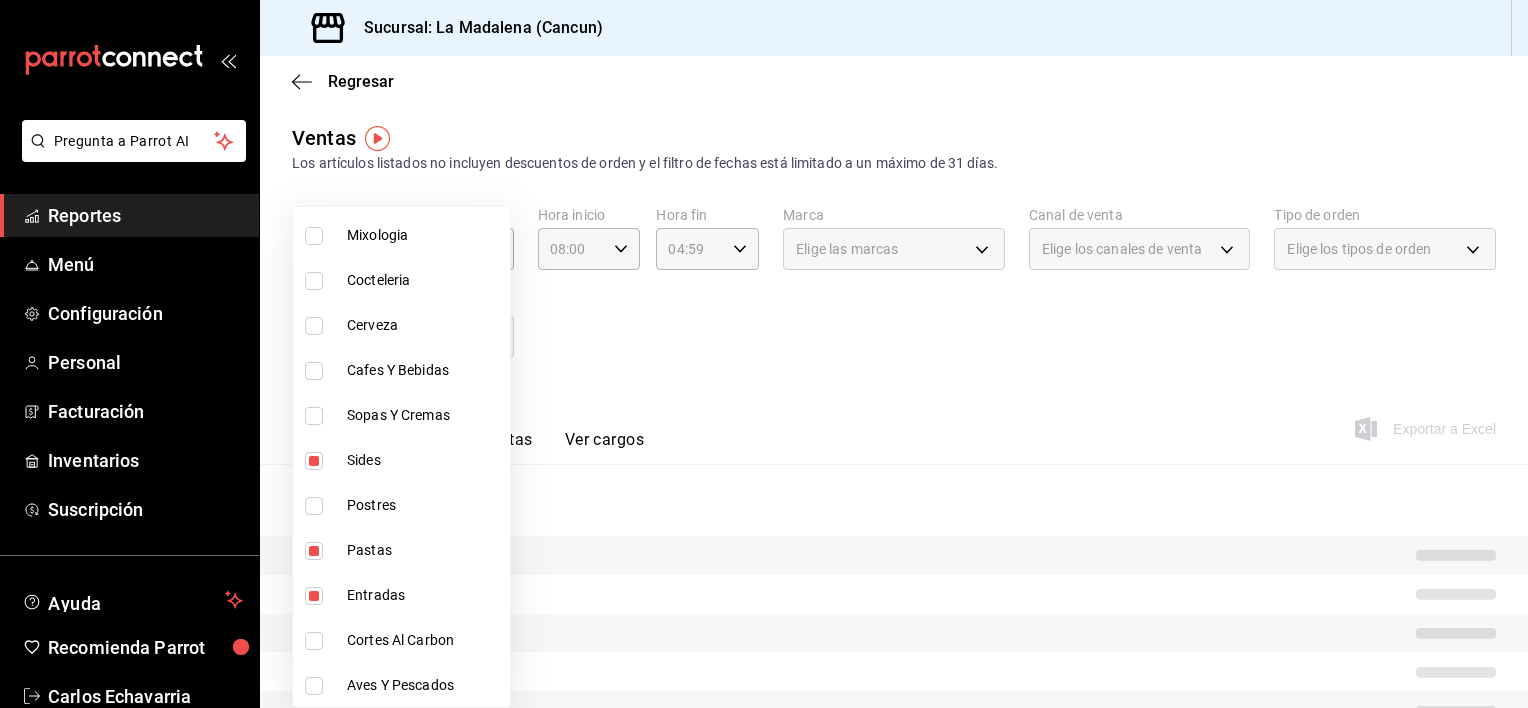 click on "Cortes Al Carbon" at bounding box center (424, 640) 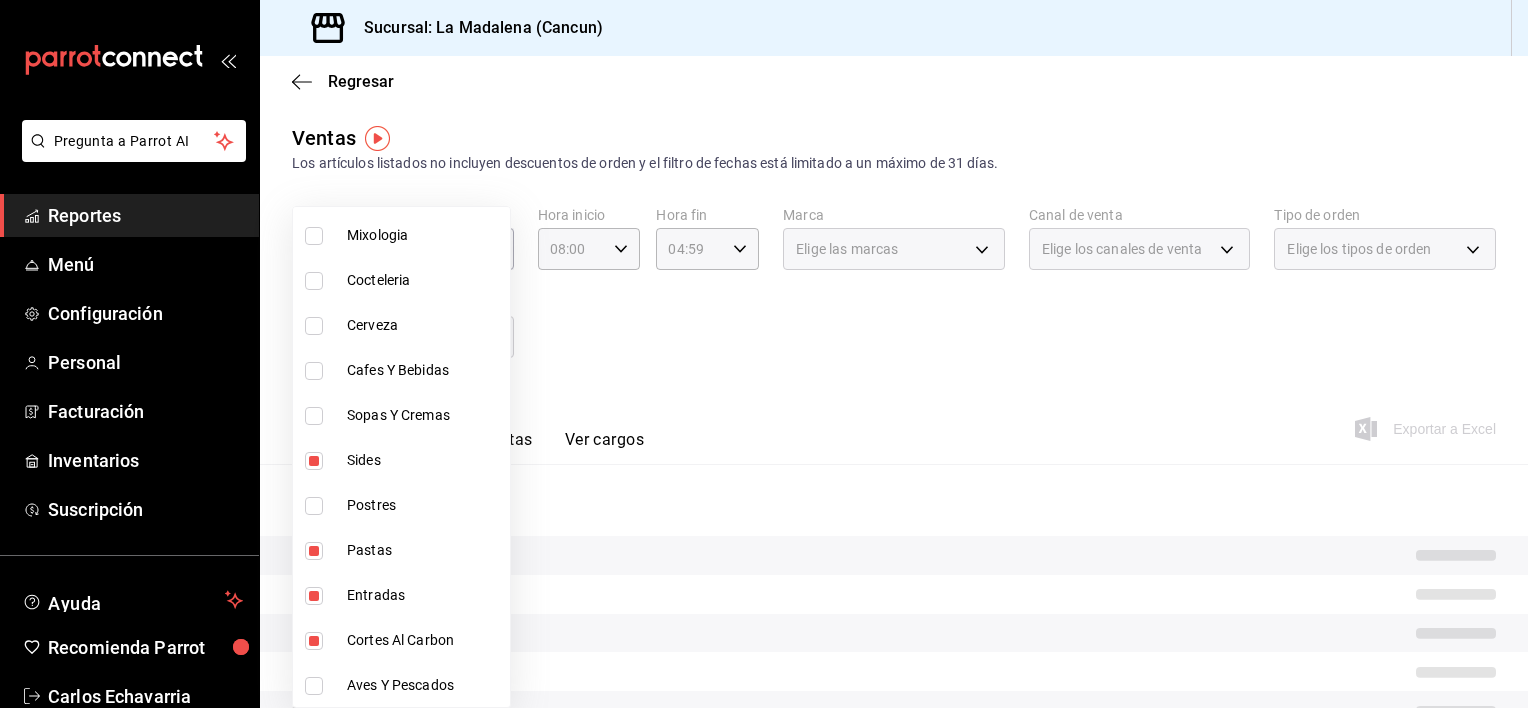 click on "Aves Y Pescados" at bounding box center [424, 685] 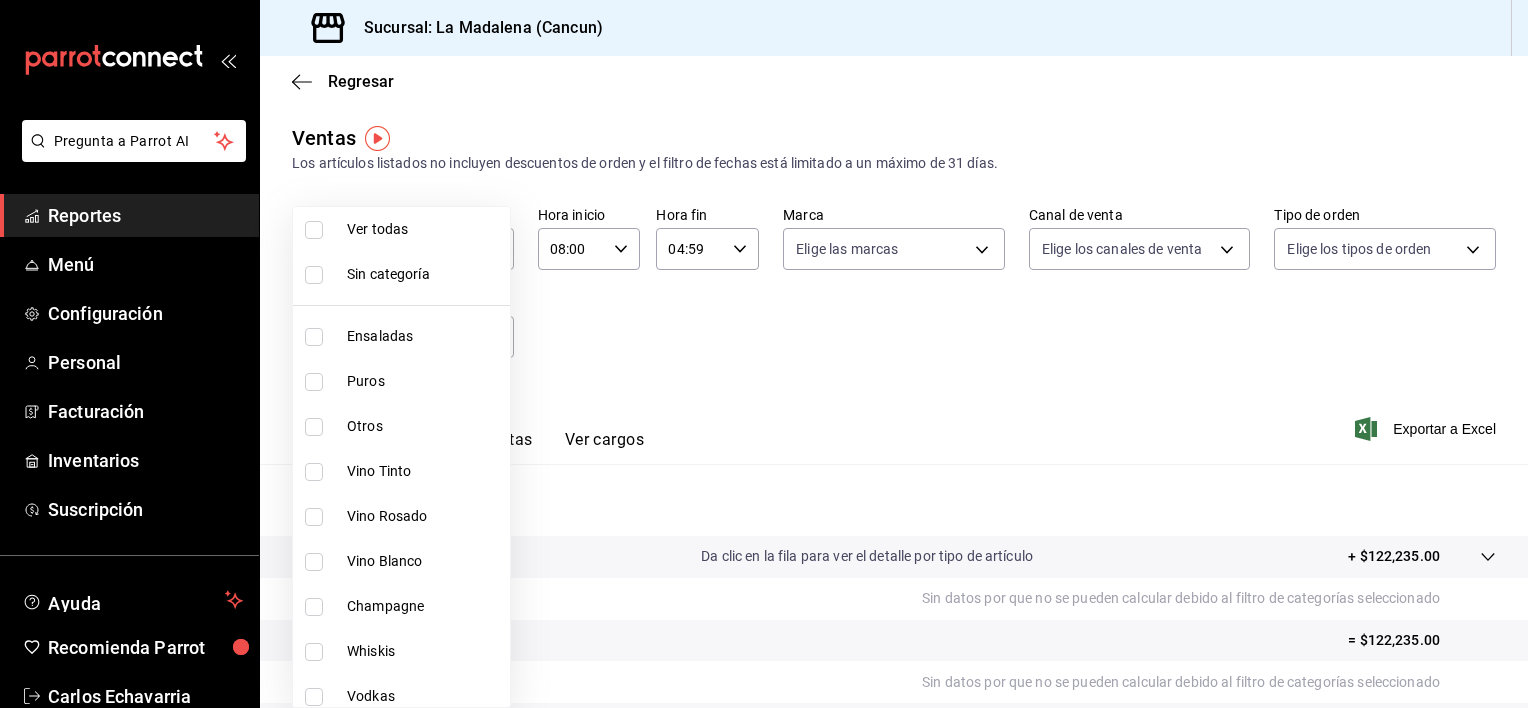 scroll, scrollTop: 0, scrollLeft: 0, axis: both 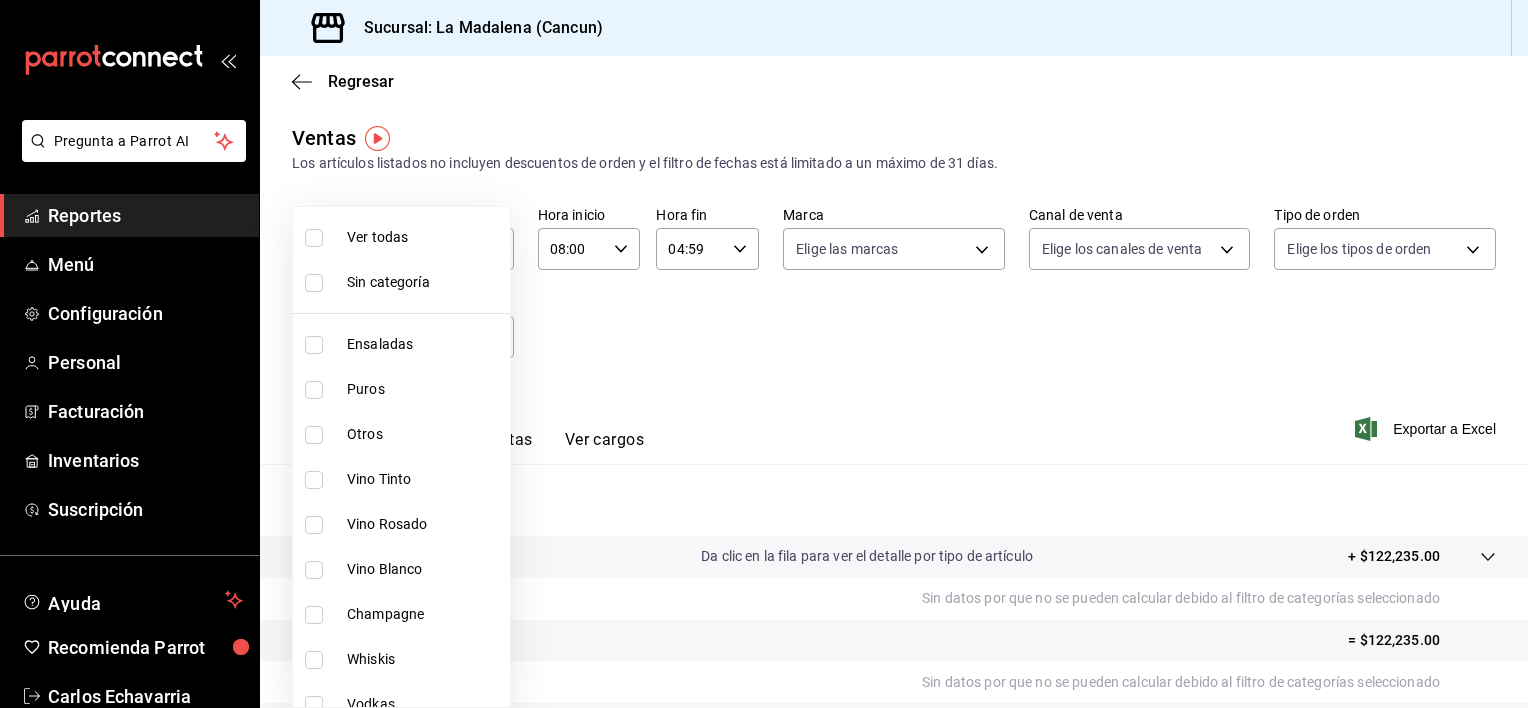 click on "Ensaladas" at bounding box center [424, 344] 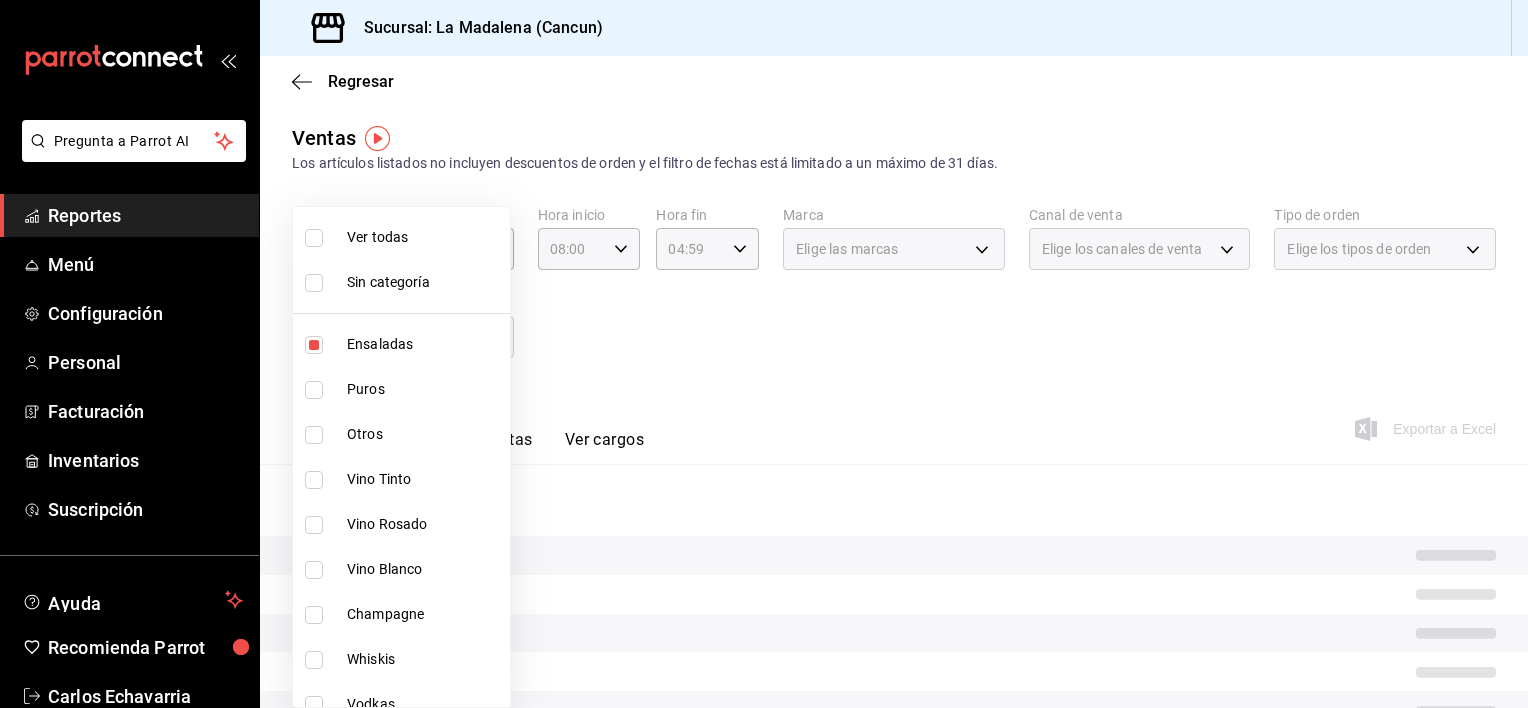 click at bounding box center (764, 354) 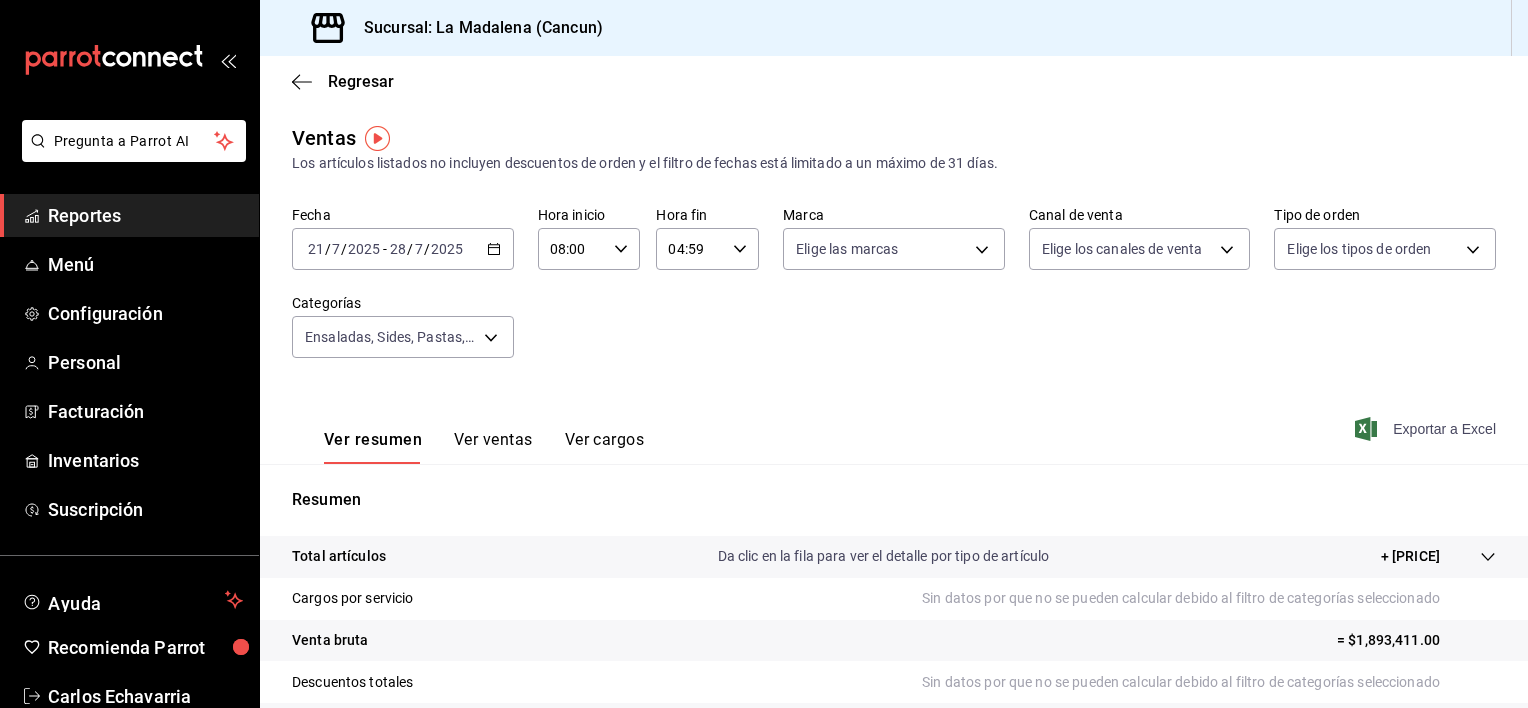 click on "Exportar a Excel" at bounding box center (1427, 429) 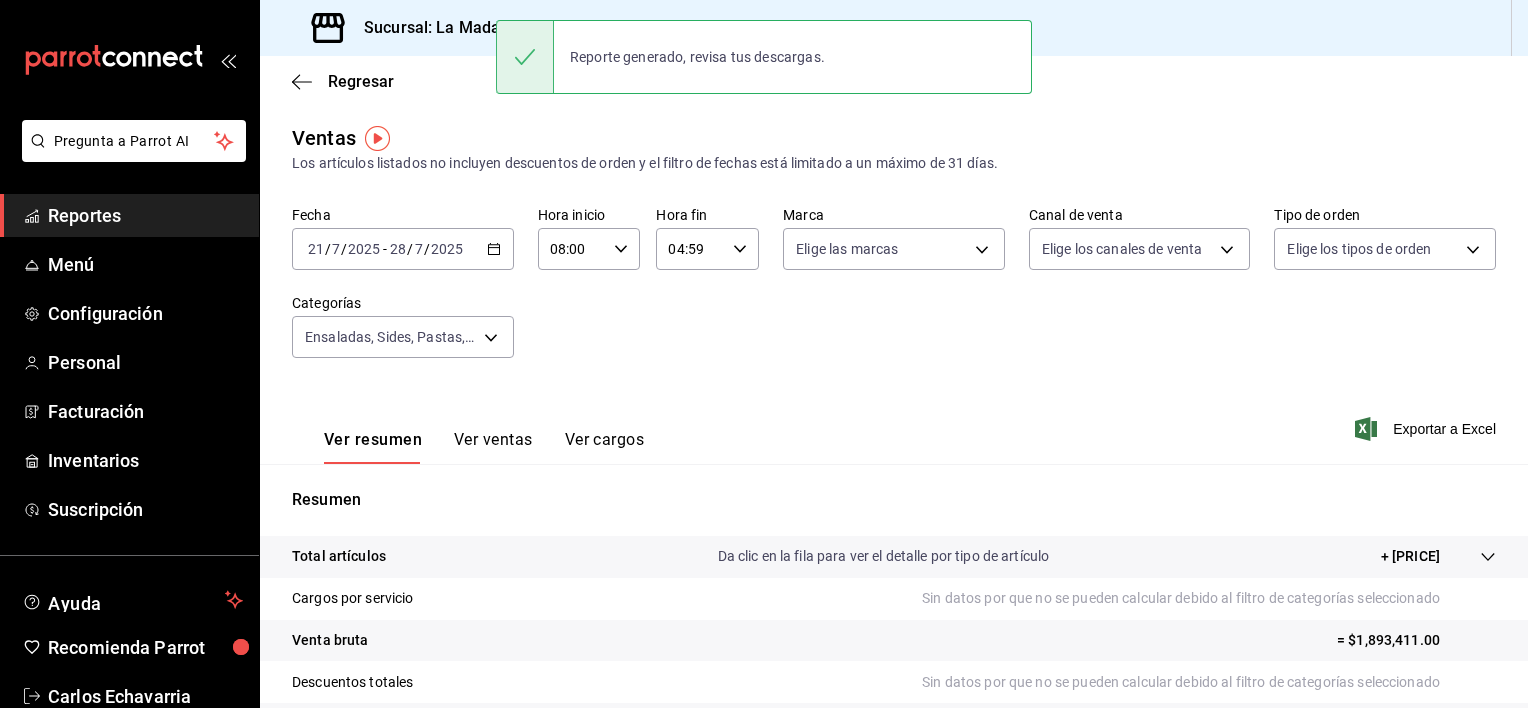 click on "Ver ventas" at bounding box center (493, 447) 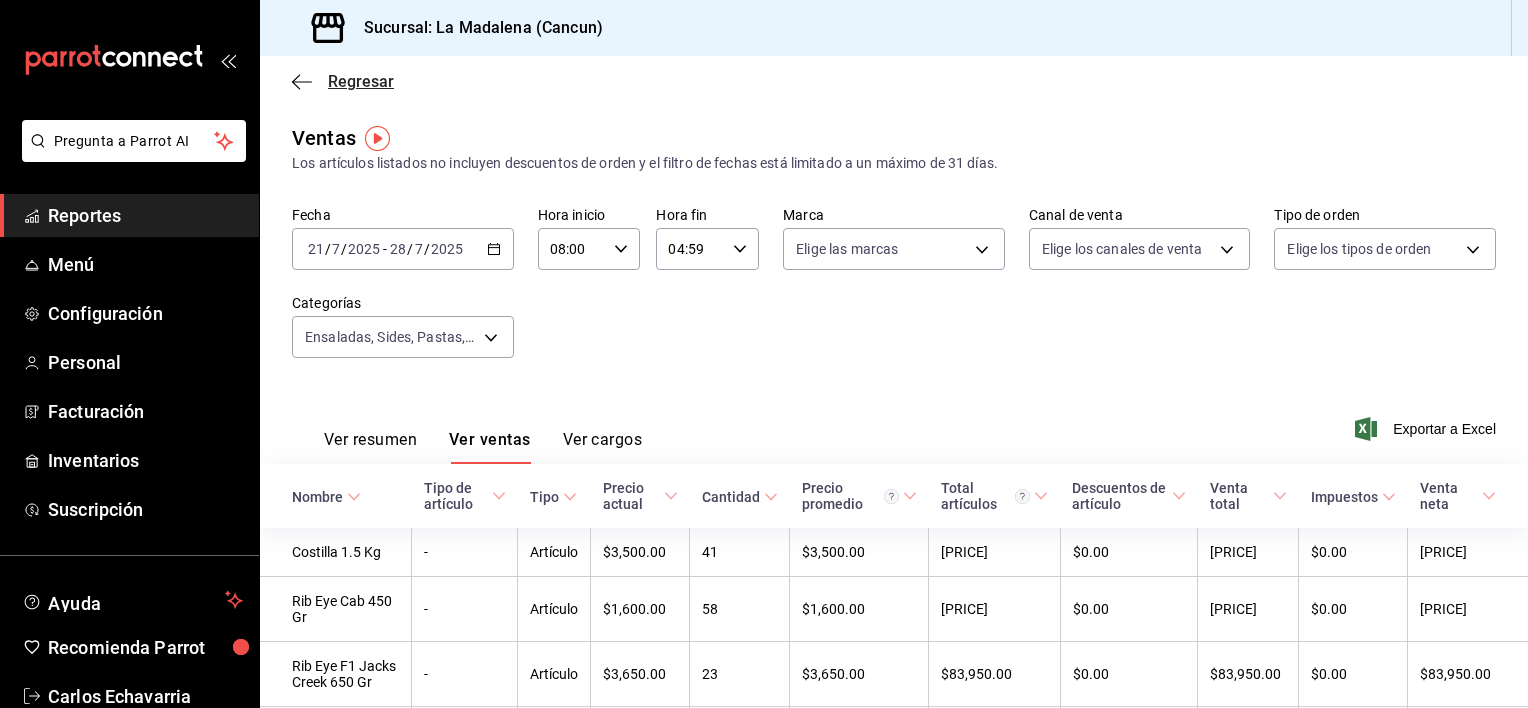click on "Regresar" at bounding box center (361, 81) 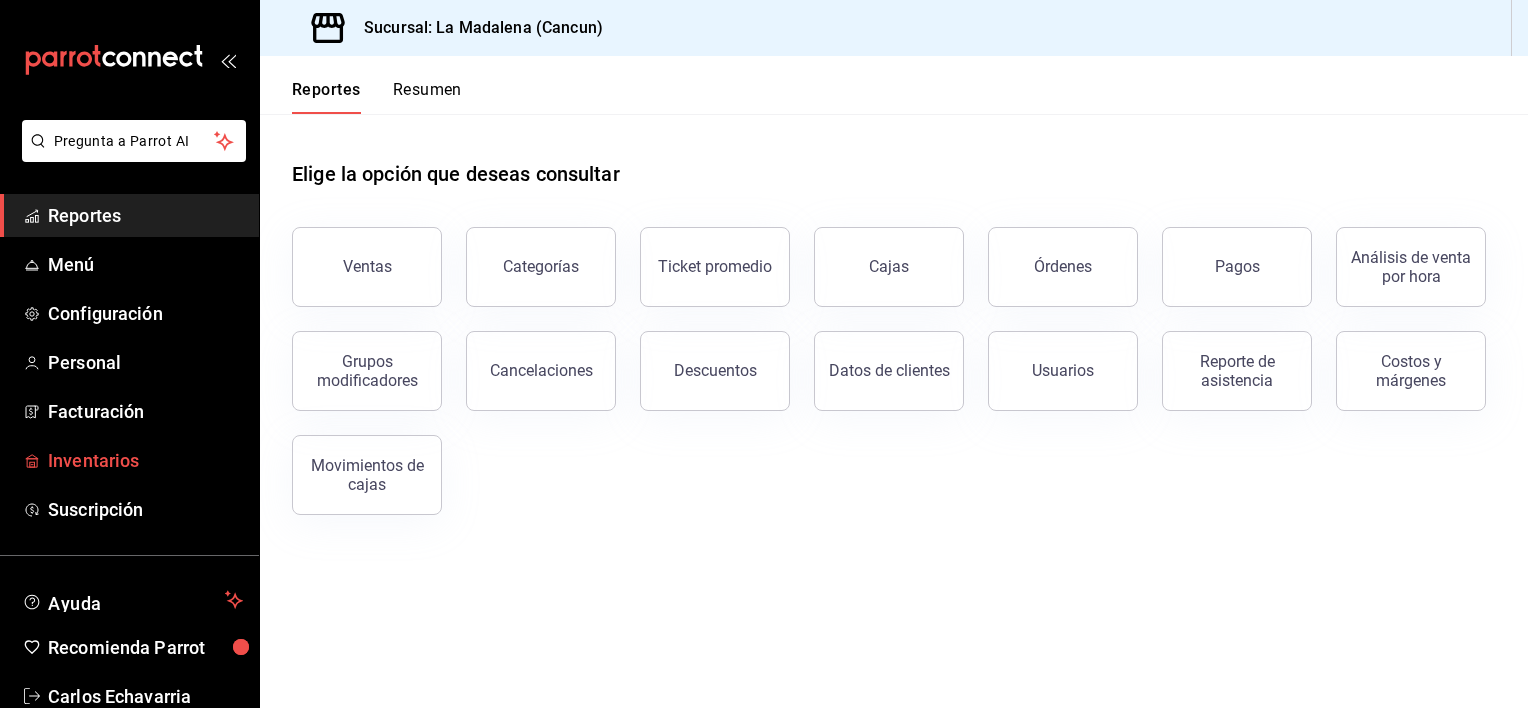 click on "Inventarios" at bounding box center [145, 460] 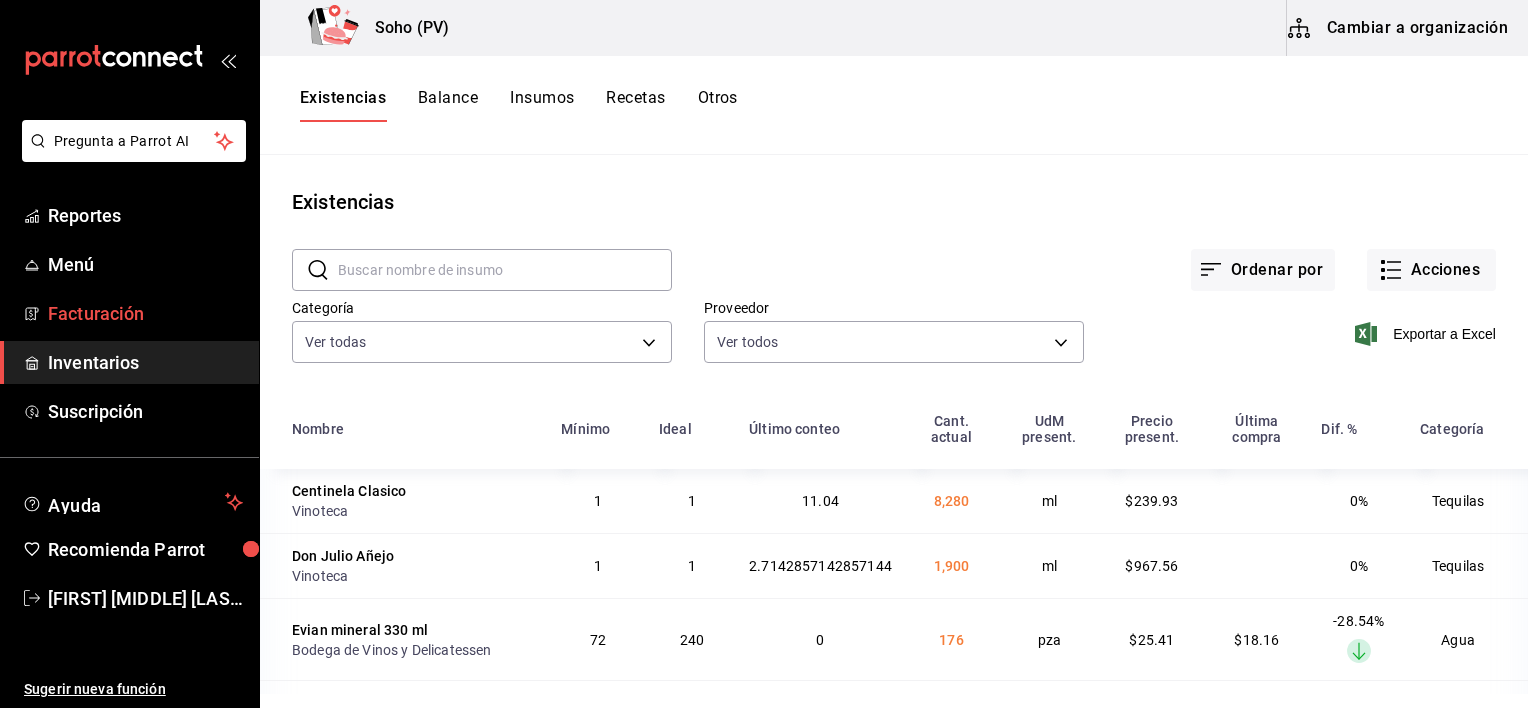 scroll, scrollTop: 0, scrollLeft: 0, axis: both 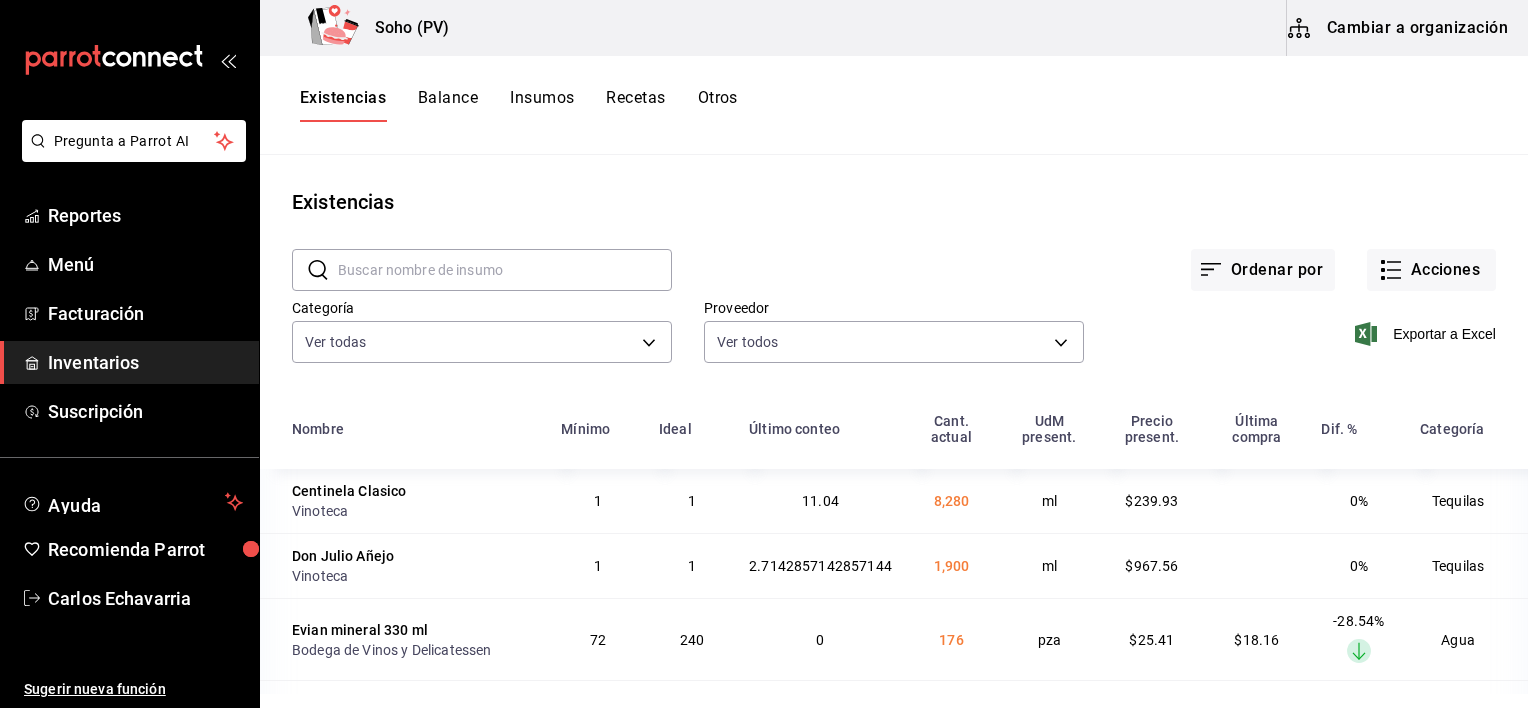 click on "Cambiar a organización" at bounding box center [1399, 28] 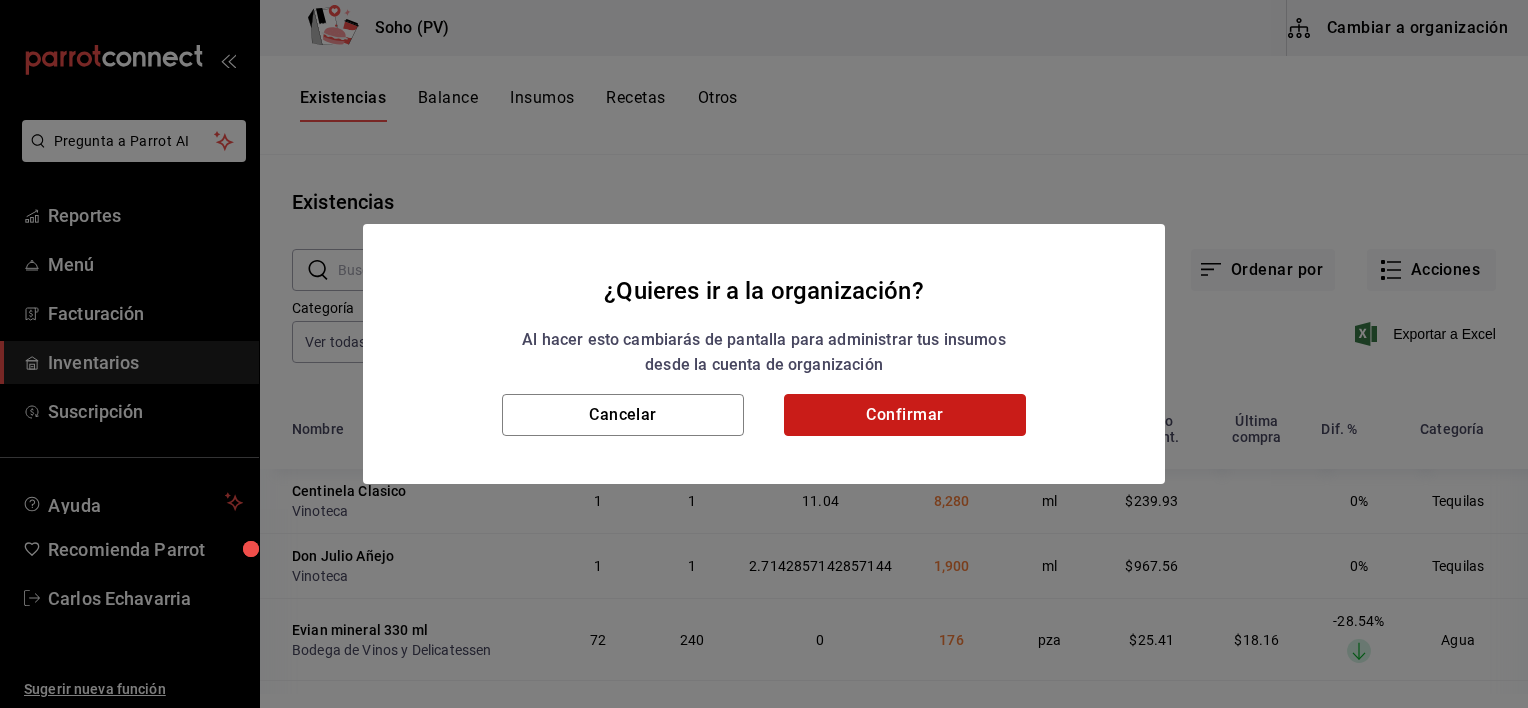 click on "Confirmar" at bounding box center [905, 415] 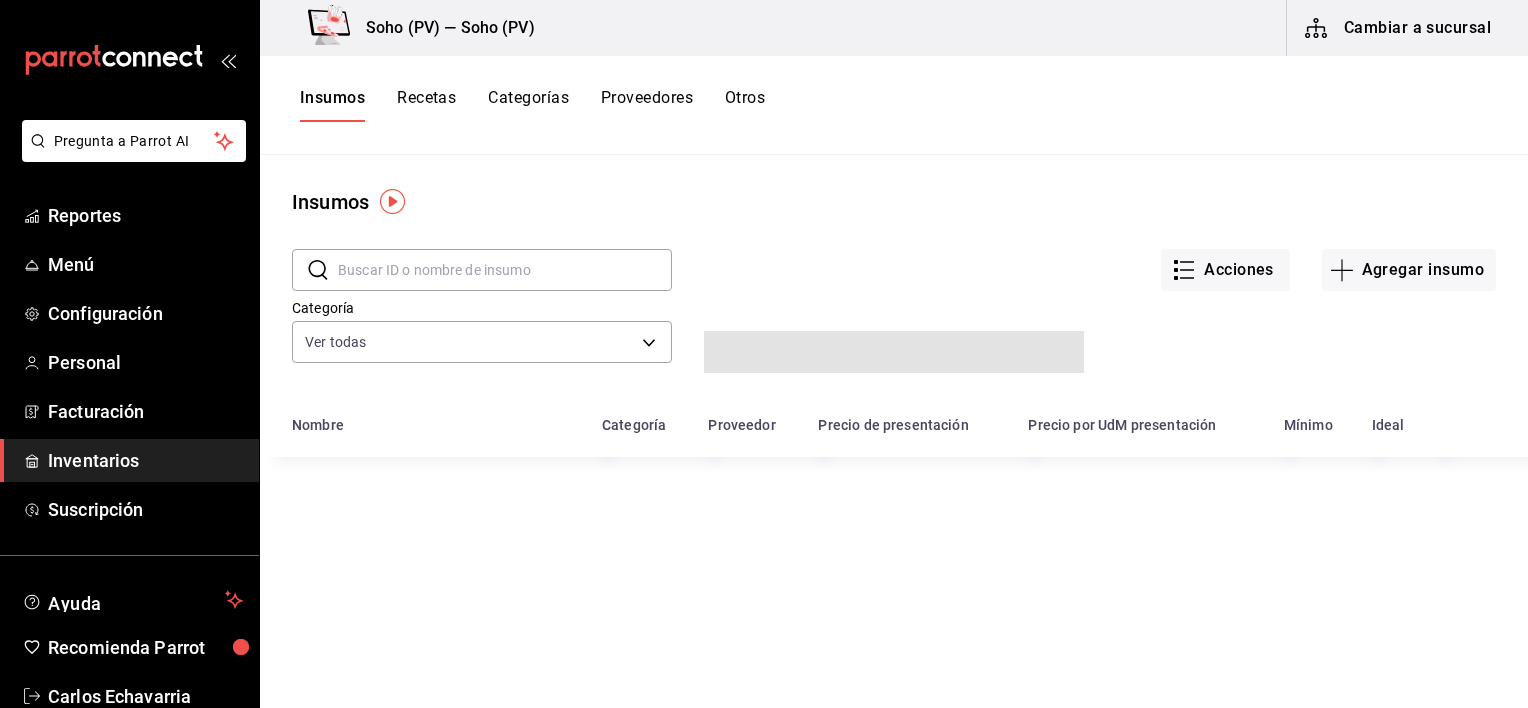 click on "Categorías" at bounding box center (528, 105) 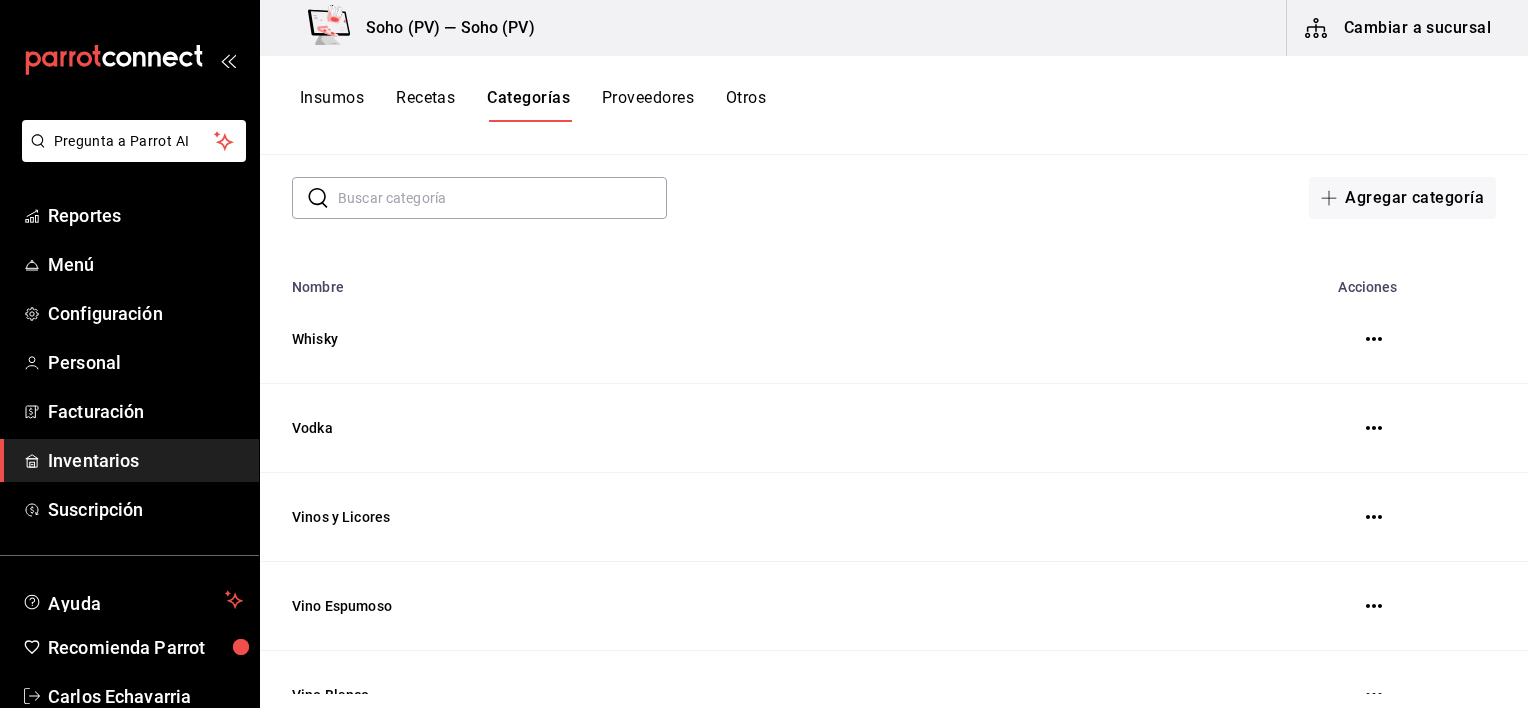 scroll, scrollTop: 0, scrollLeft: 0, axis: both 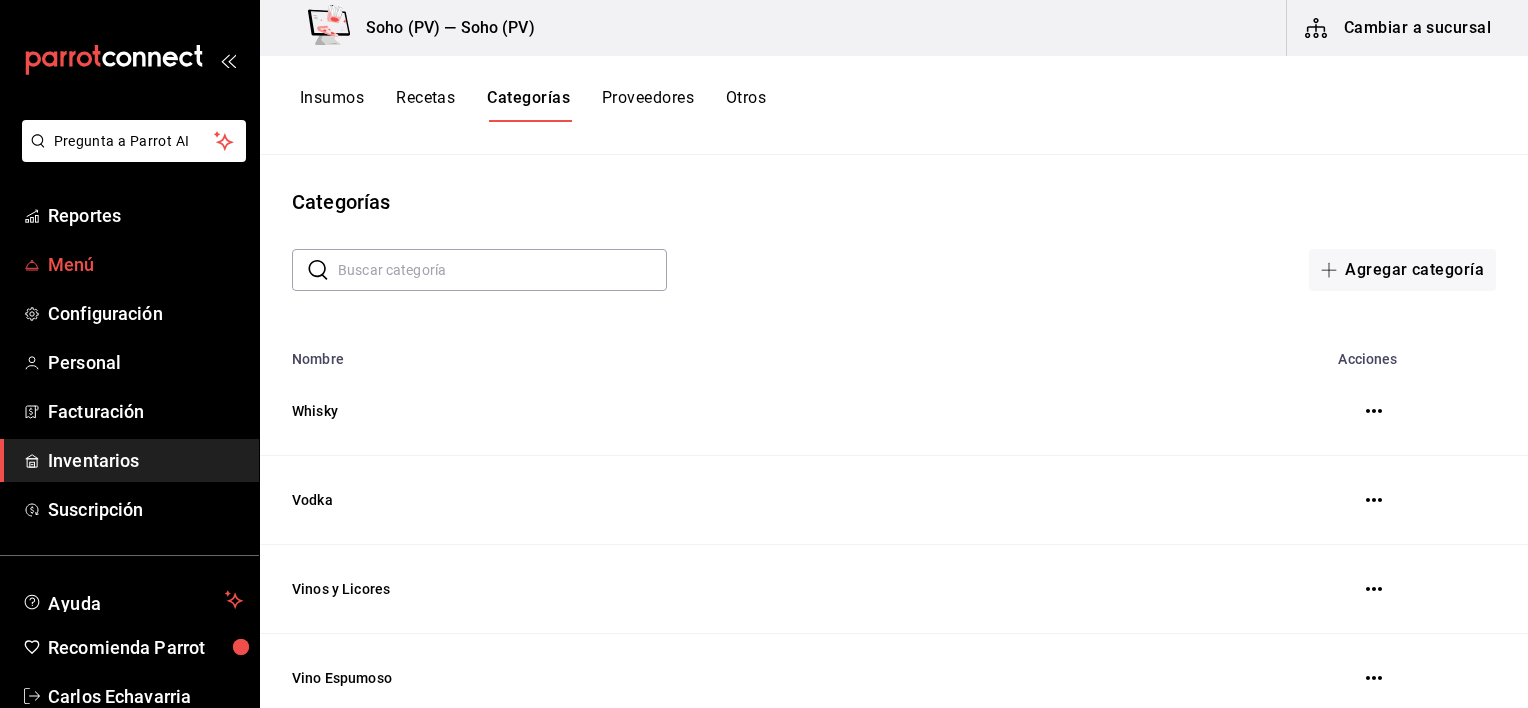 click on "Menú" at bounding box center (129, 264) 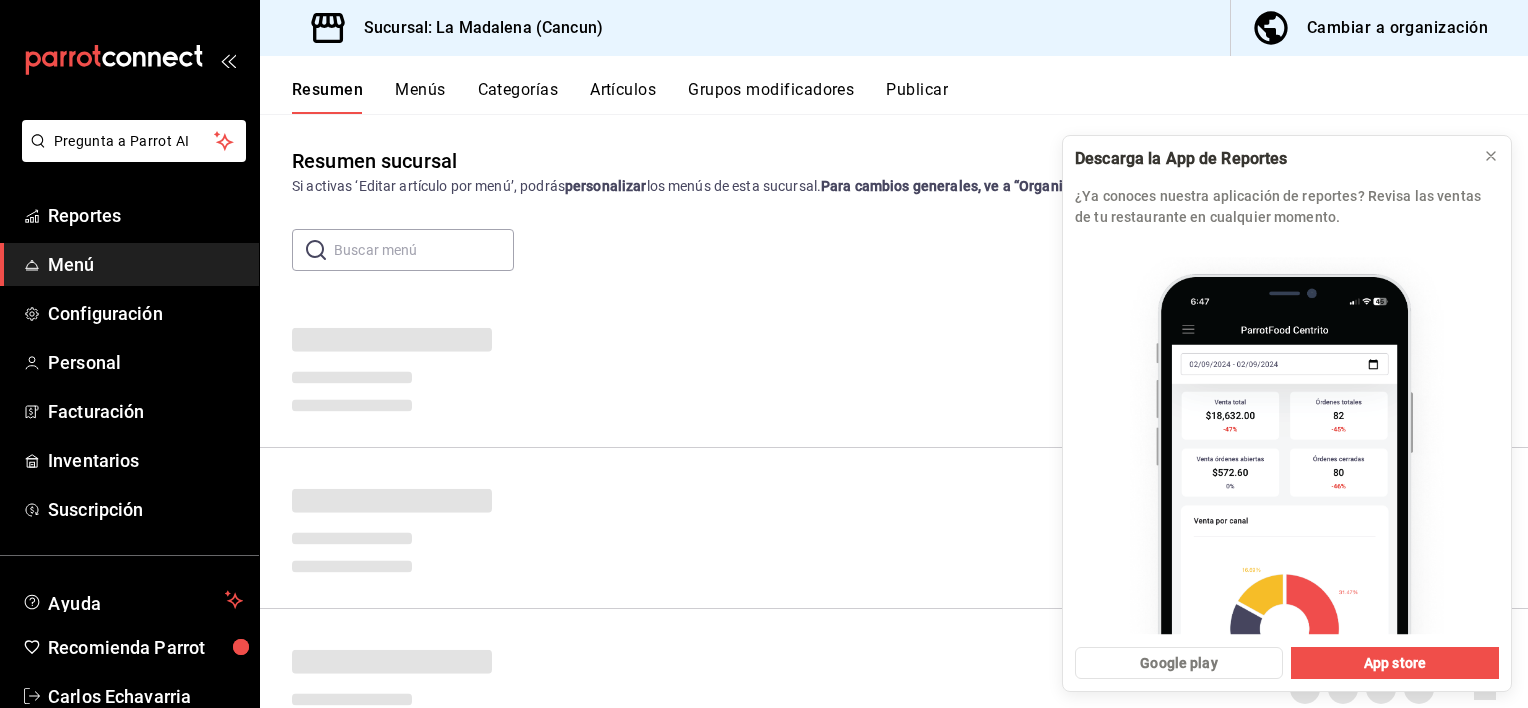 click on "Categorías" at bounding box center (518, 97) 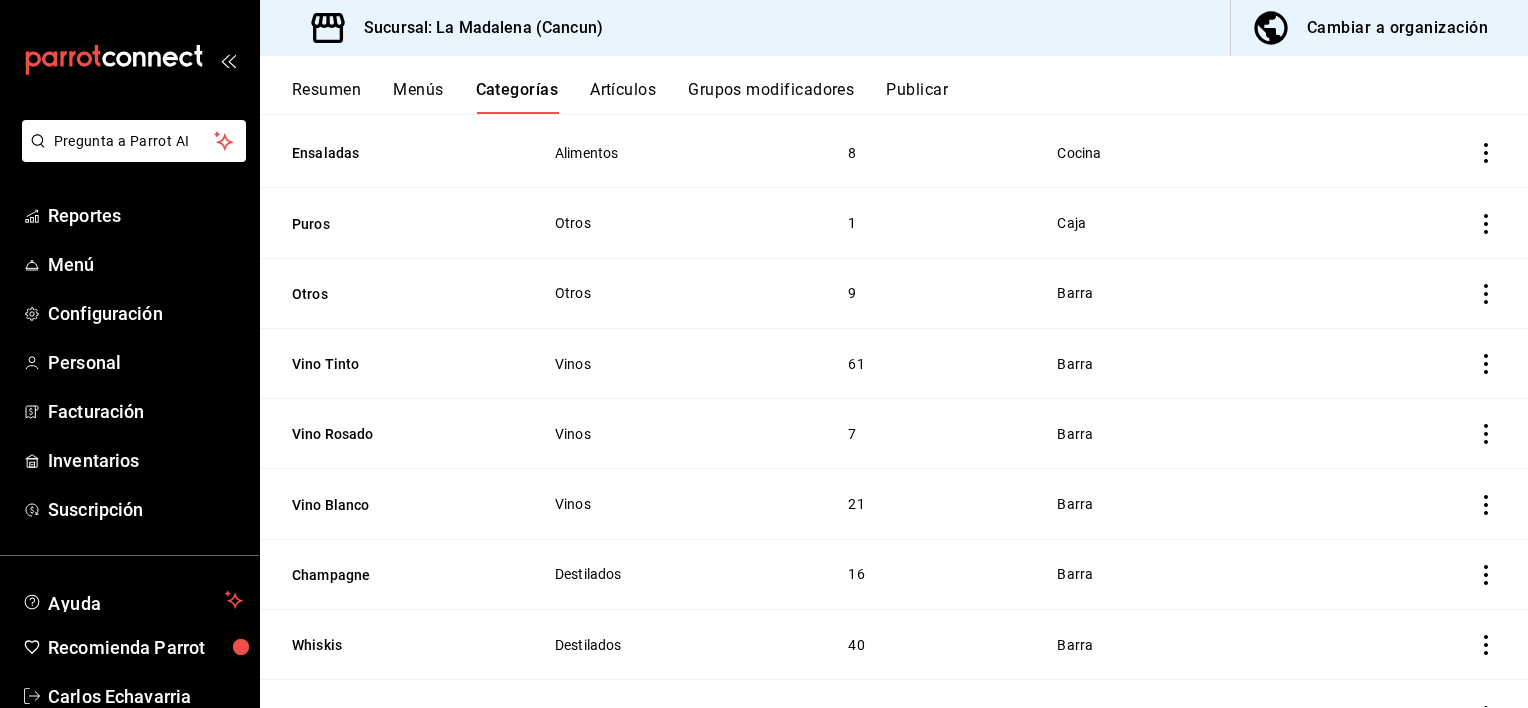scroll, scrollTop: 200, scrollLeft: 0, axis: vertical 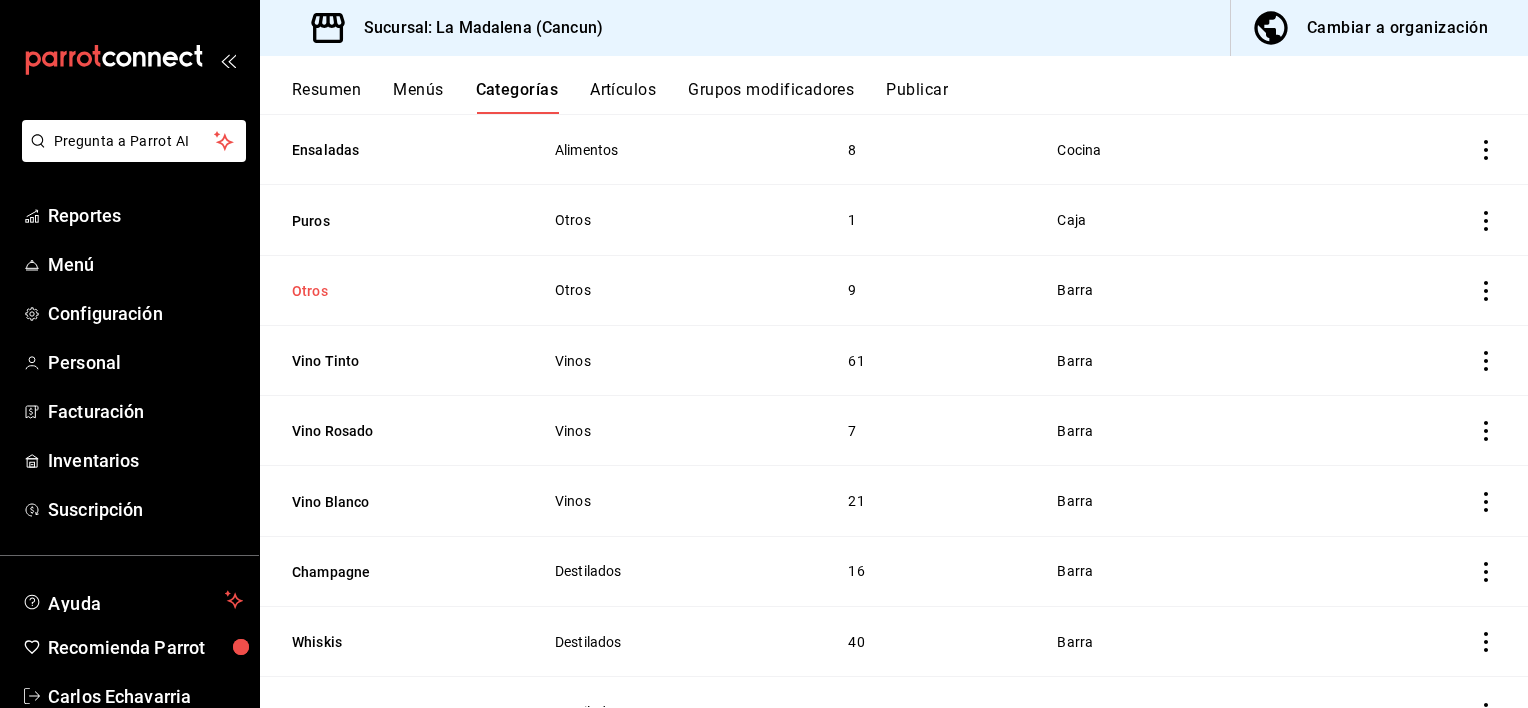 drag, startPoint x: 312, startPoint y: 288, endPoint x: 337, endPoint y: 296, distance: 26.24881 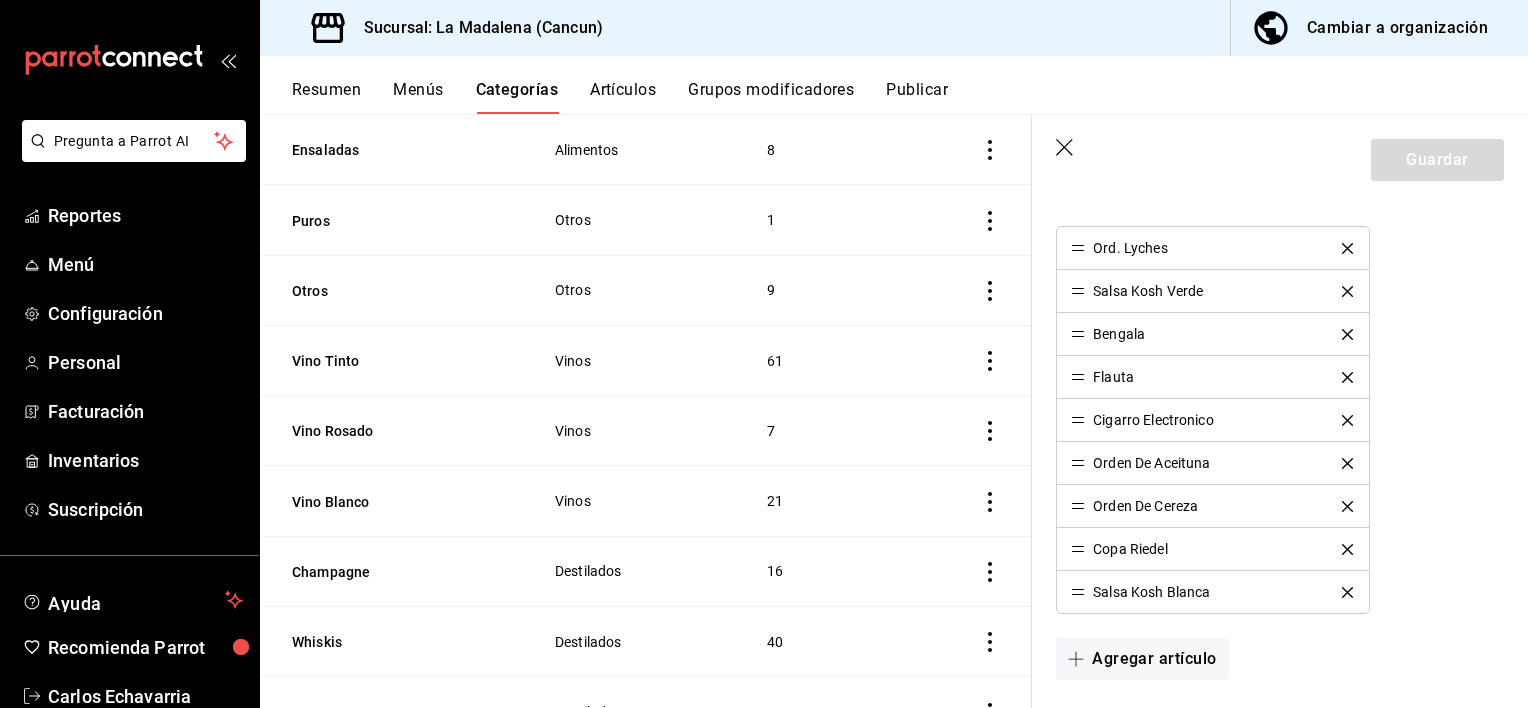 scroll, scrollTop: 700, scrollLeft: 0, axis: vertical 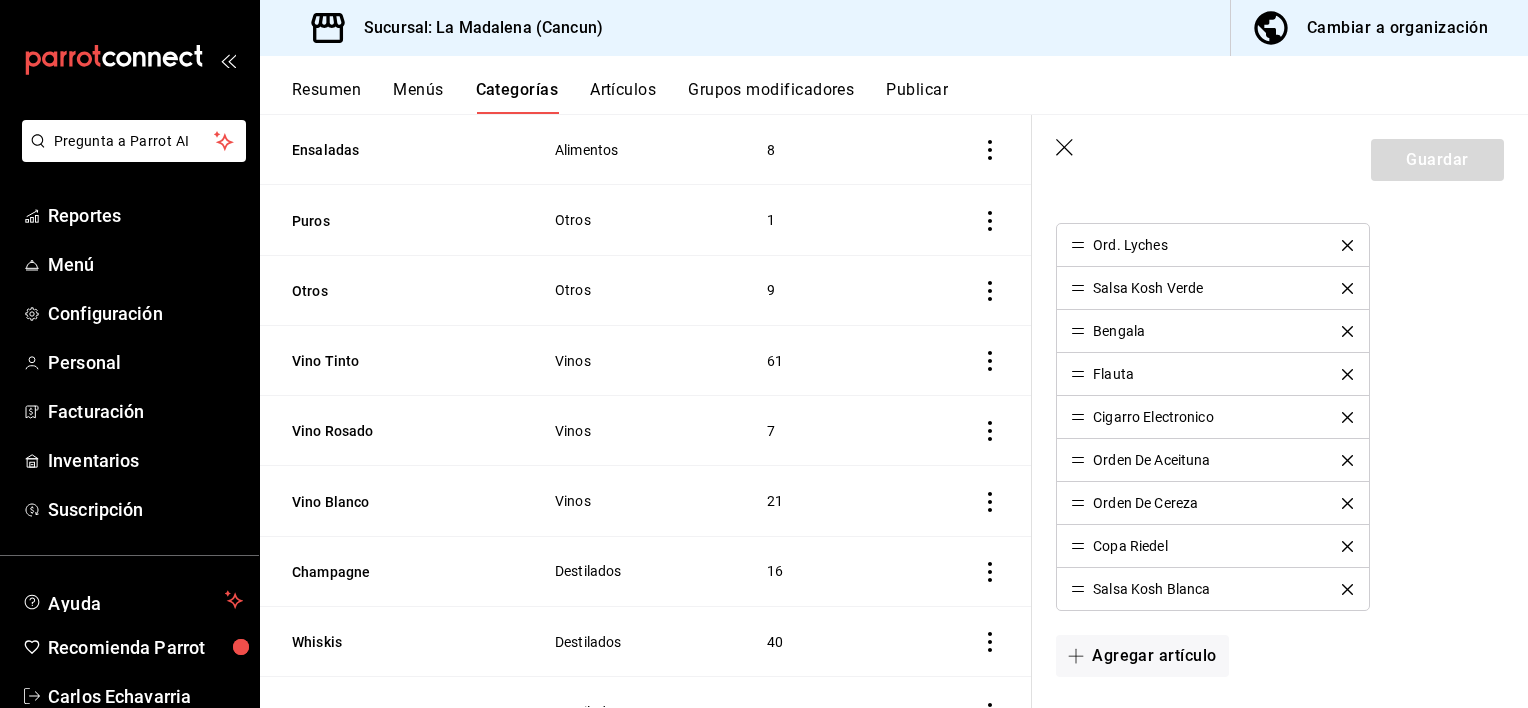 click 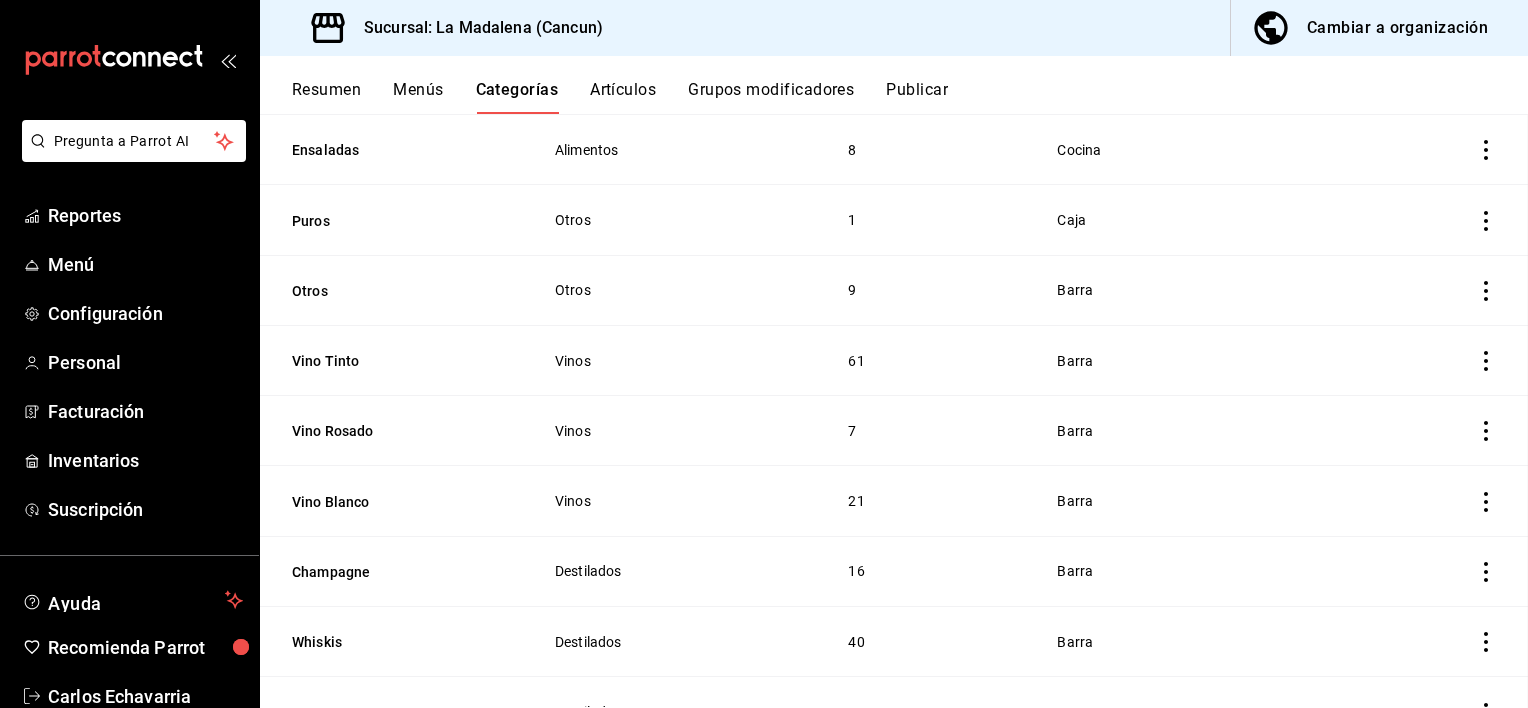 scroll, scrollTop: 0, scrollLeft: 0, axis: both 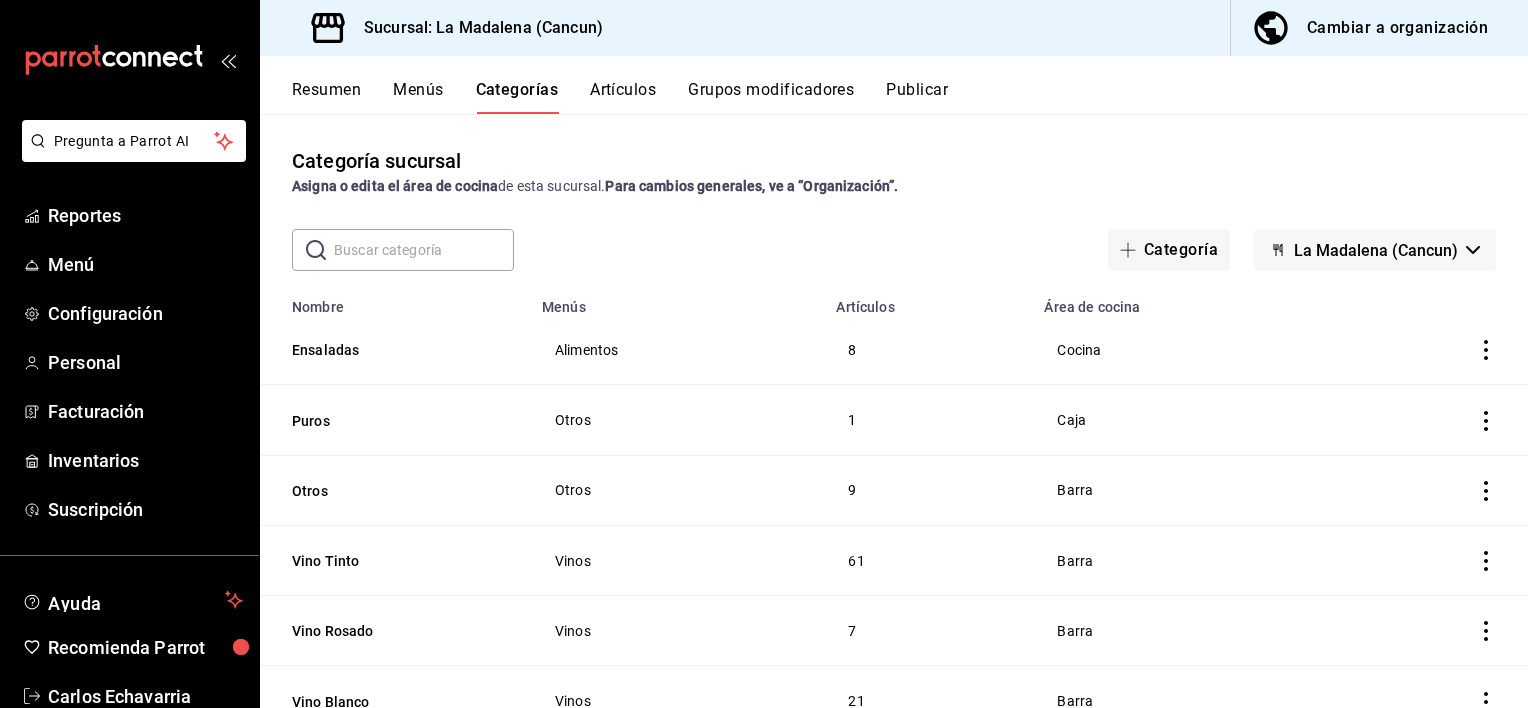 click on "Artículos" at bounding box center [623, 97] 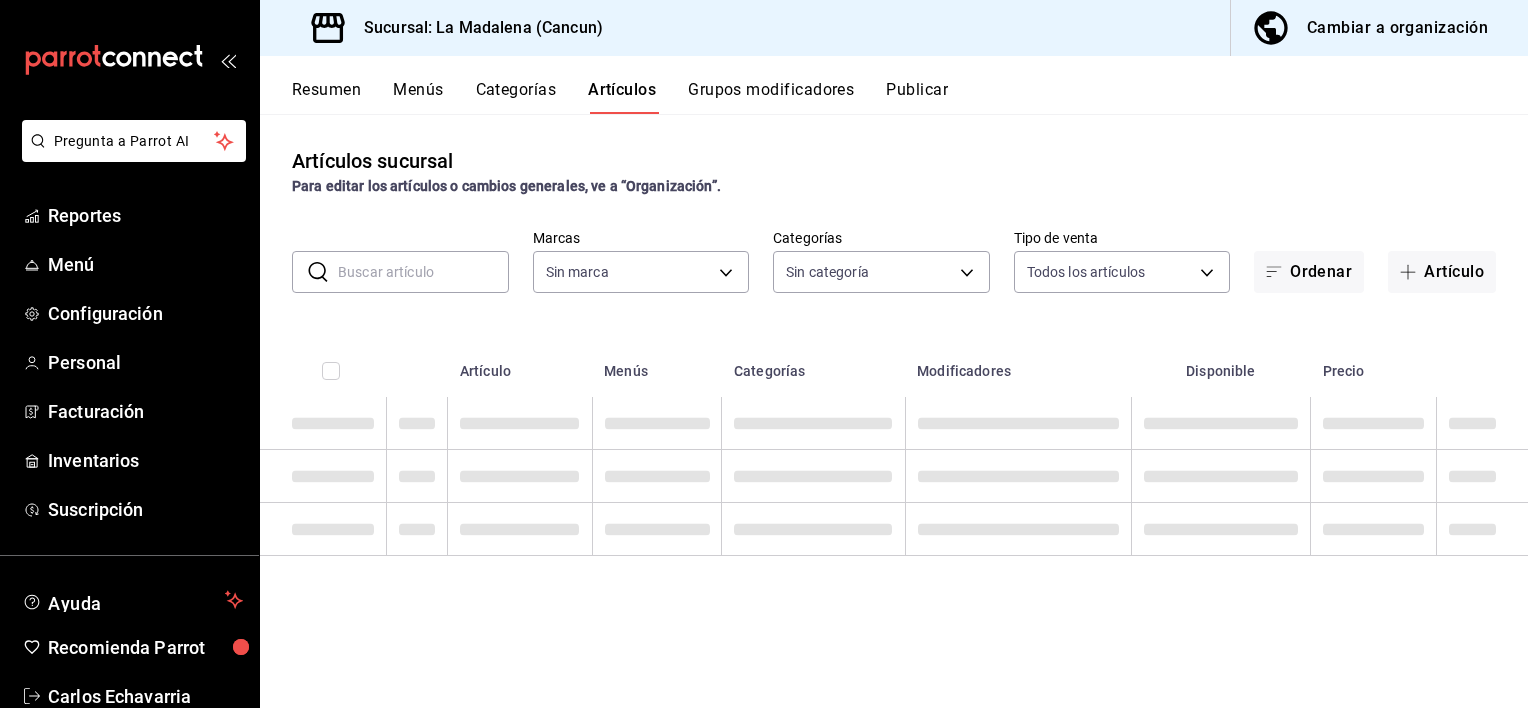 type on "768cf5f5-9f29-4846-9f23-2ee3d48c8f52" 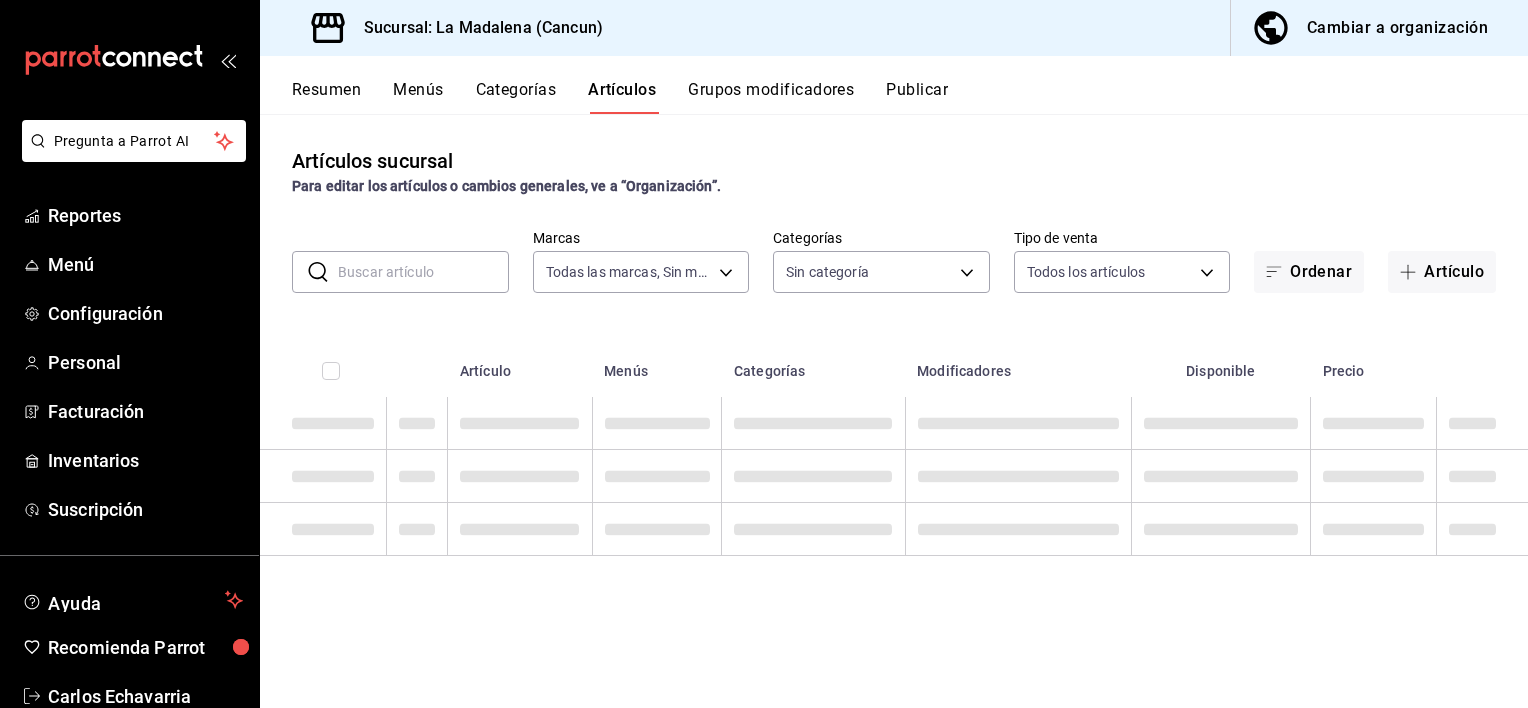 type on "2090f425-4f83-43b7-8a5b-a268cdb56233,18ec9086-dcf8-41ec-b6a4-4dd86ace04e1,6055b79d-9dea-4f9b-9d39-5257a0072c3a,586bd8a3-b211-41c3-982e-5866a433a7a3,9f1b3b10-2e64-4b76-8cfe-71b33b56f520,2f844ff2-8c1b-44ba-a2dd-94dfd8feee7b,8c928680-2e27-46ef-bef7-14e3350f6799,87d3c509-e999-4273-a504-f2f02c488d44,345b4f7f-e92a-4017-af8c-af29f154f8c1,1f36c26c-7882-4a61-bc75-c4a98cb51a38,a6029385-d8a8-4970-a867-905925078734,0f655e95-57b9-4923-af33-3a91782dee88,f896673a-fda6-4f40-8720-11d8e8d8ad3f,28b590e3-921d-4a64-b23f-0cdd61834320,2662108c-9e1a-48f1-bc1a-c86245c69f1b,1cdc3031-57f3-4b05-8dfe-60b61dd644a5,b3ab2a51-73d6-4b5d-a109-06a92d5805e1,ae326045-3c73-4188-b093-7f6c3477750f,29a4343f-55ba-48d5-8ea3-510ff341c067,f935b6b5-e6ab-4478-b21f-b6e136d0eb51,dd946df8-985e-455b-946a-e315fbe92595,9ab65bc6-0750-4abf-b09b-76eddf2b32a2,fa29ec88-bc8e-4ea4-a4cb-3e81da6394ce,38796c68-215a-407c-8edd-7440e365f726,b66bbfc3-9806-4ffa-87d7-d33a12845317,0e50a701-f091-4ada-97f4-1ac8319111ba,d5f0fe81-180b-4565-bb6b-3d51692119f2,999f802a-b8b1-4dcd-aac..." 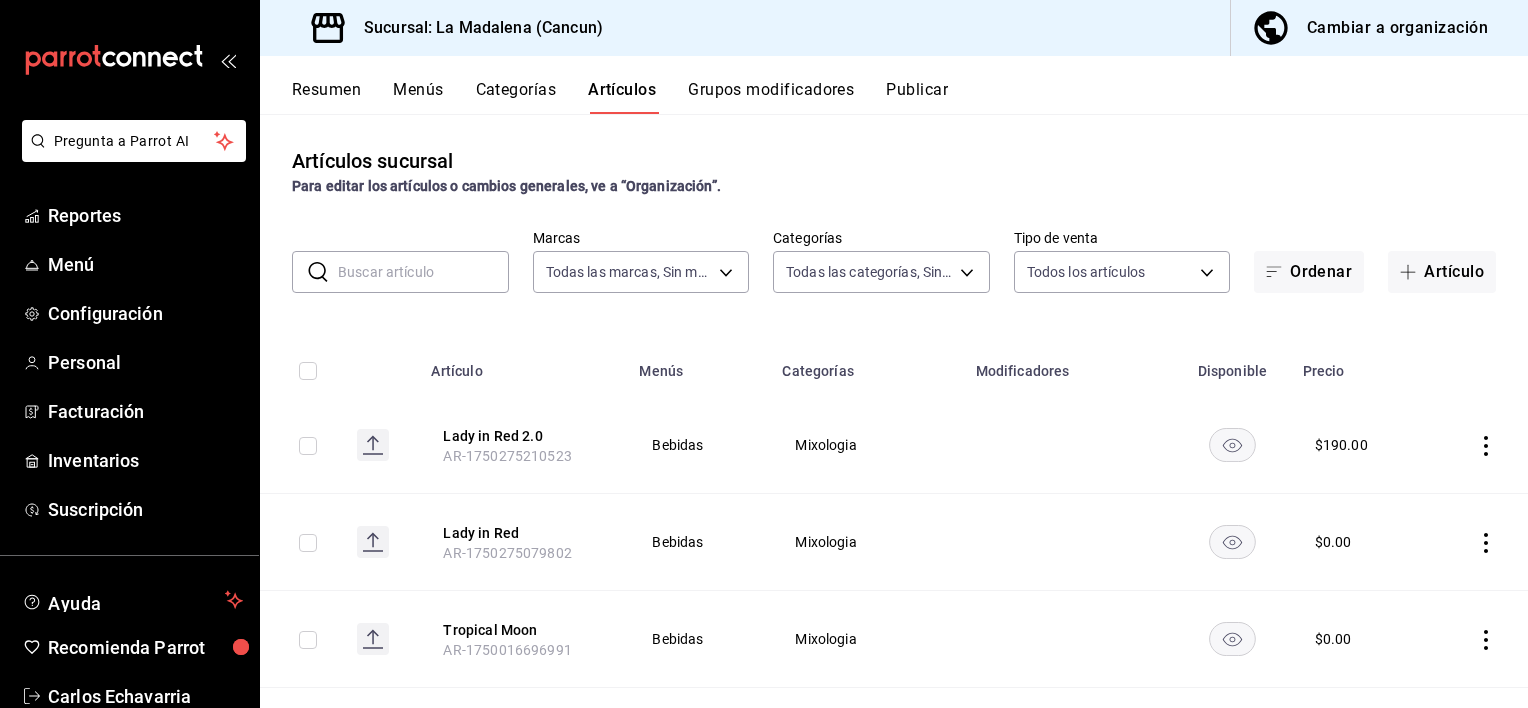 click at bounding box center [423, 272] 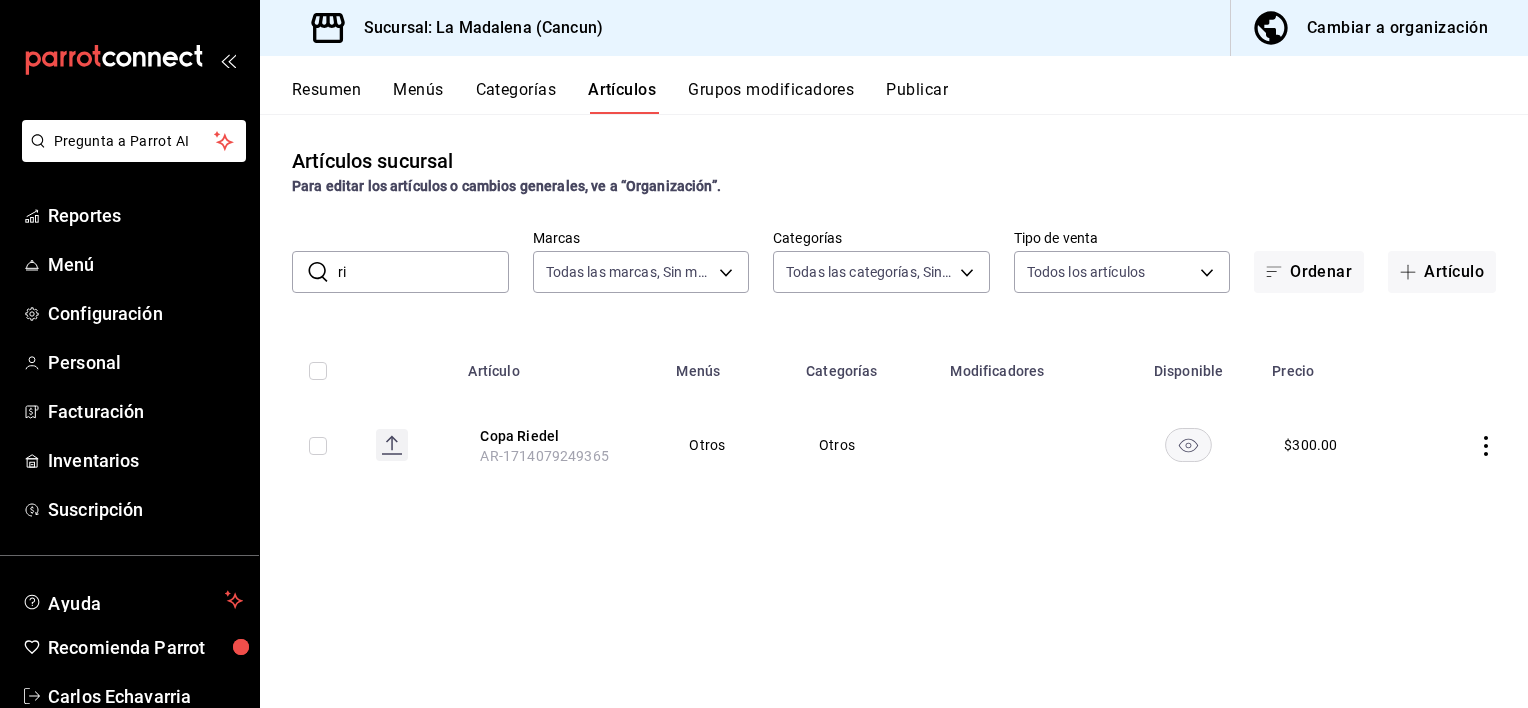 type on "r" 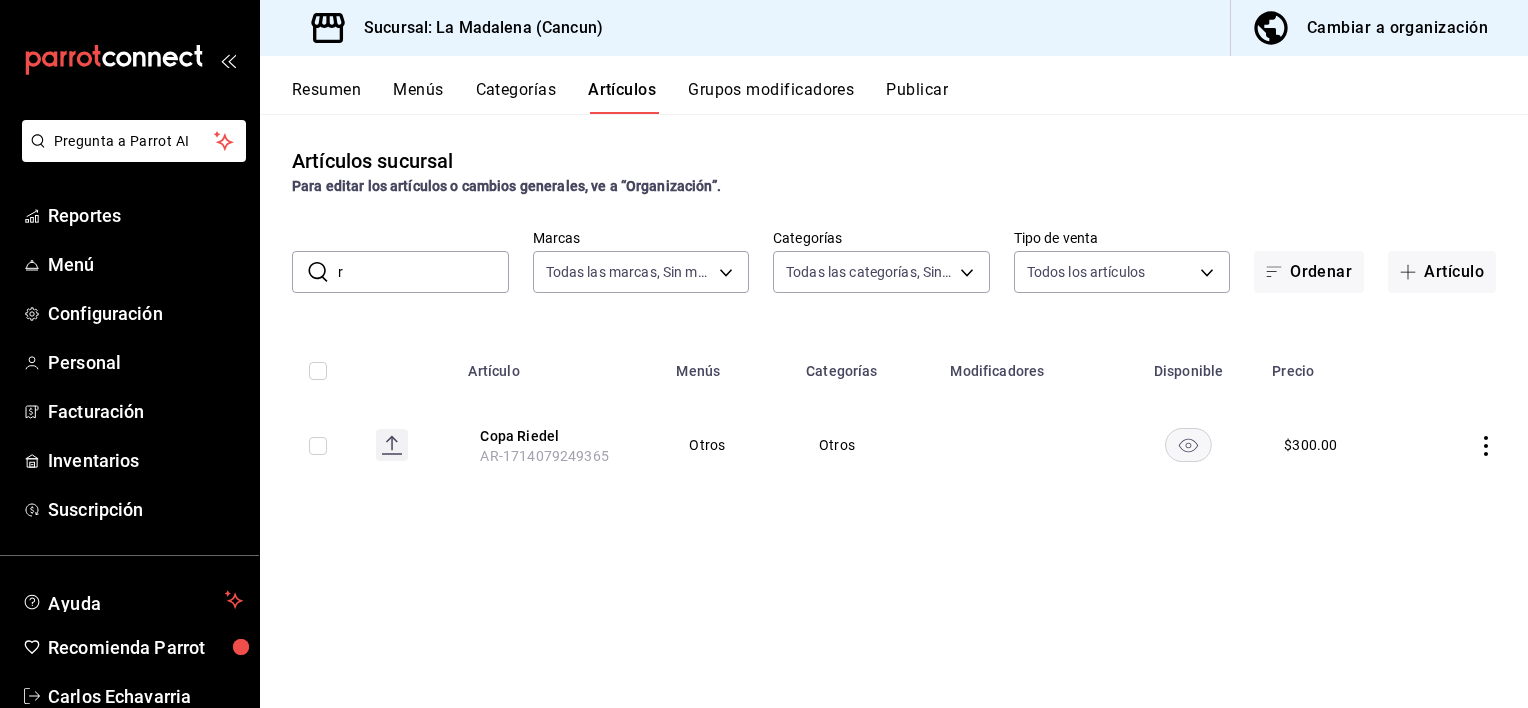 type 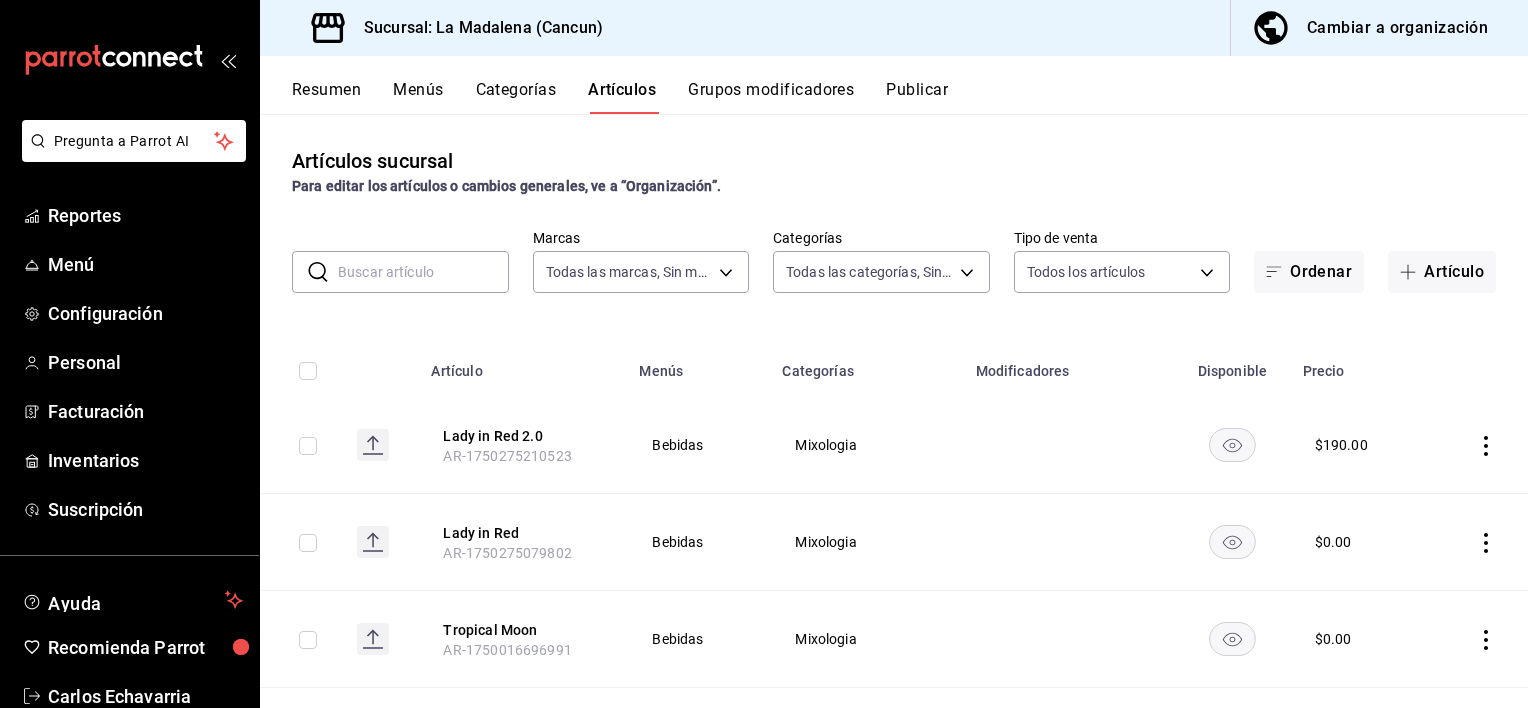 click on "Artículos sucursal Para editar los artículos o cambios generales, ve a “Organización”. ​ ​ Marcas Todas las marcas, Sin marca 768cf5f5-9f29-4846-9f23-2ee3d48c8f52 Categorías Todas las categorías, Sin categoría Tipo de venta Todos los artículos ALL Ordenar Artículo Artículo Menús Categorías Modificadores Disponible Precio Lady in Red 2.0 AR-1750275210523 Bebidas Mixologia $ 190.00 Lady in Red AR-1750275079802 Bebidas Mixologia $ 0.00 Tropical Moon AR-1750016696991 Bebidas Mixologia $ 0.00 Modelo Especial Cero AR-1748717075276 Bebidas Cerveza $ 60.00 Gran Cásala Reposado AR-1748661031655 Destilados Tequilas Mezclador Tequilas $ 225.00 Gran Cásala Blanco AR-1748660871405 Destilados Tequilas Mezclador Tequilas $ 190.00 Cavall 7 AR-1746230823351 Vinos Vino Tinto $ 5225.00 Cavall 3 AR-1746230770264 Vinos Vino Tinto $ 1250.00 Zafiro Imperial AR-1744484542673 Bebidas Mixologia $ 1510.00 Tomahawk JC 8+ 2.8 Kg AR-1738266715115 Alimentos Cortes Al Carbon $ 14000.00 Tomahawk JC 8+ 3.5 Kg Alimentos $" at bounding box center (894, 410) 